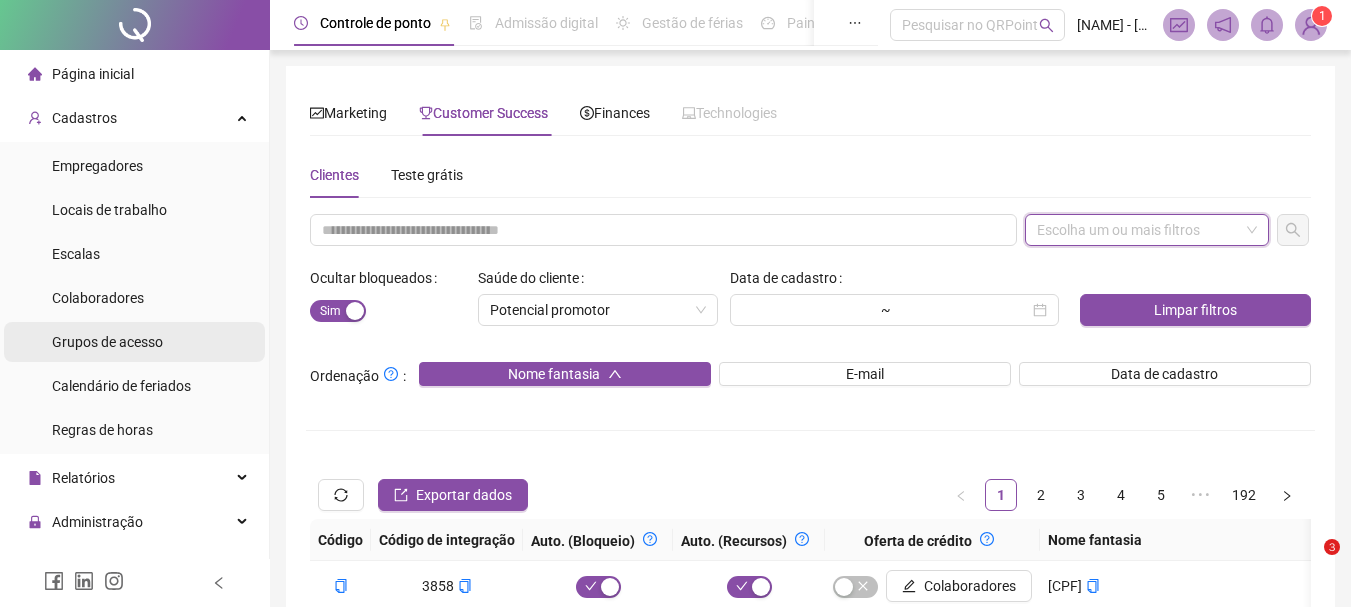 scroll, scrollTop: 0, scrollLeft: 0, axis: both 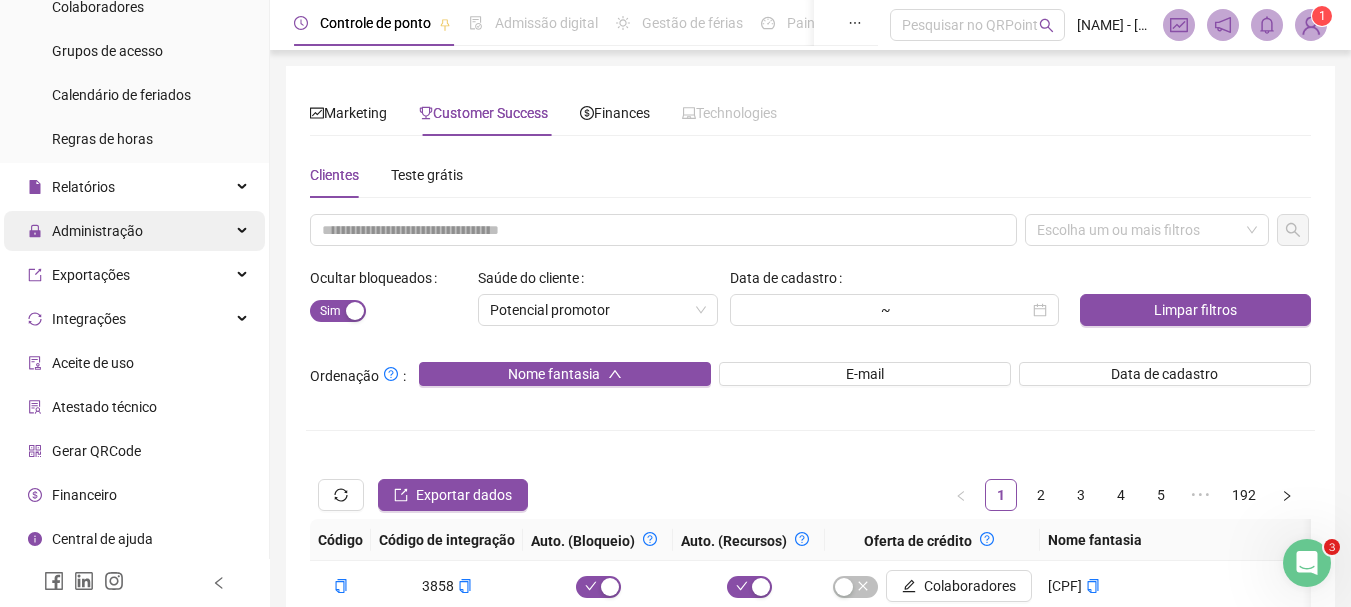 click on "Administração" at bounding box center [97, 231] 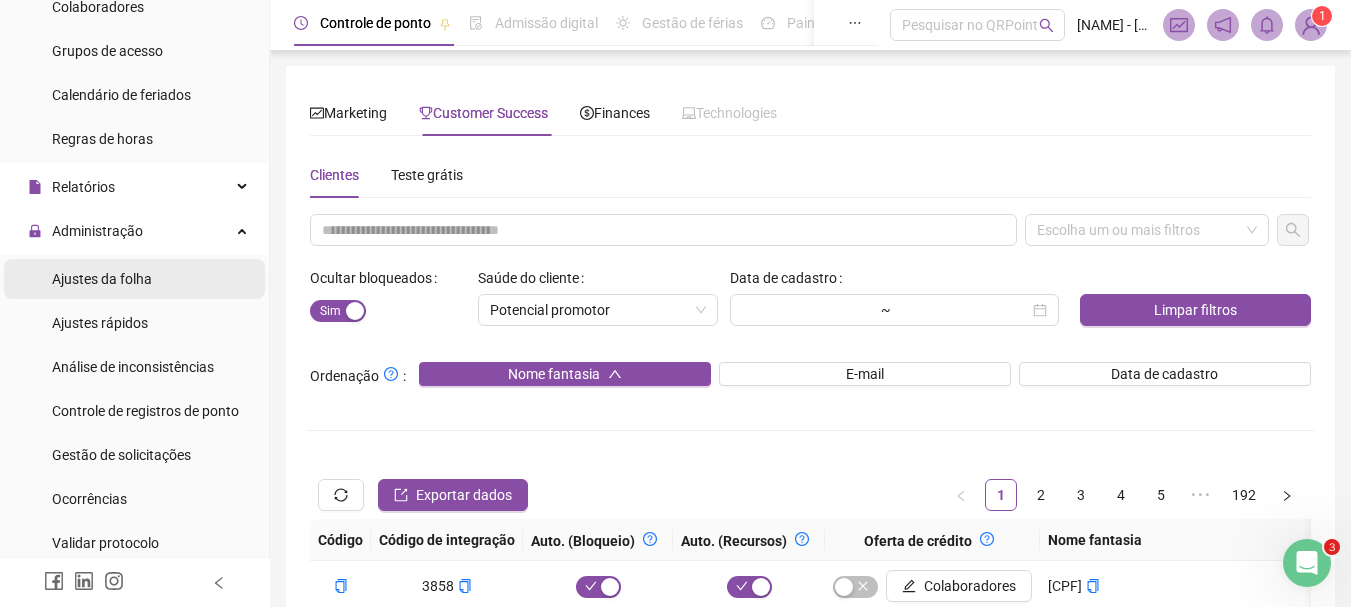 click on "Ajustes da folha" at bounding box center (102, 279) 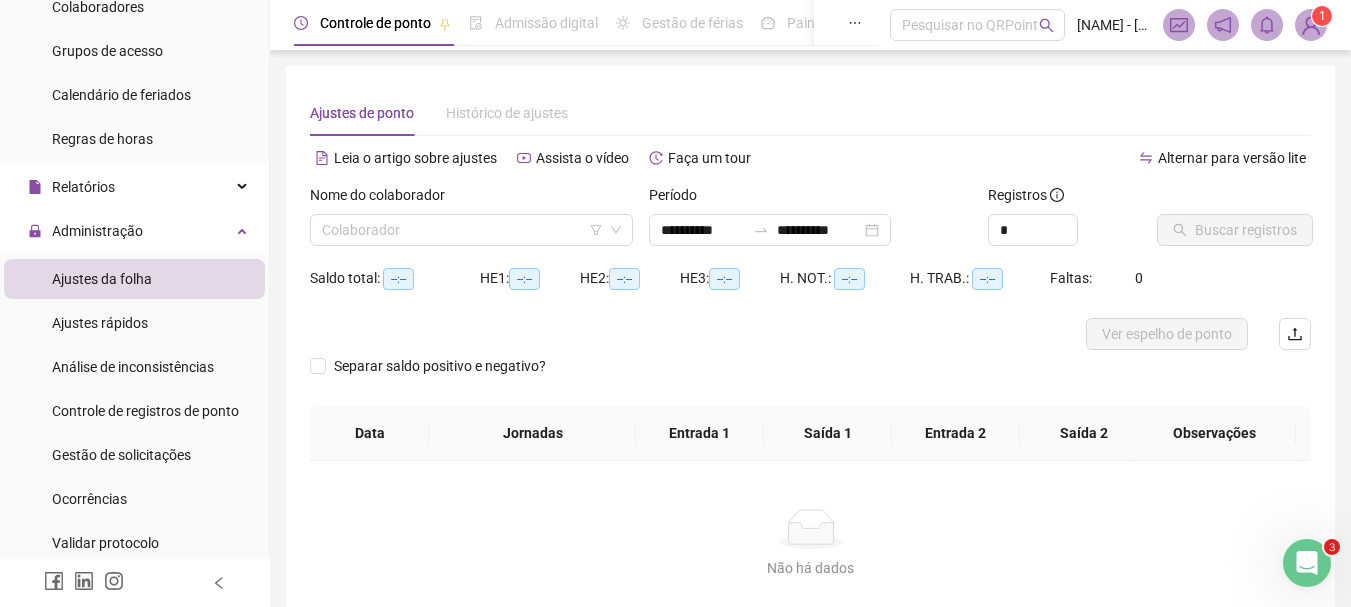 type on "**********" 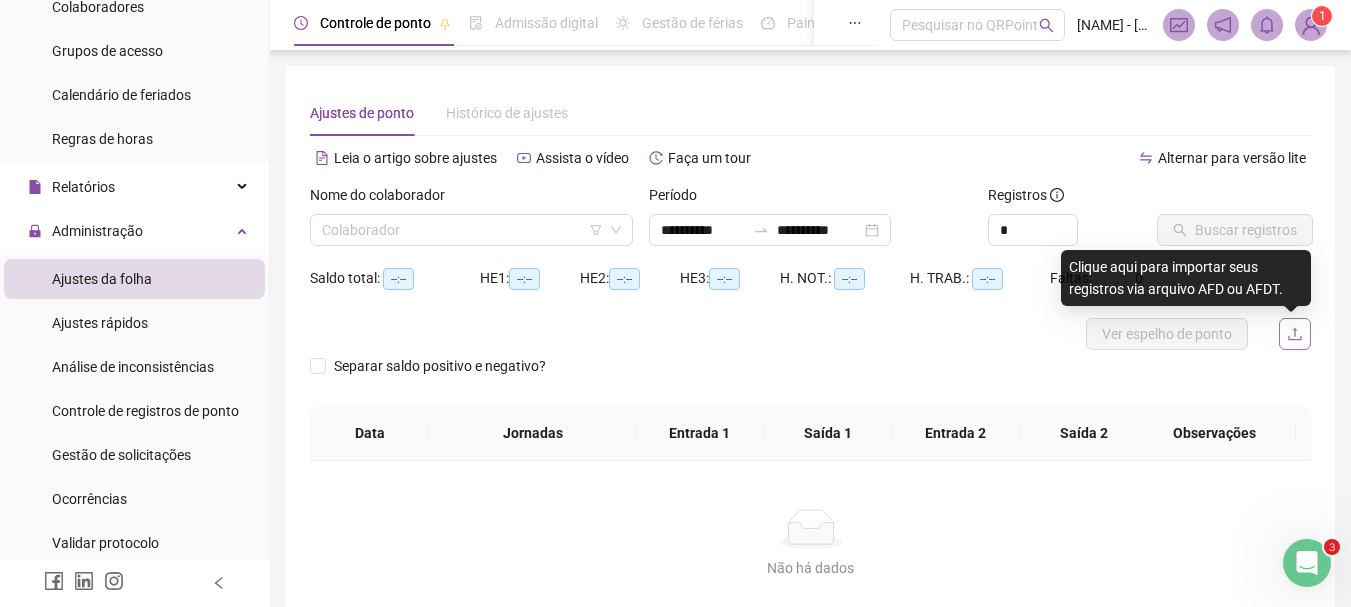 click 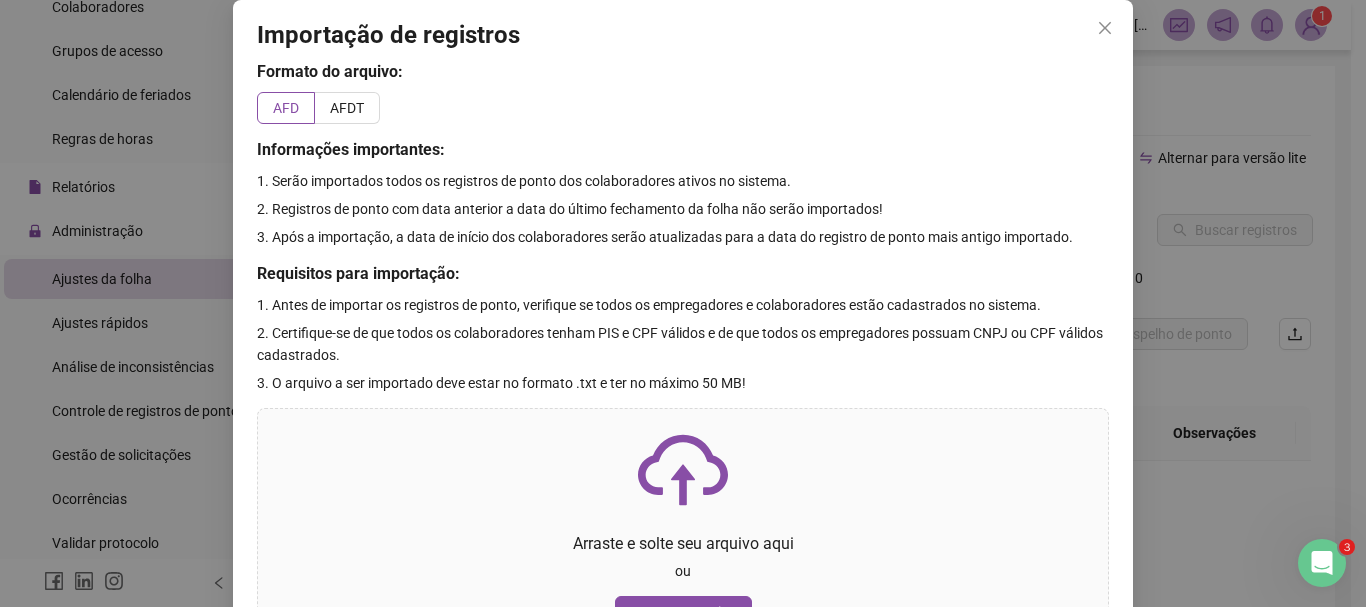 click on "Importação de registros Formato do arquivo: AFD AFDT Informações importantes: 1. Serão importados todos os registros de ponto dos colaboradores ativos no sistema. 2. Registros de ponto com data anterior a data do último fechamento da folha não serão importados! 3. Após a importação, a data de início dos colaboradores serão atualizadas para a data do registro de ponto mais antigo importado. Requisitos para importação: 1. Antes de importar os registros de ponto, verifique se todos os empregadores e colaboradores estão cadastrados no sistema. 2. Certifique-se de que todos os colaboradores tenham PIS e CPF válidos e de que todos os empregadores possuam CNPJ ou CPF válidos cadastrados. 3. O arquivo a ser importado deve estar no formato .txt e ter no máximo 50 MB! Arraste e solte seu arquivo aqui ou Procurar arquivo Cancelar Importar" at bounding box center [683, 303] 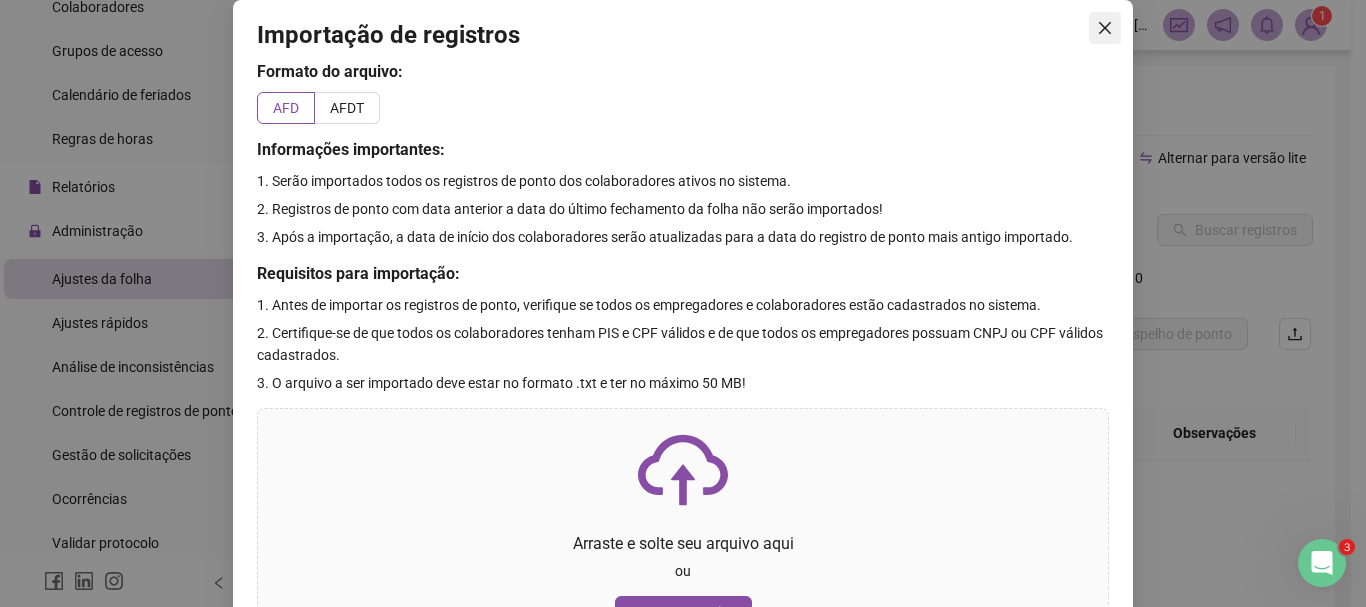 click at bounding box center (1105, 28) 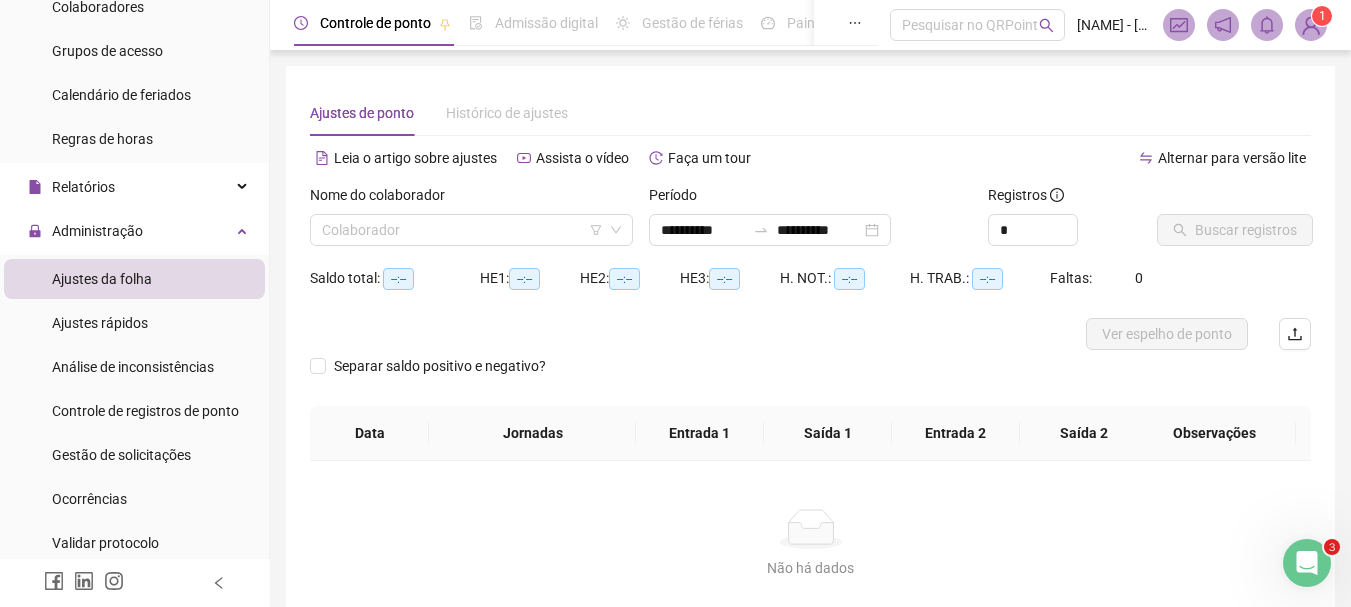 click at bounding box center [1311, 25] 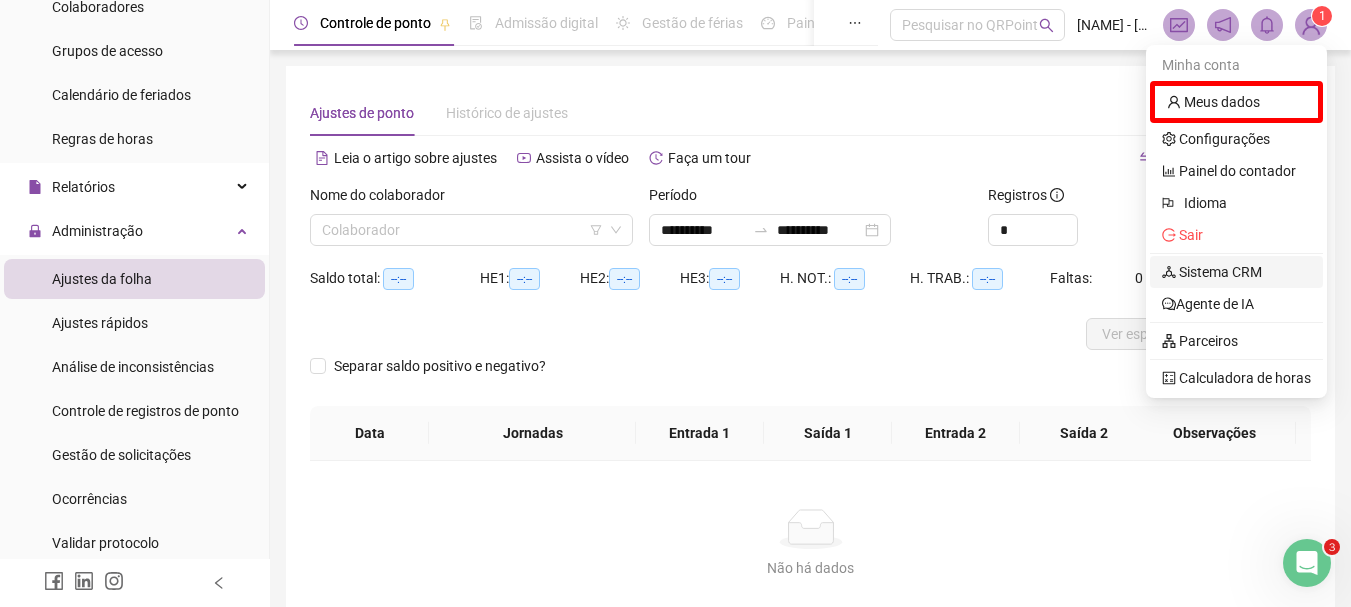 click on "Sistema CRM" at bounding box center (1212, 272) 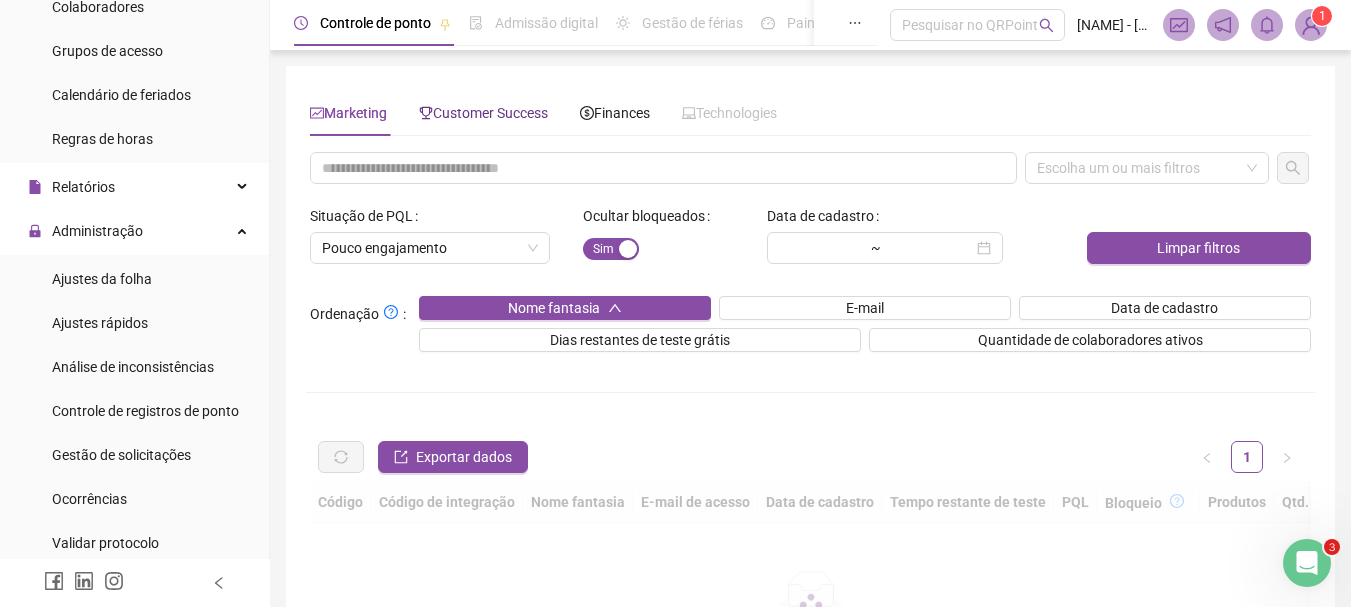 click on "Customer Success" at bounding box center (483, 113) 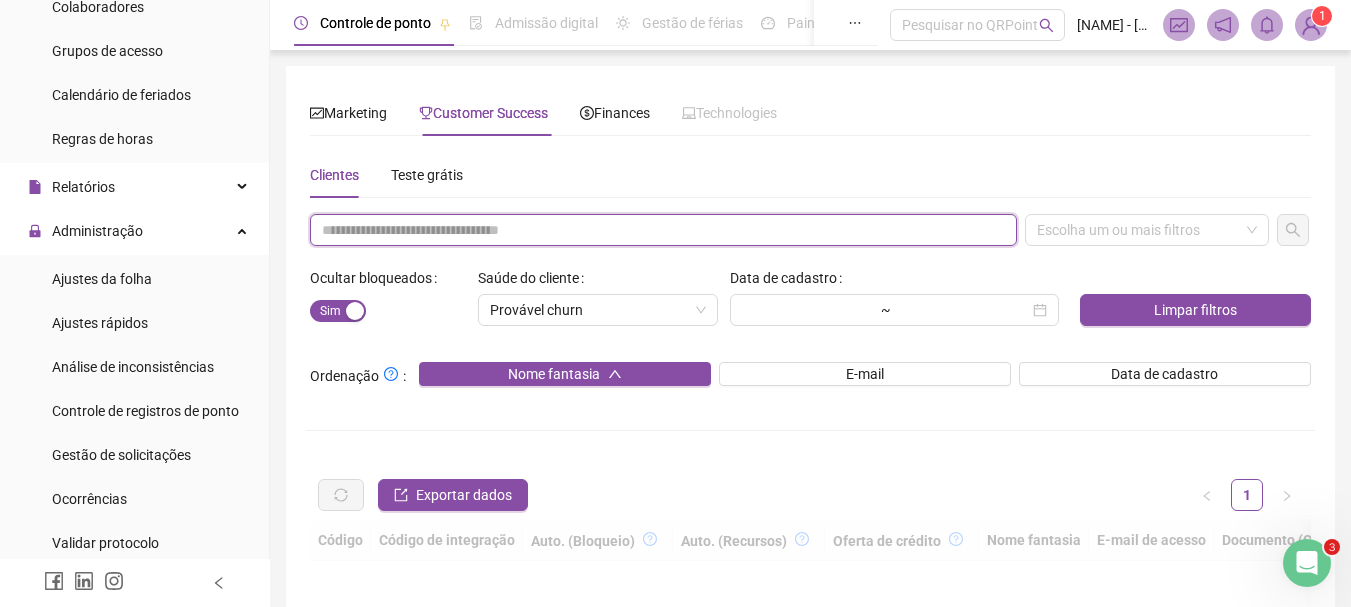 click at bounding box center [663, 230] 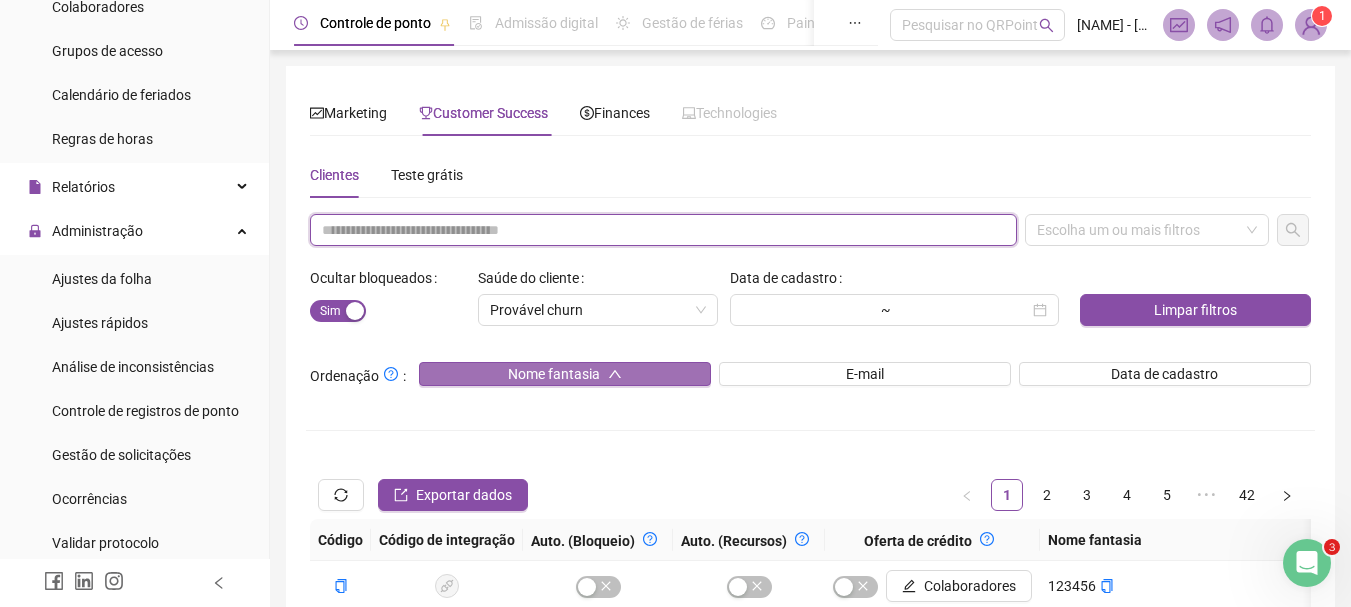 paste on "**********" 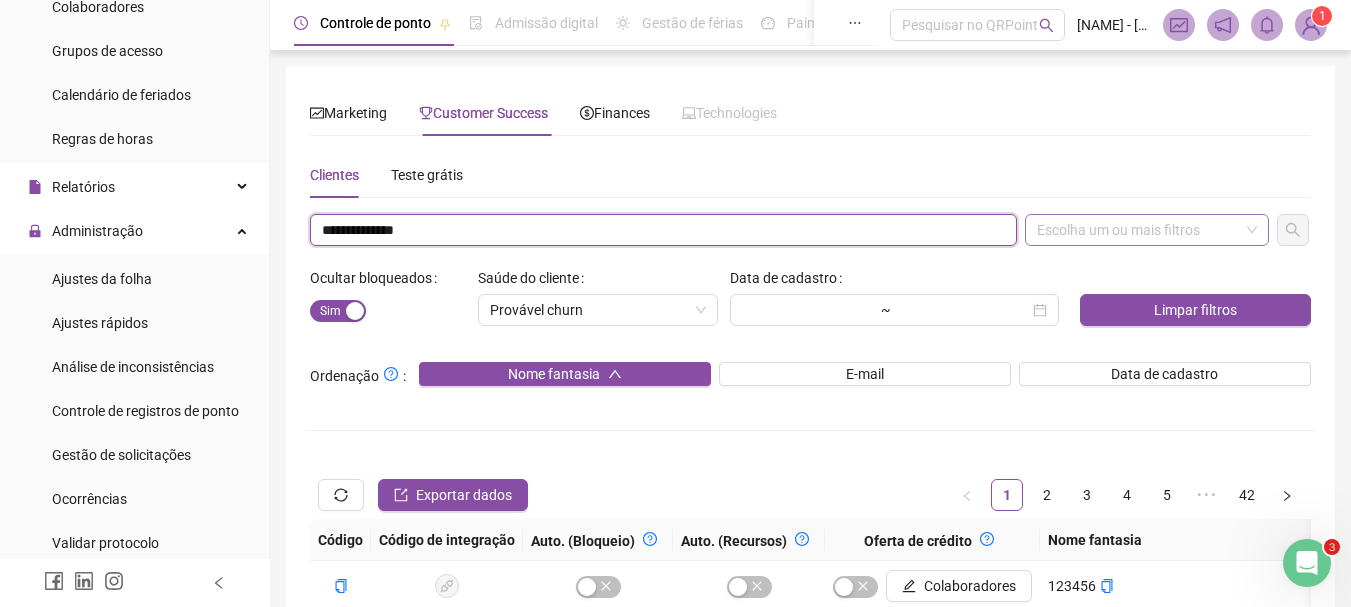 click on "Escolha um ou mais filtros" at bounding box center (1147, 230) 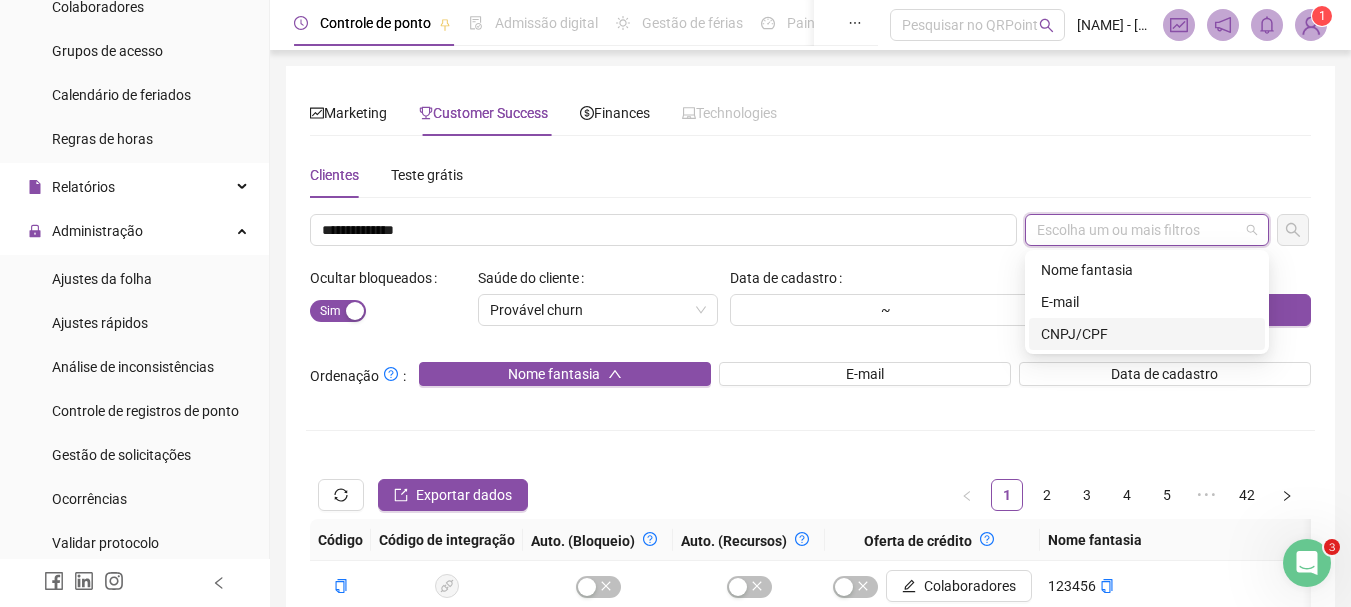 click on "CNPJ/CPF" at bounding box center [1147, 334] 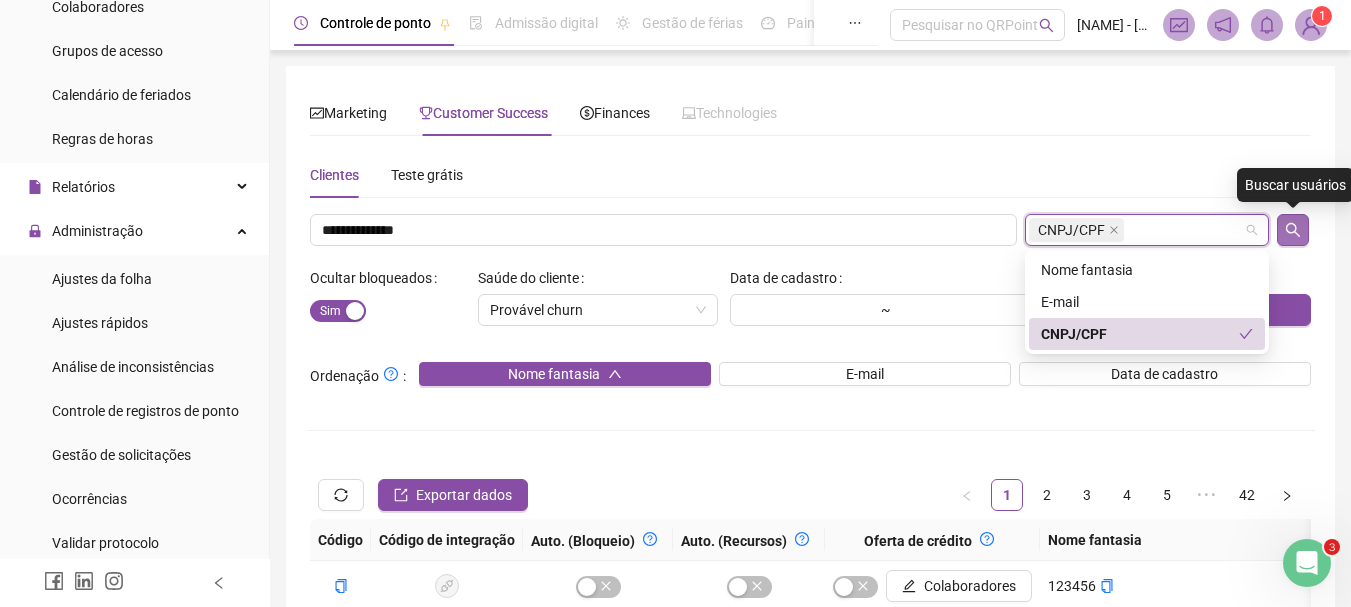 click at bounding box center [1293, 230] 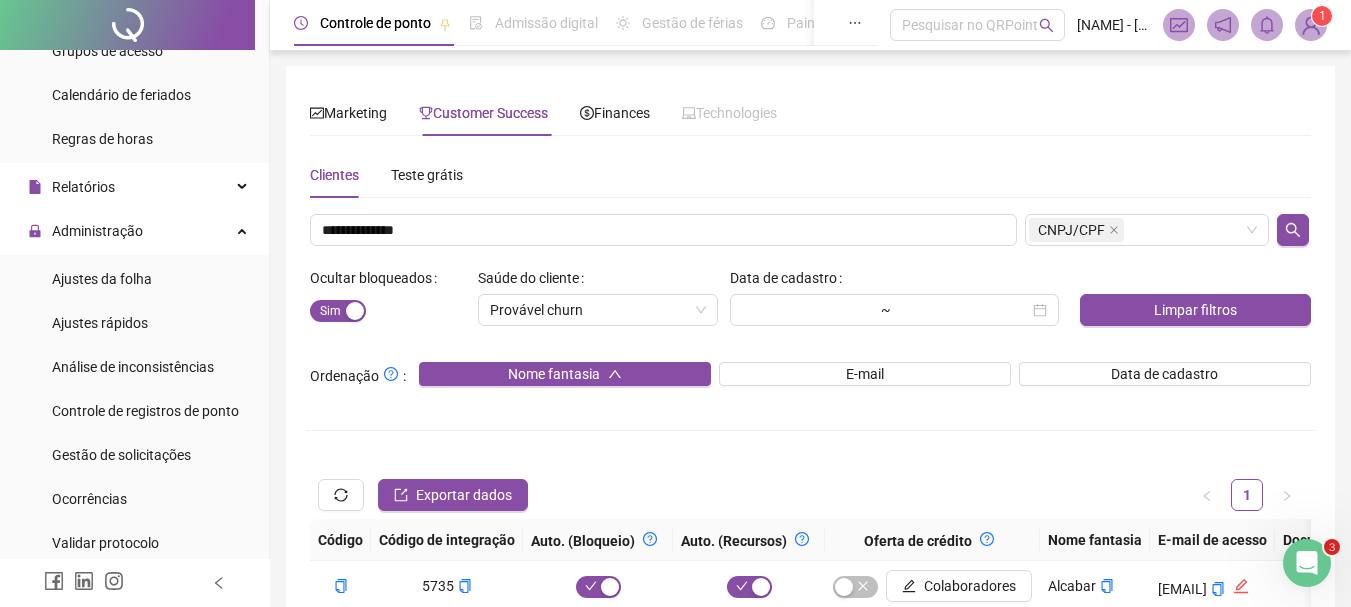 scroll, scrollTop: 219, scrollLeft: 0, axis: vertical 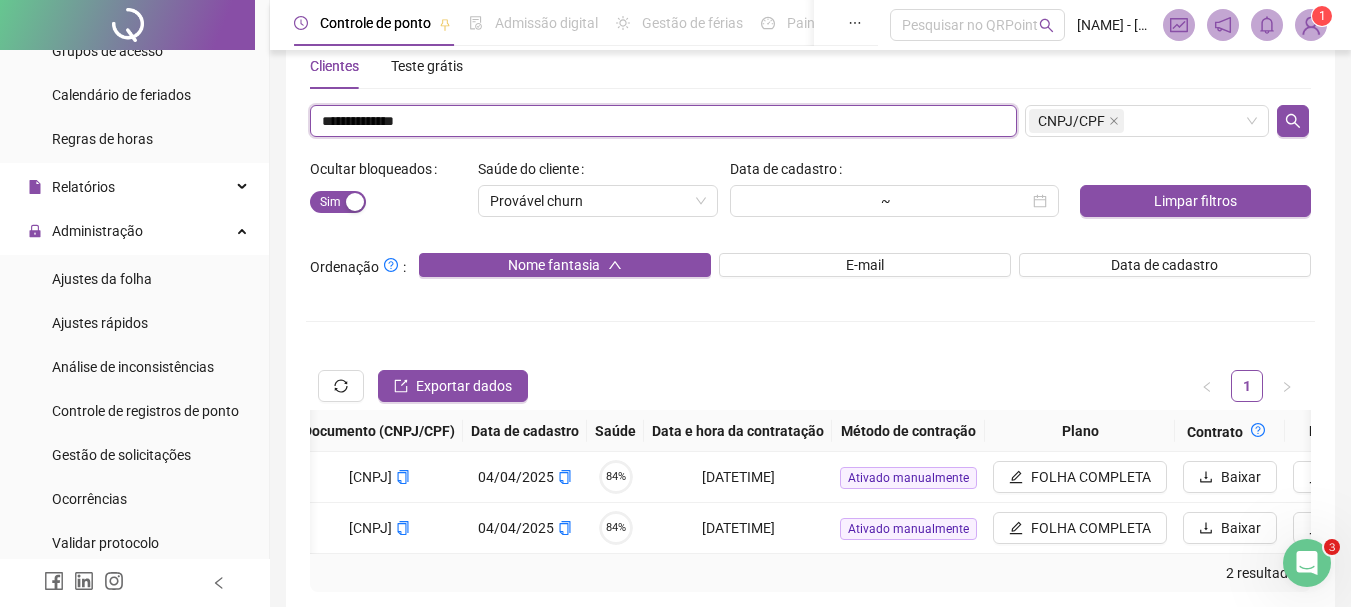 click on "**********" at bounding box center [663, 121] 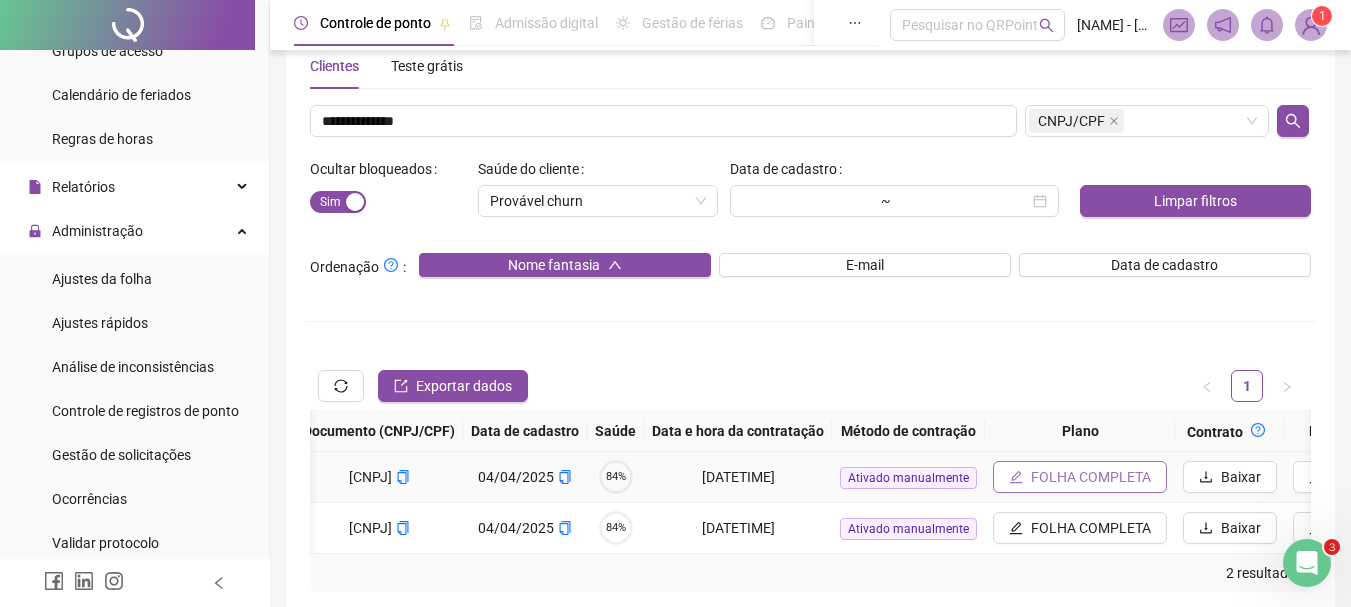 click on "FOLHA COMPLETA" at bounding box center (1091, 477) 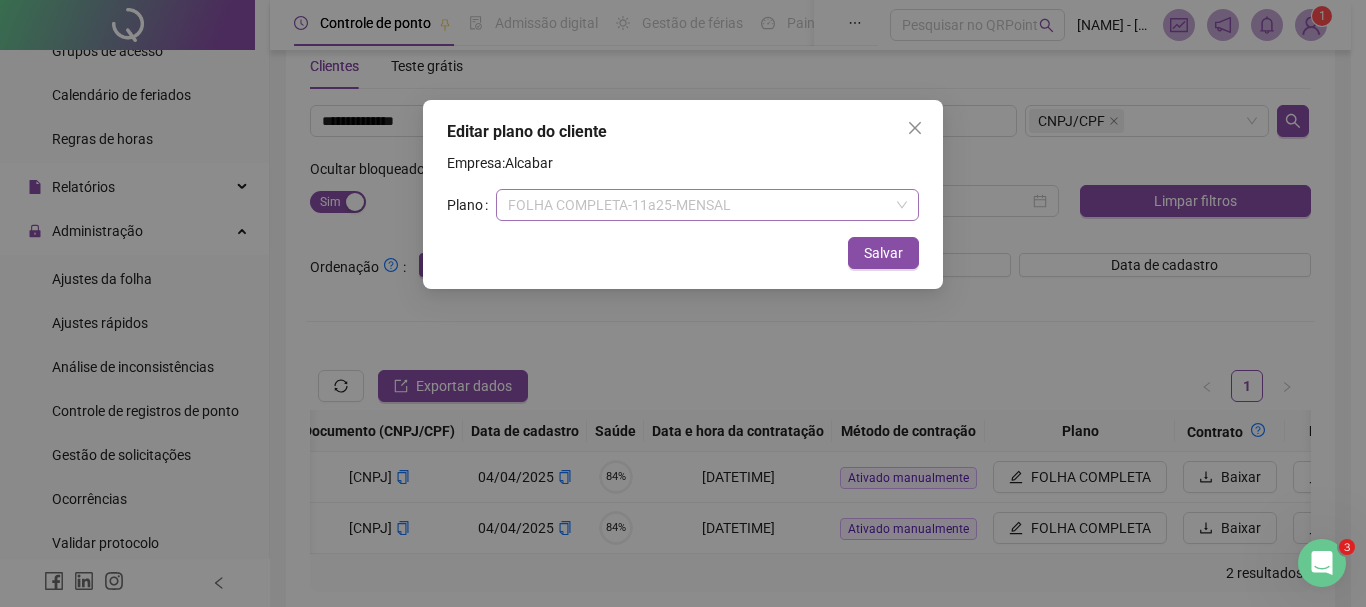 click on "FOLHA COMPLETA  -  11  a  25  -  MENSAL" at bounding box center (707, 205) 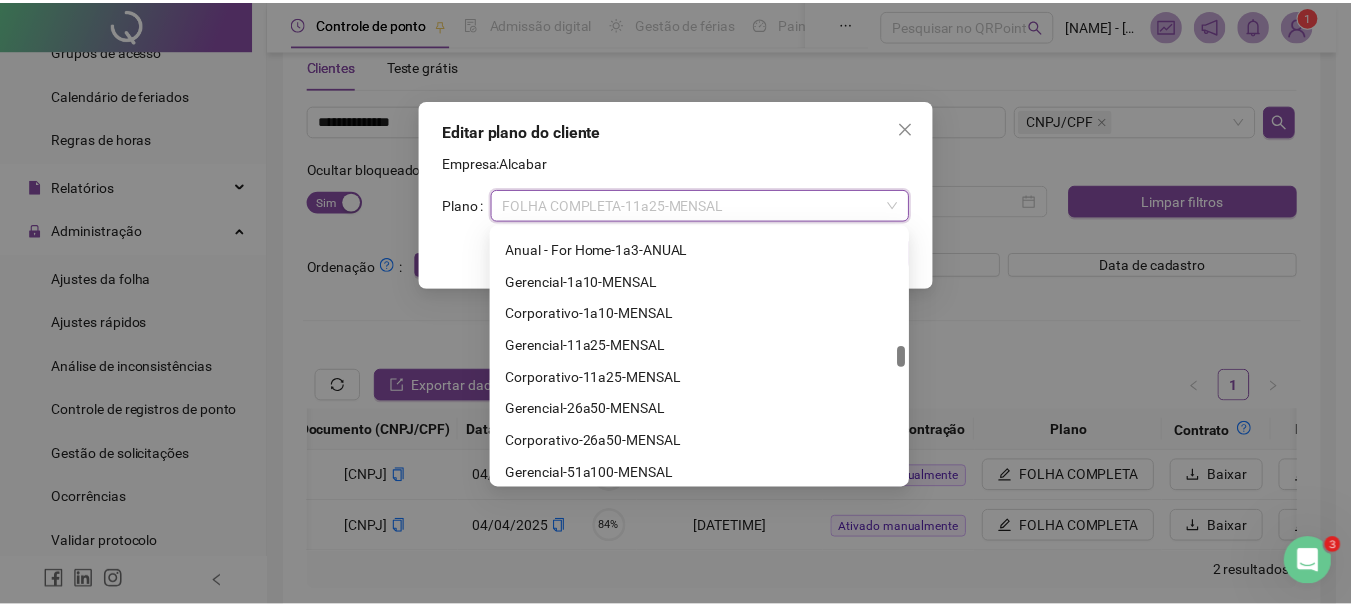 scroll, scrollTop: 1474, scrollLeft: 0, axis: vertical 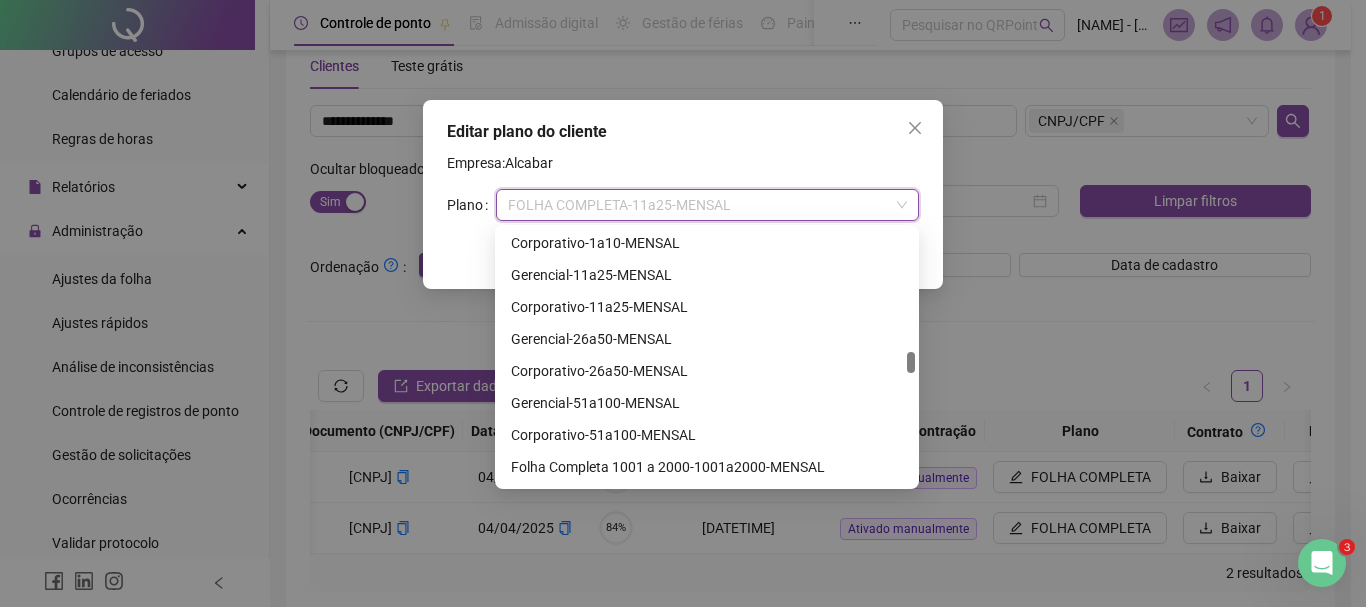 drag, startPoint x: 909, startPoint y: 242, endPoint x: 934, endPoint y: 365, distance: 125.51494 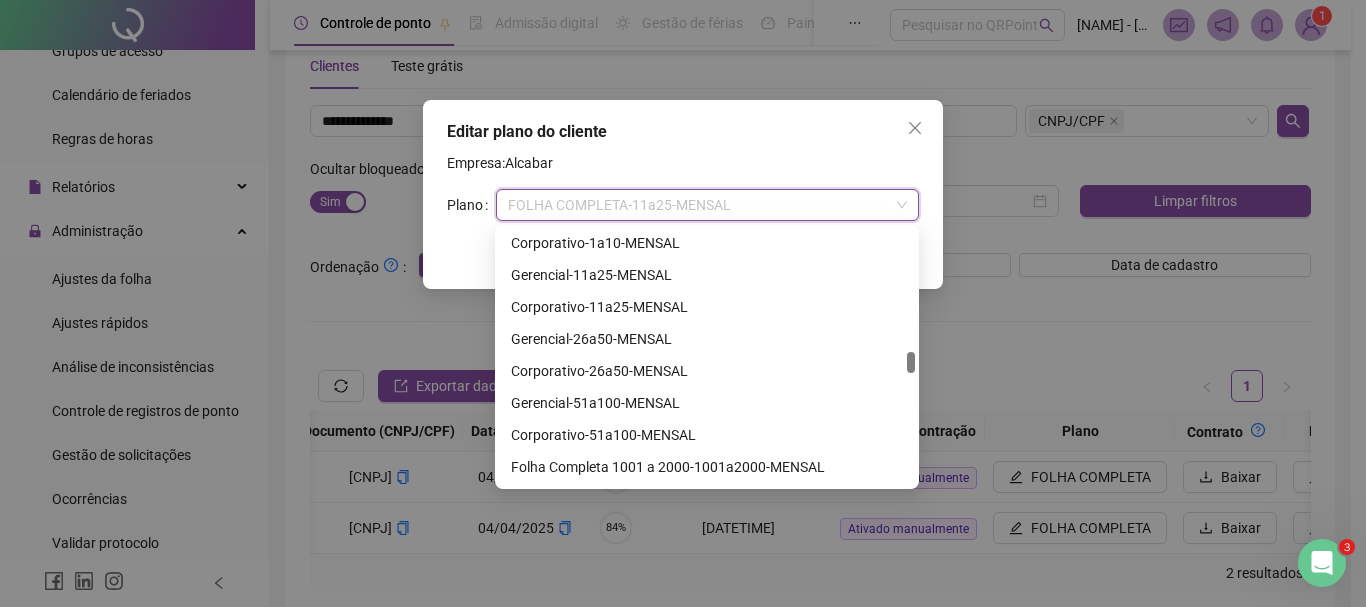 click on "Página inicial Cadastros Empregadores Locais de trabalho Escalas Colaboradores Grupos de acesso Calendário de feriados Regras de horas Relatórios Administração Ajustes da folha Ajustes rápidos Análise de inconsistências Controle de registros de ponto Gestão de solicitações Ocorrências Validar protocolo Link para Registro Rápido Exportações Integrações Aceite de uso Atestado técnico Gerar QRCode Financeiro Central de ajuda Clube QR - Beneficios Controle de ponto Admissão digital Gestão de férias Painel do DP Folha de pagamento   Pesquisar no QRPoint SANDRA HELENA DE OLIVEIRA - Maria Victoria - CS 1  Marketing  Customer Success  Finances  Technologies   Escolha um ou mais filtros Situação de PQL Pouco engajamento Ocultar bloqueados Sim Não Data de cadastro ~   Limpar filtros Ordenação : Nome fantasia   E-mail   Data de cadastro   Dias restantes de teste grátis   Quantidade de colaboradores ativos   Exportar dados 1 2 3 4 5 ••• 1772 Código Código de integração PQL" at bounding box center [675, 194] 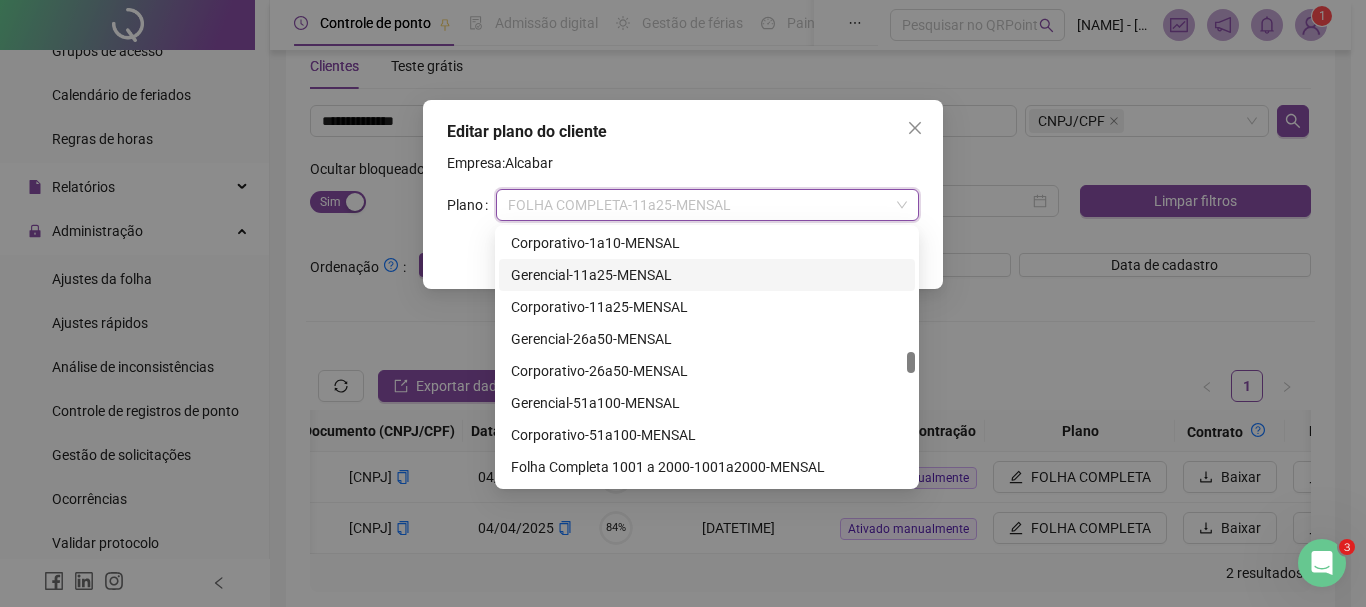 click on "Gerencial  -  11  a  25  -  MENSAL" at bounding box center (707, 275) 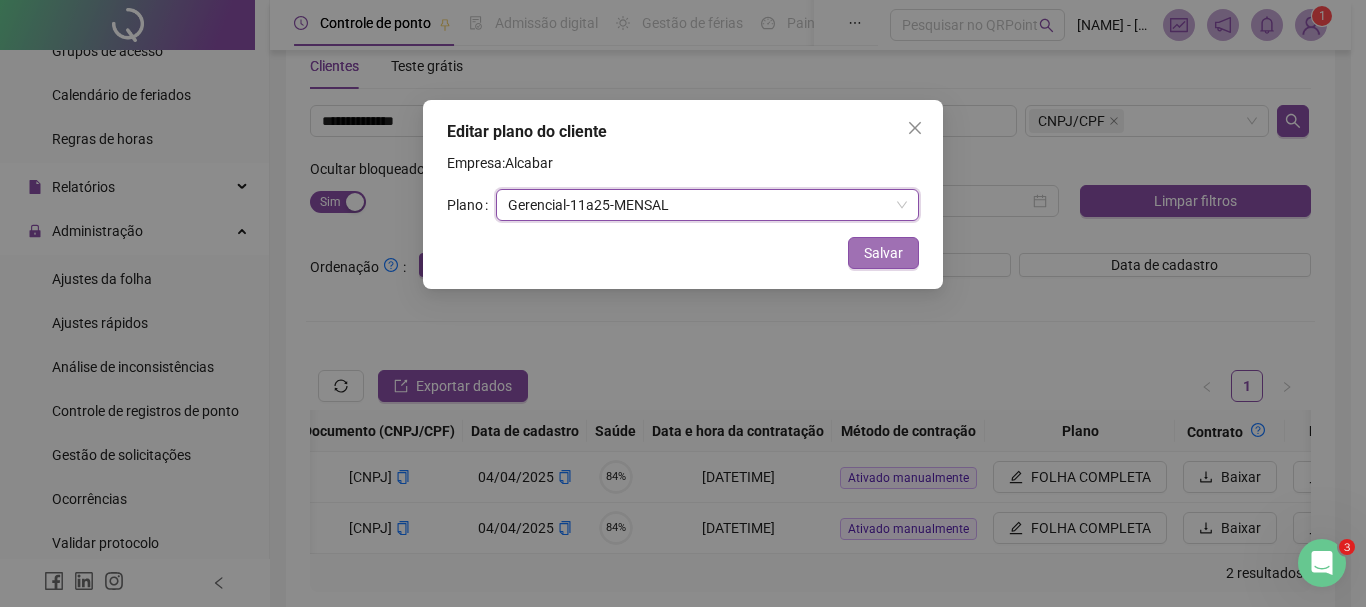 click on "Salvar" at bounding box center (883, 253) 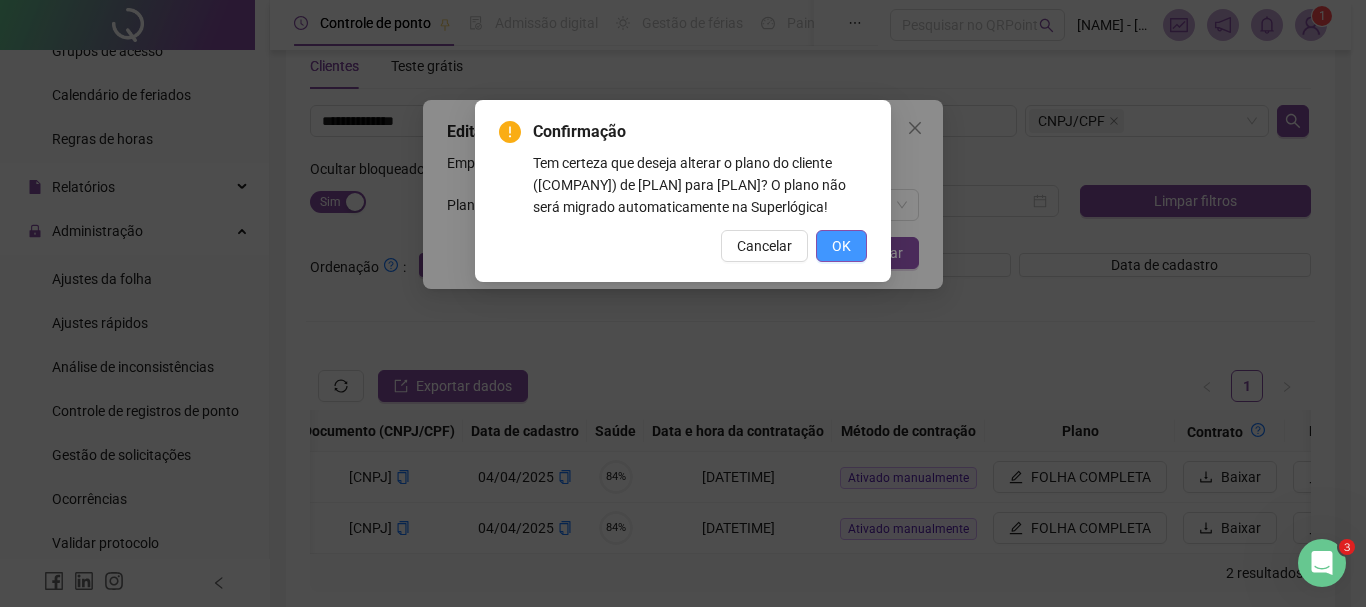 click on "OK" at bounding box center [841, 246] 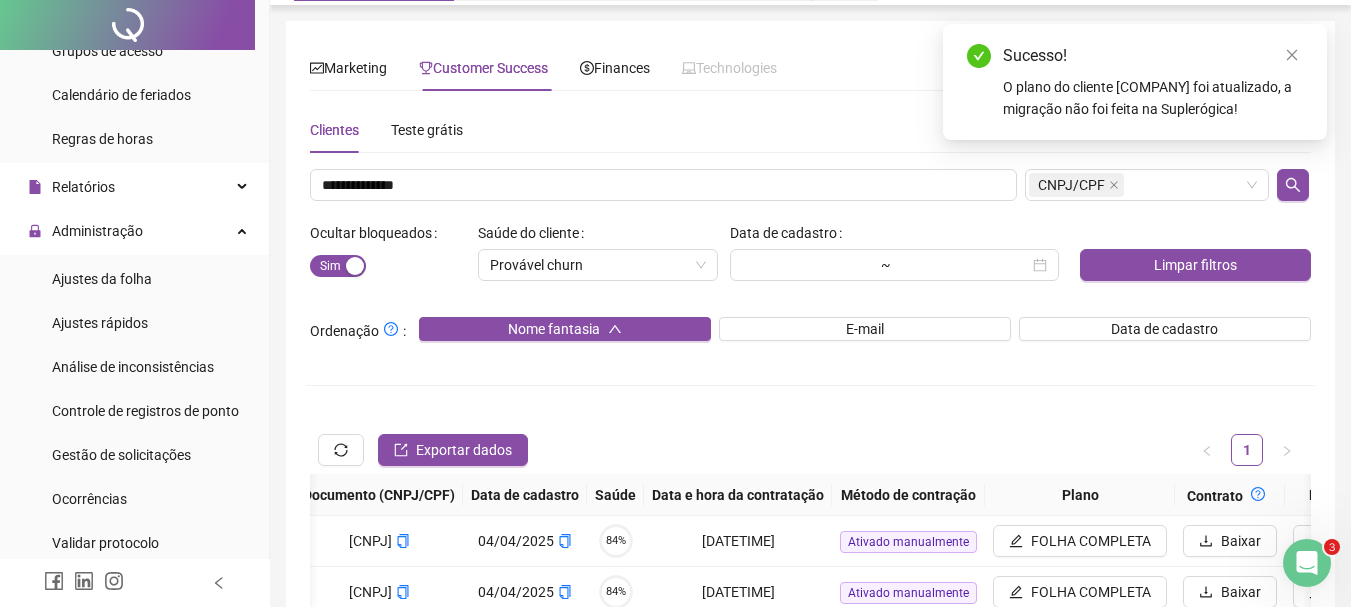 scroll, scrollTop: 0, scrollLeft: 0, axis: both 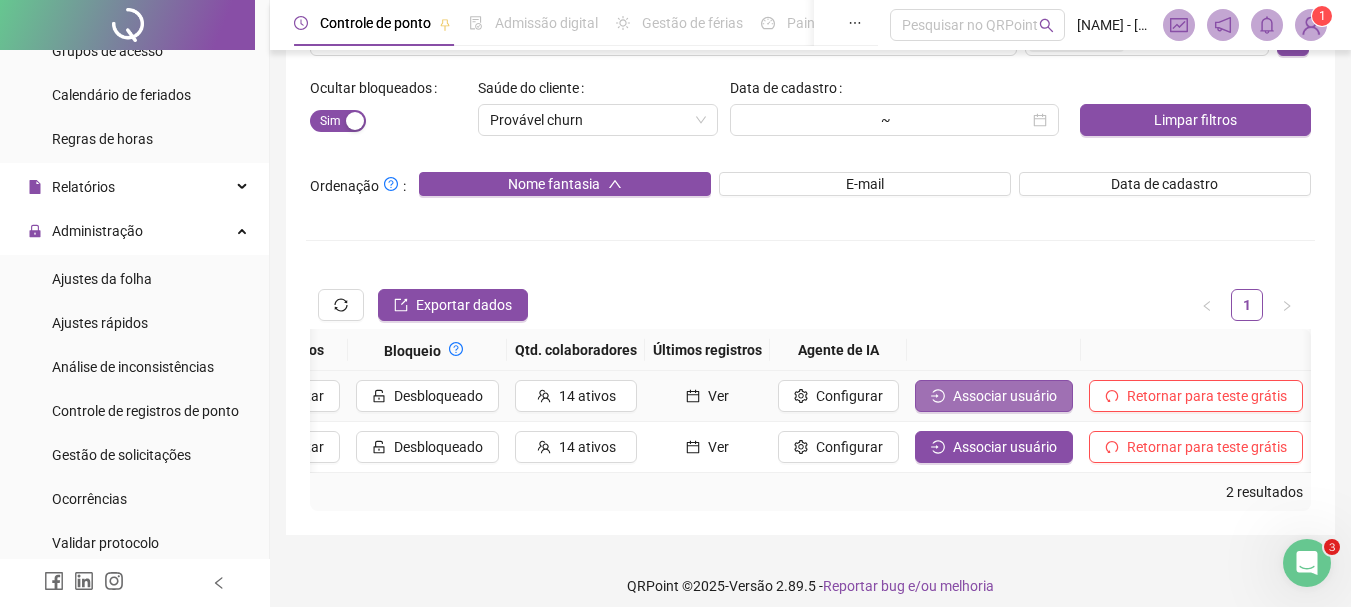 click on "Associar usuário" at bounding box center (1005, 396) 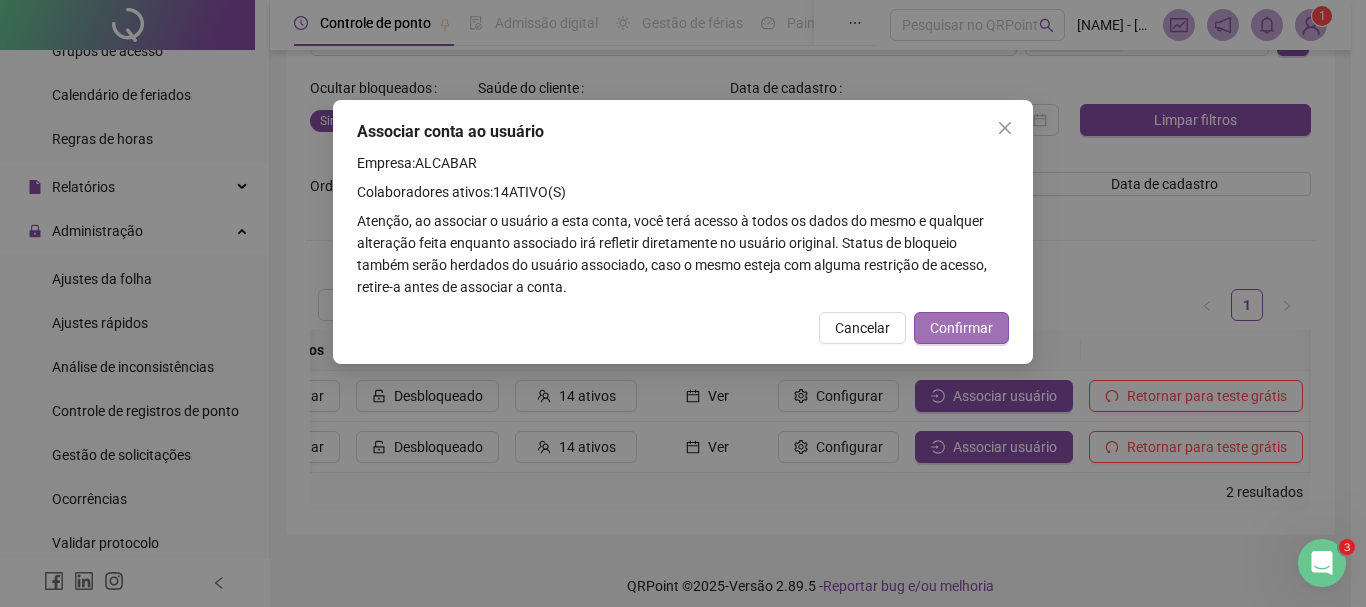 click on "Confirmar" at bounding box center (961, 328) 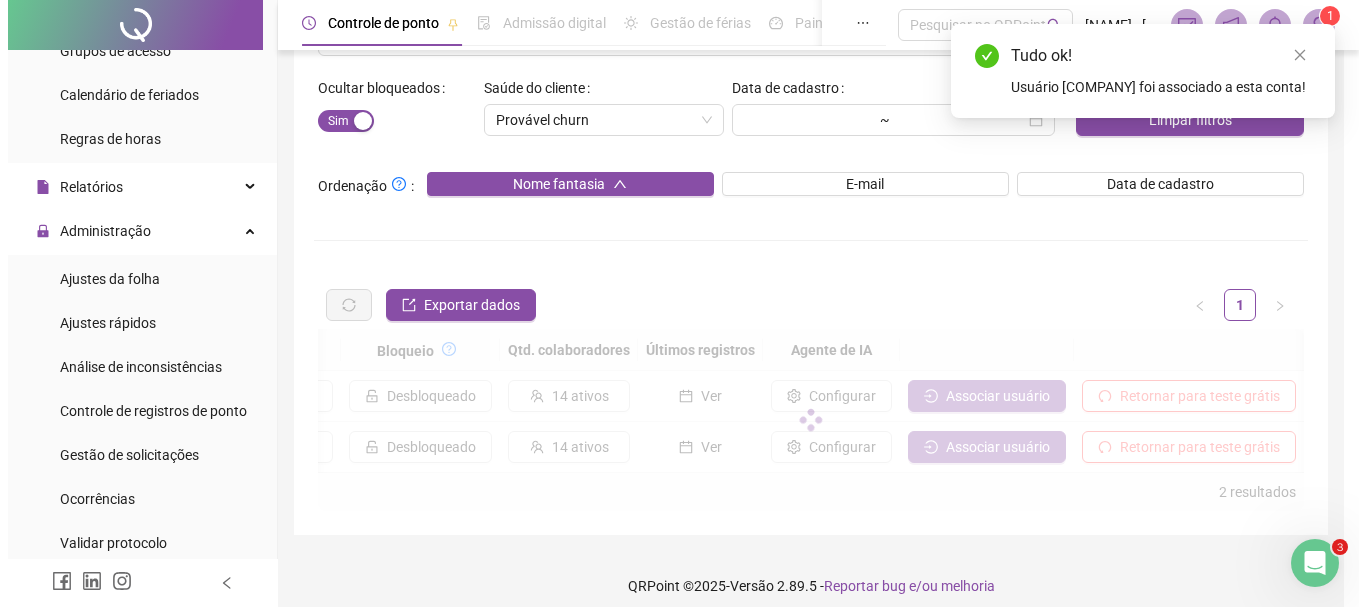 scroll, scrollTop: 0, scrollLeft: 2021, axis: horizontal 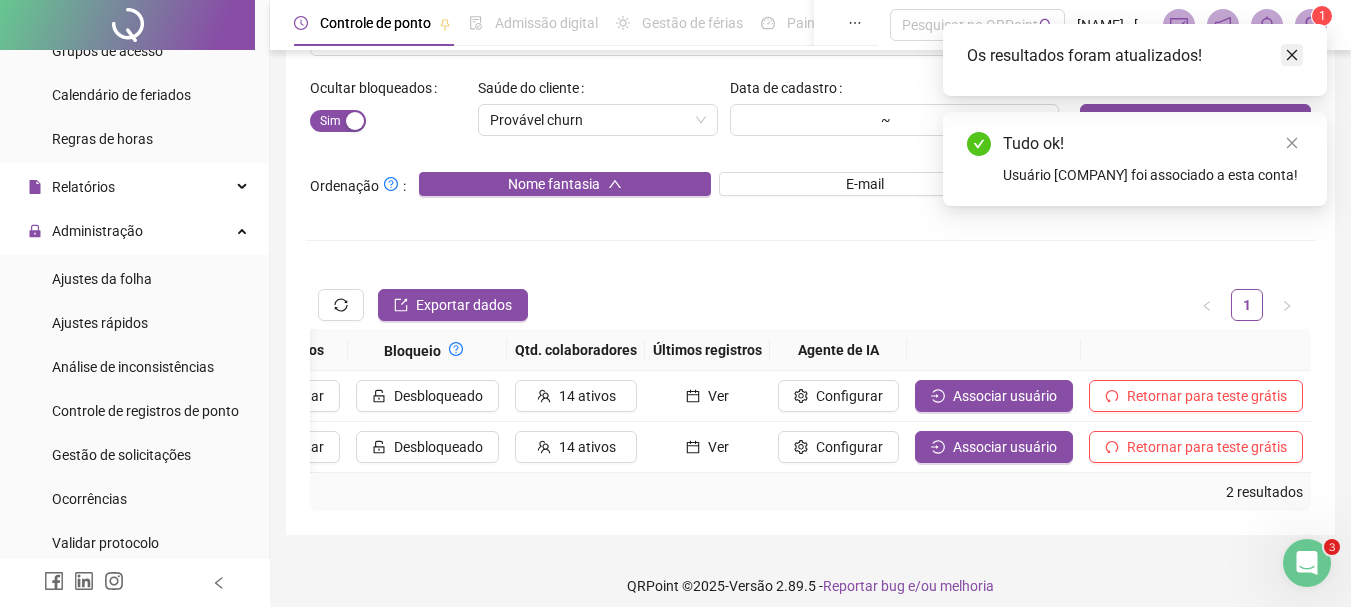 click 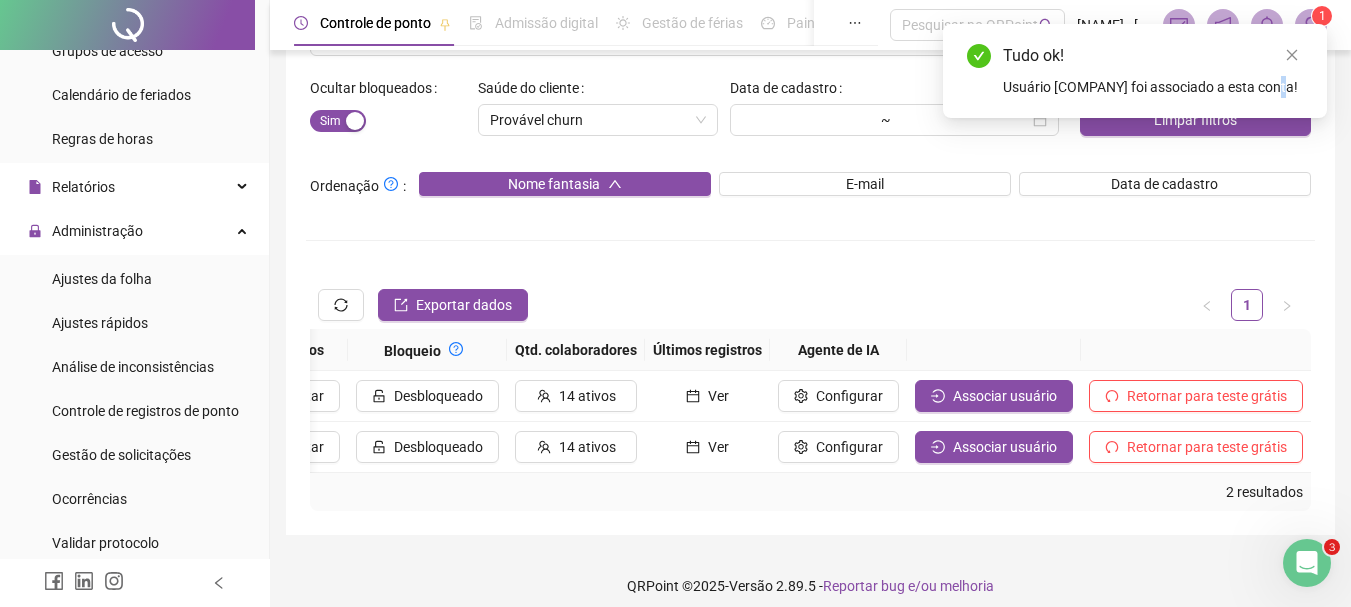 click 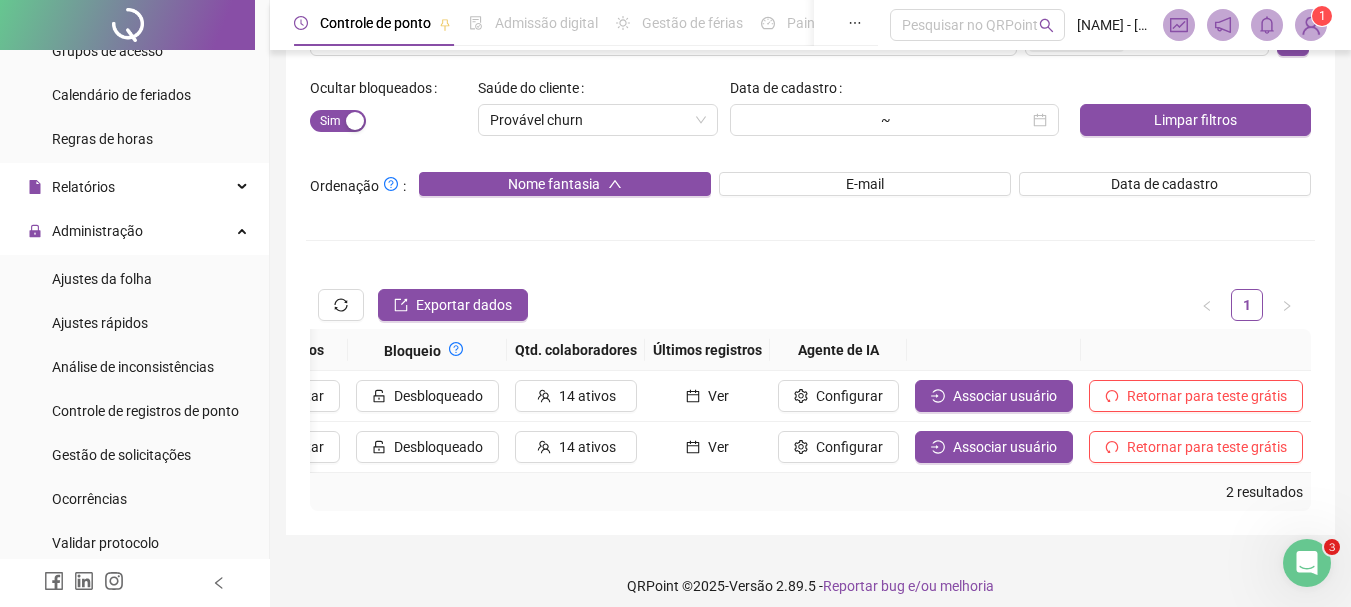 click at bounding box center [1311, 25] 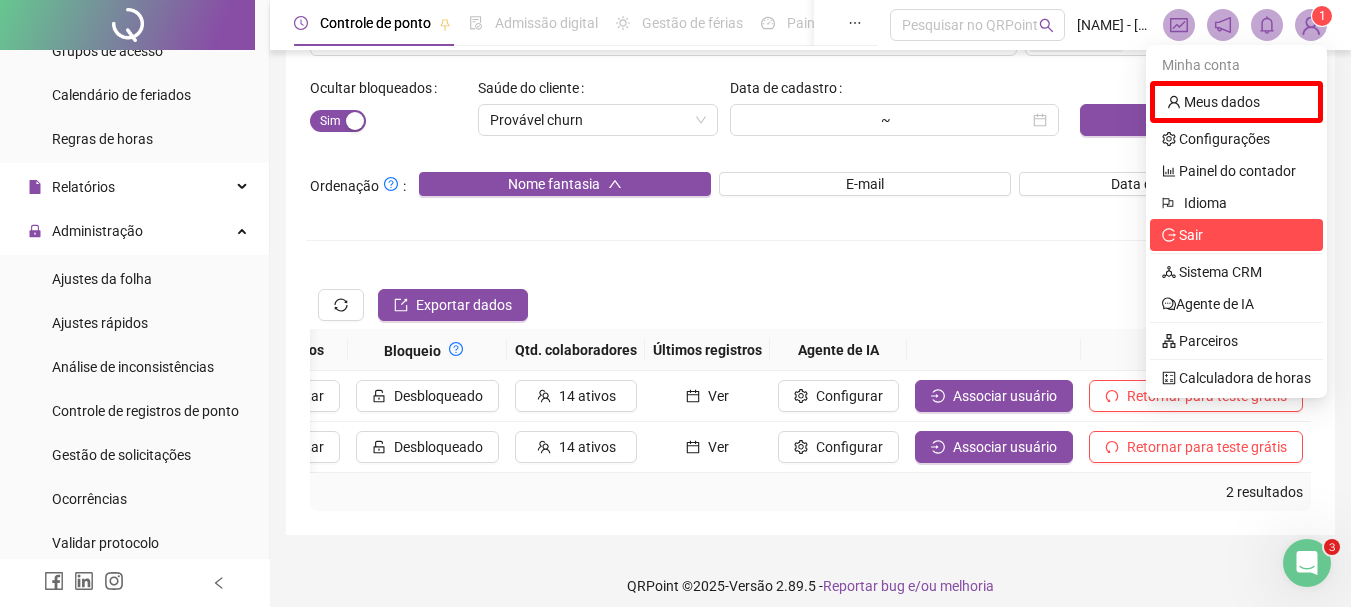 click on "Sair" at bounding box center (1236, 235) 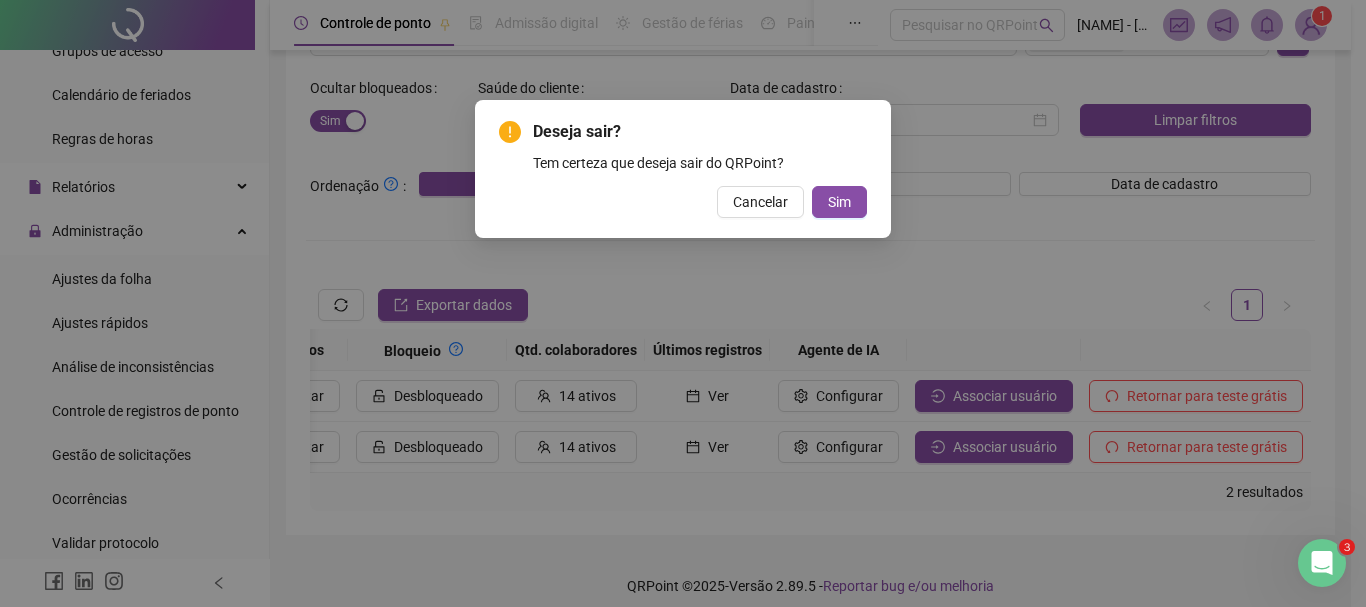type 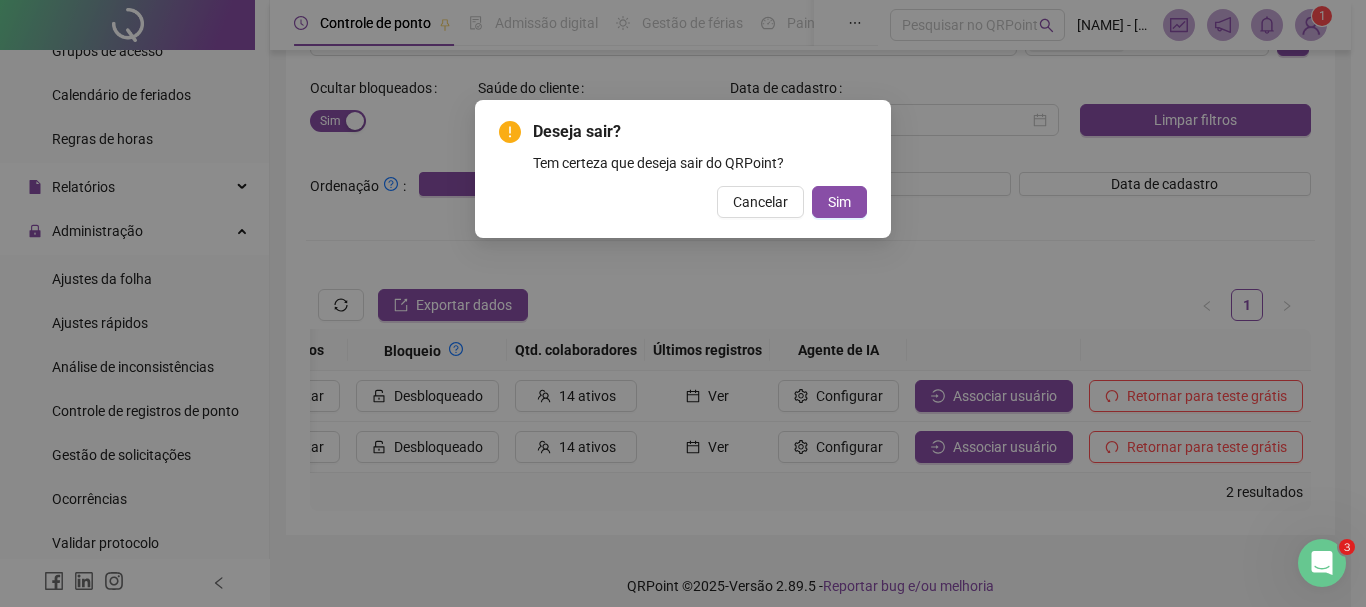 click on "Sim" at bounding box center (839, 202) 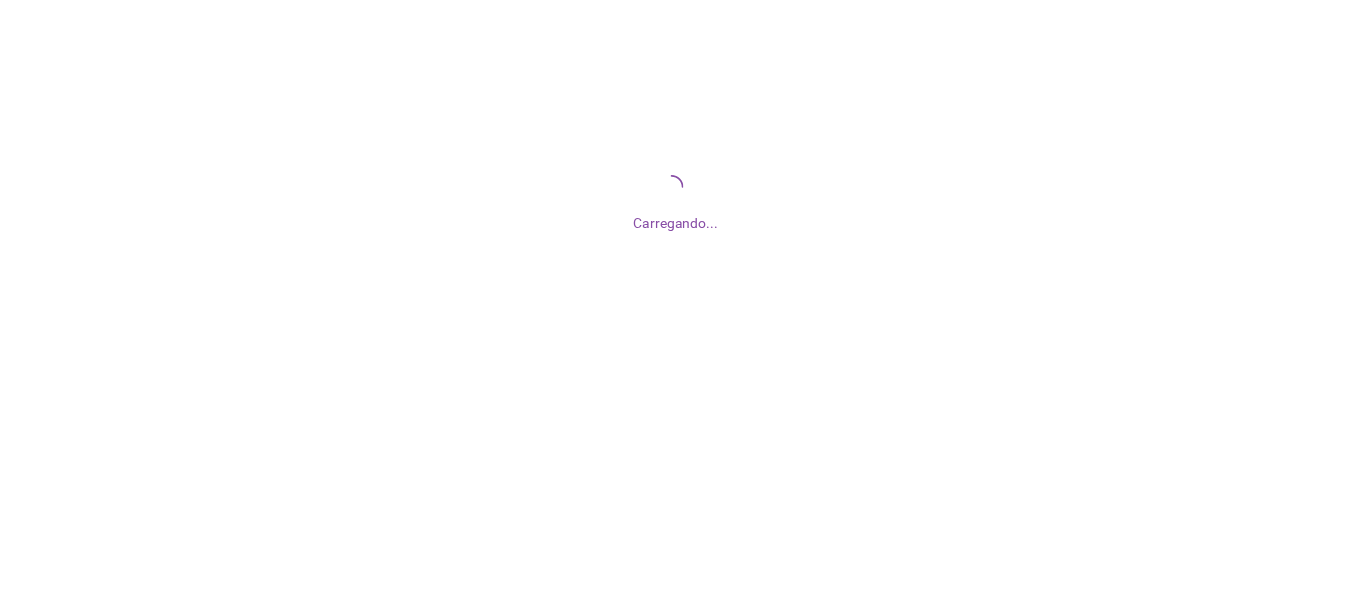 scroll, scrollTop: 0, scrollLeft: 0, axis: both 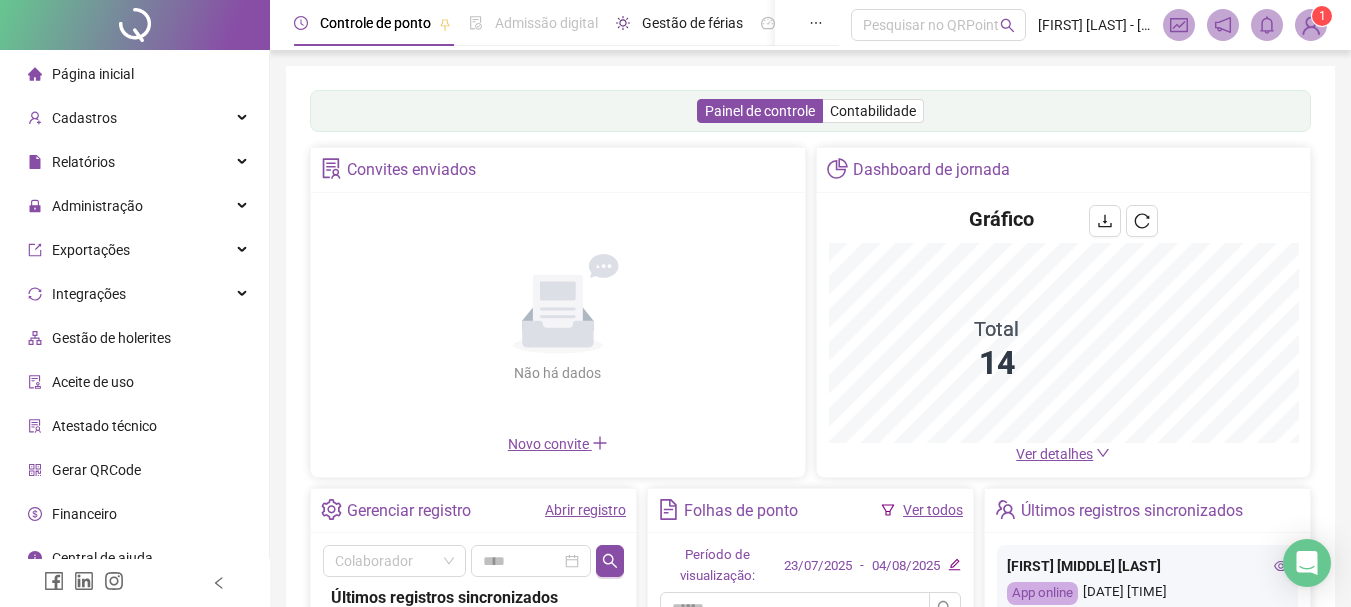 click on "Gestão de férias" at bounding box center (692, 23) 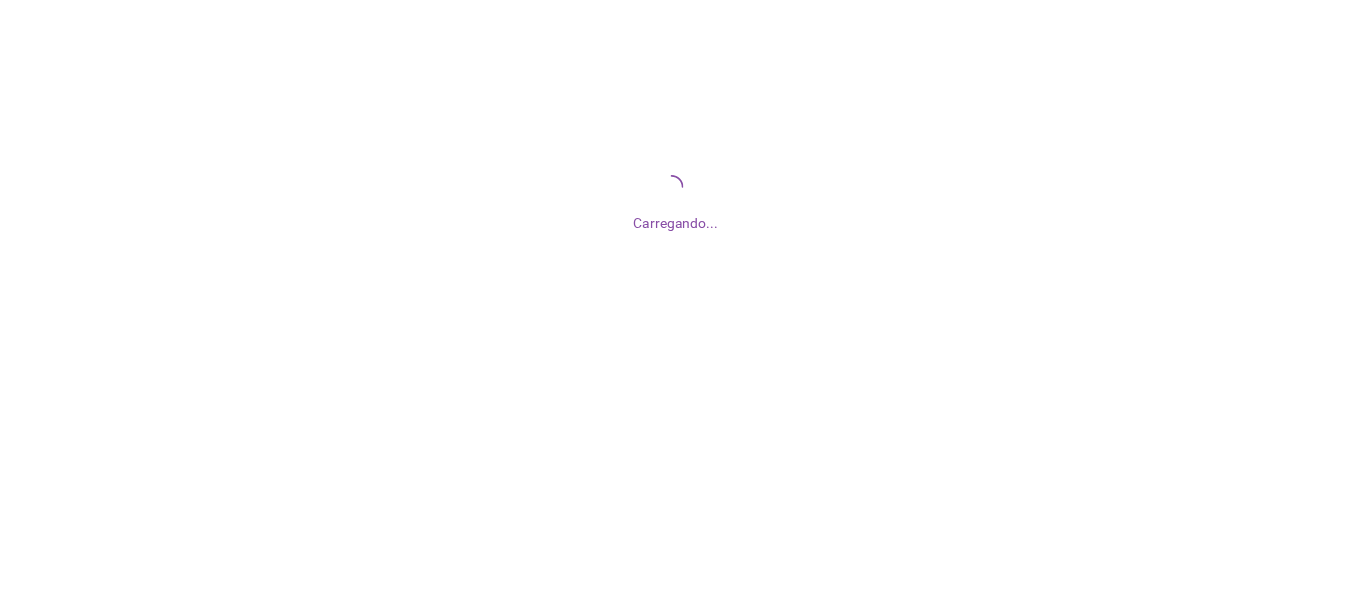 scroll, scrollTop: 0, scrollLeft: 0, axis: both 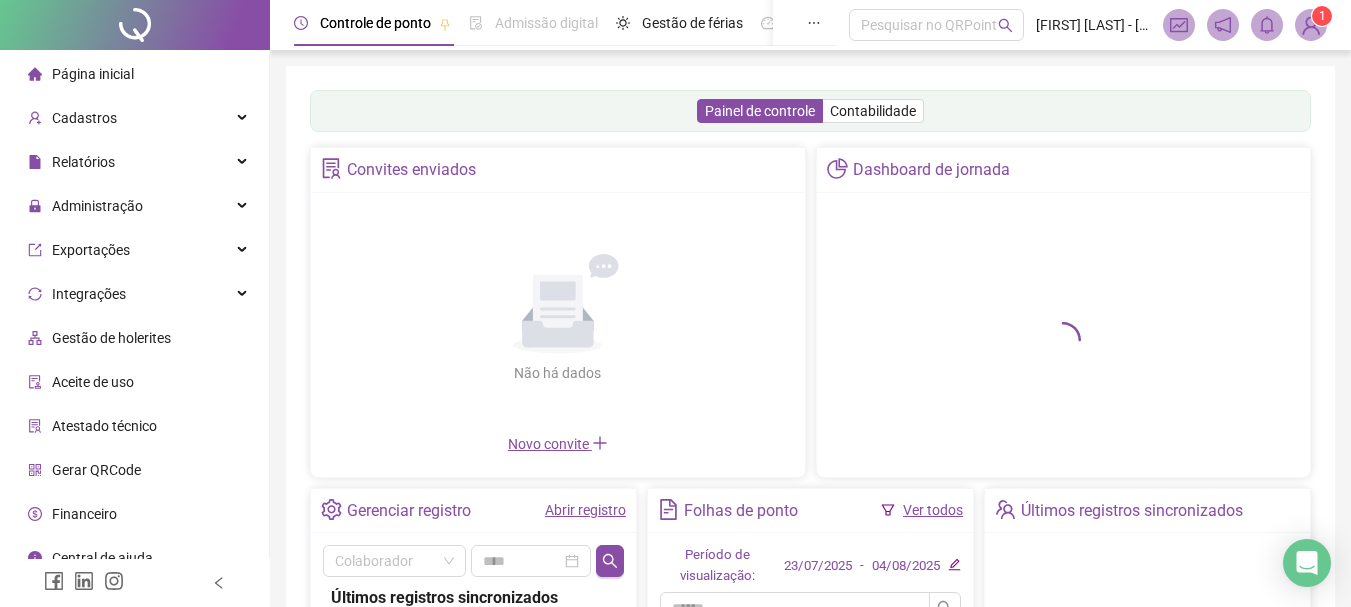 click at bounding box center (1311, 25) 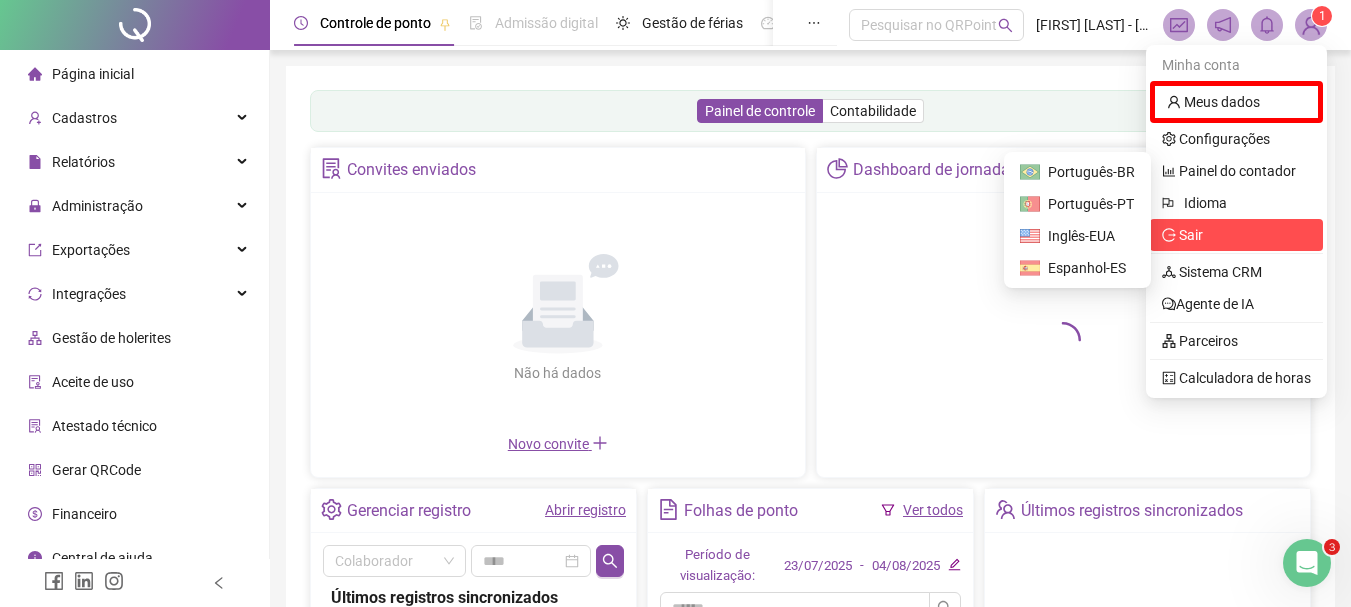 scroll, scrollTop: 0, scrollLeft: 0, axis: both 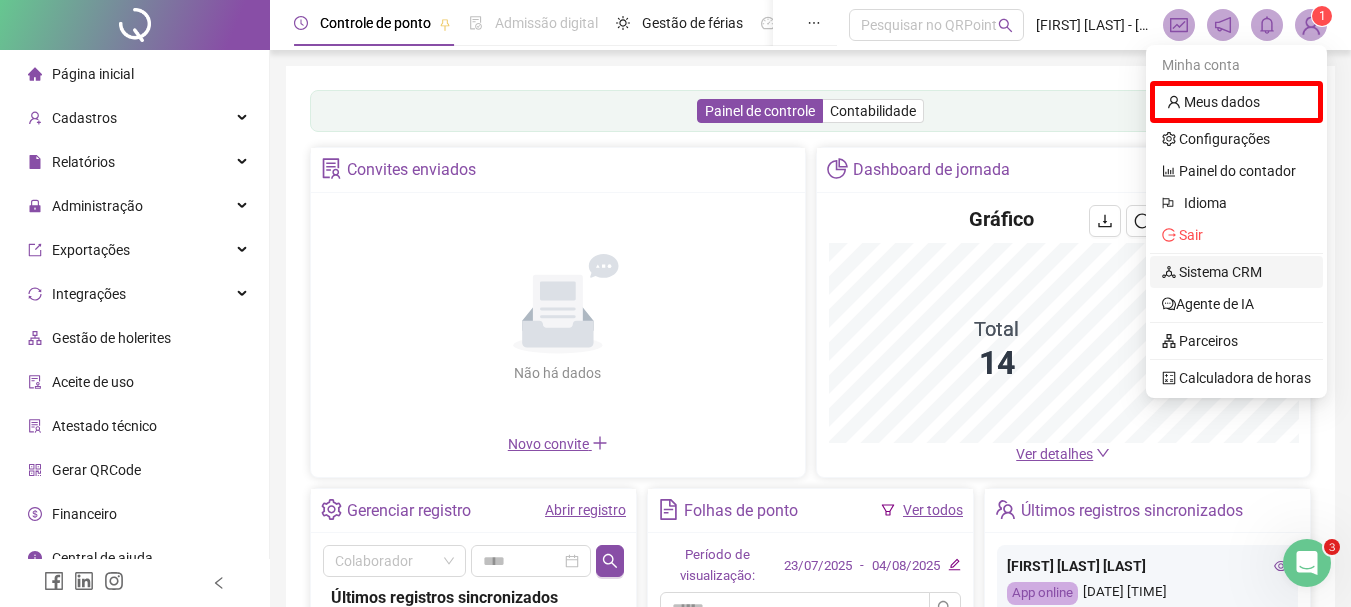 click on "Sistema CRM" at bounding box center [1212, 272] 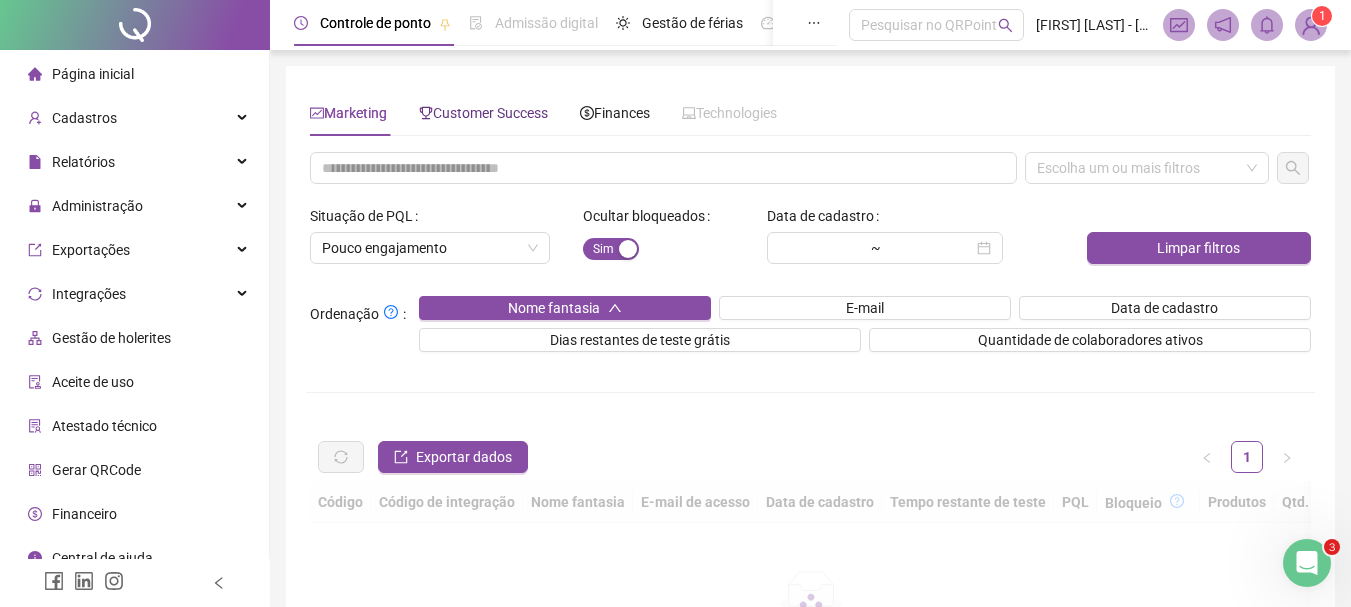 click on "Customer Success" at bounding box center (483, 113) 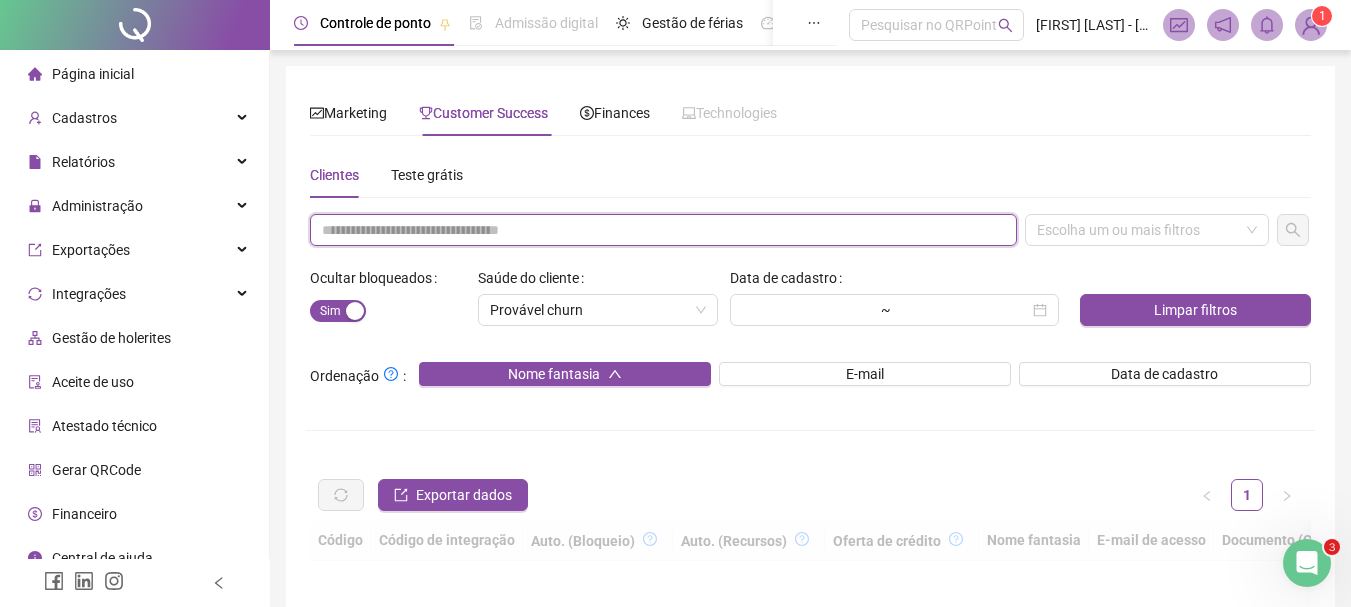click at bounding box center (663, 230) 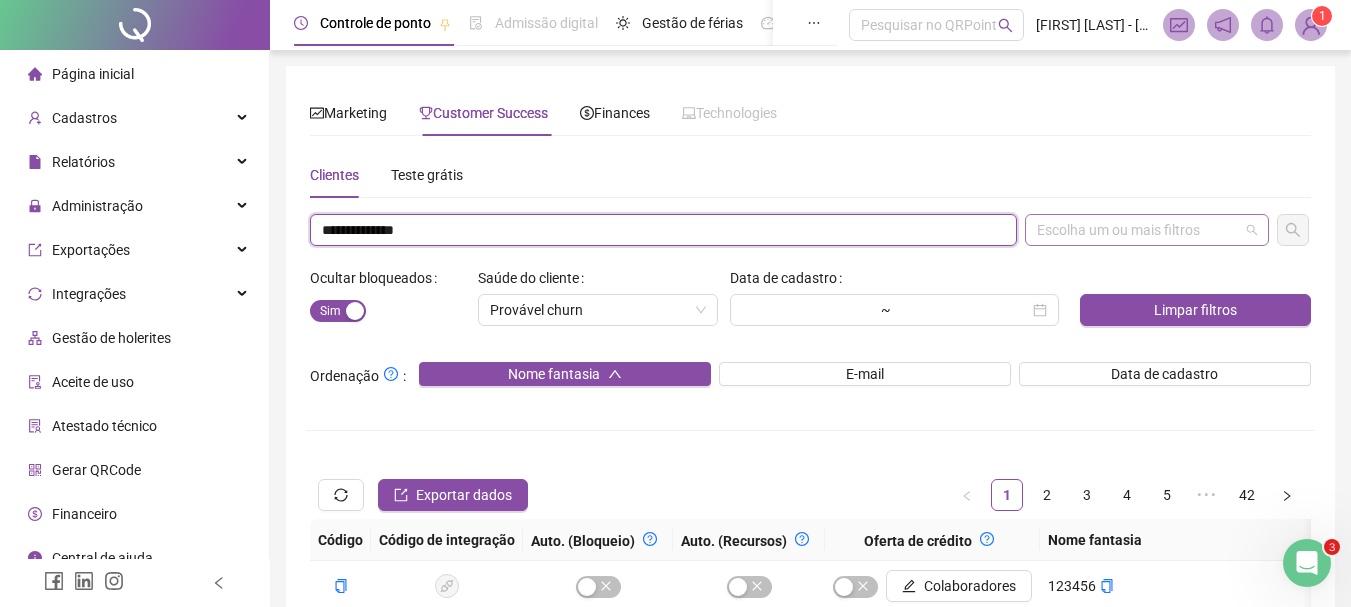 click on "Escolha um ou mais filtros" at bounding box center [1147, 230] 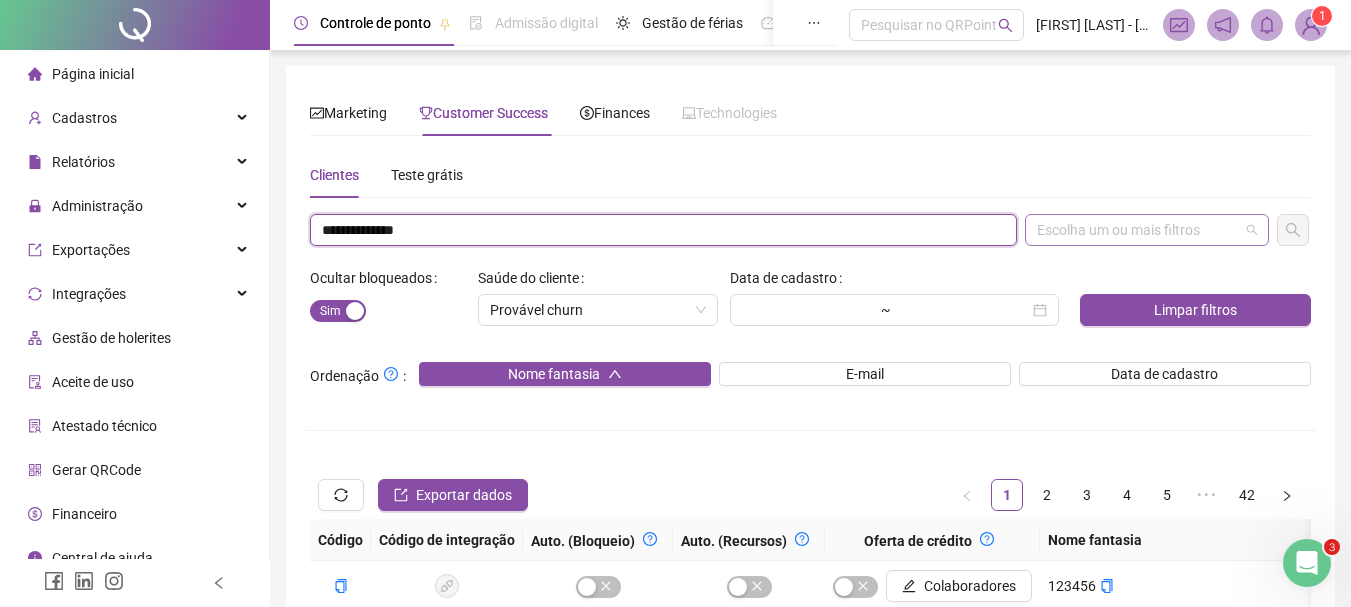 type on "**********" 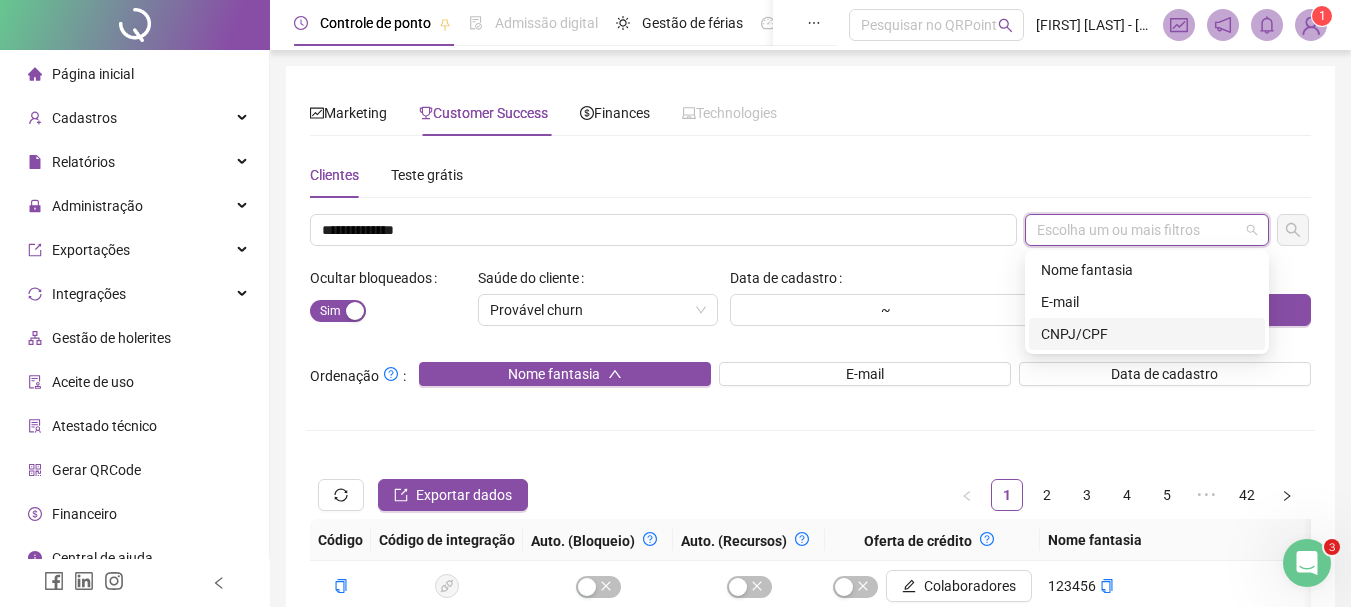 click on "CNPJ/CPF" at bounding box center (1147, 334) 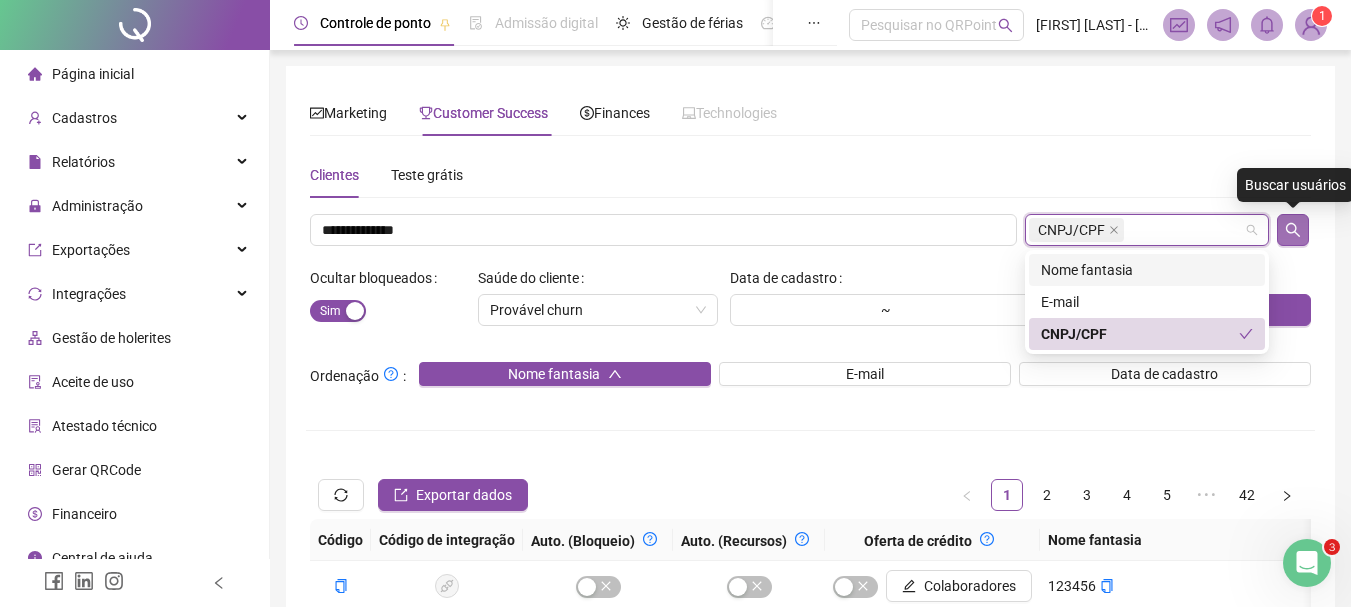 click 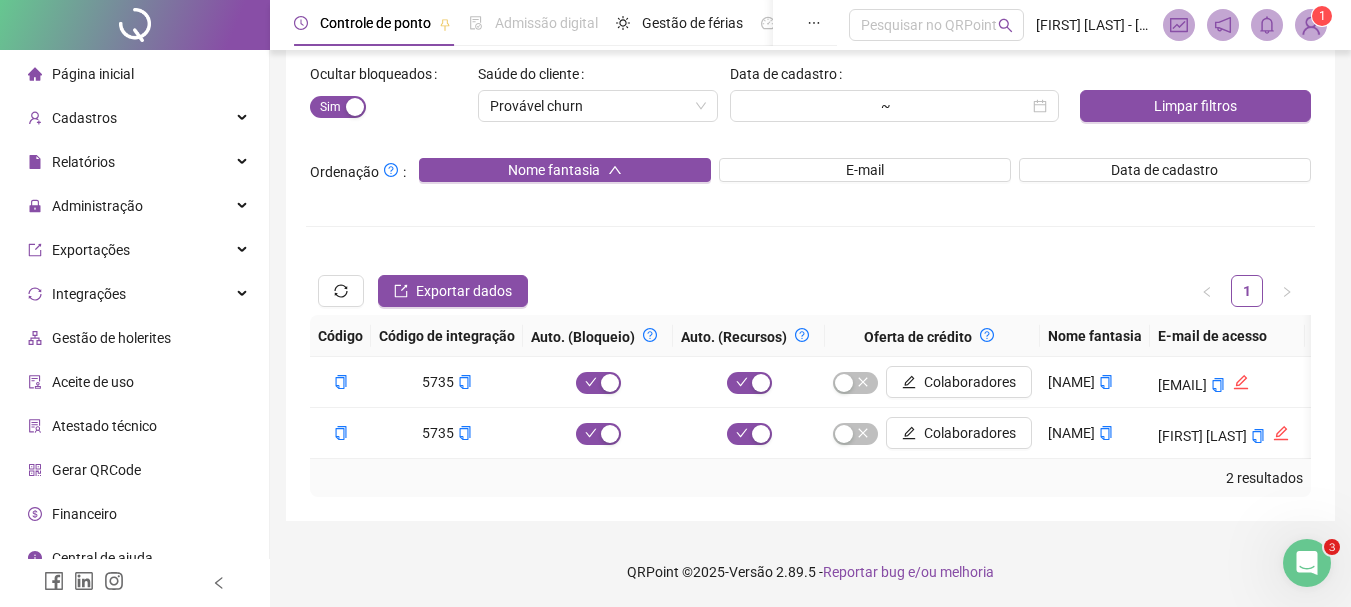scroll, scrollTop: 219, scrollLeft: 0, axis: vertical 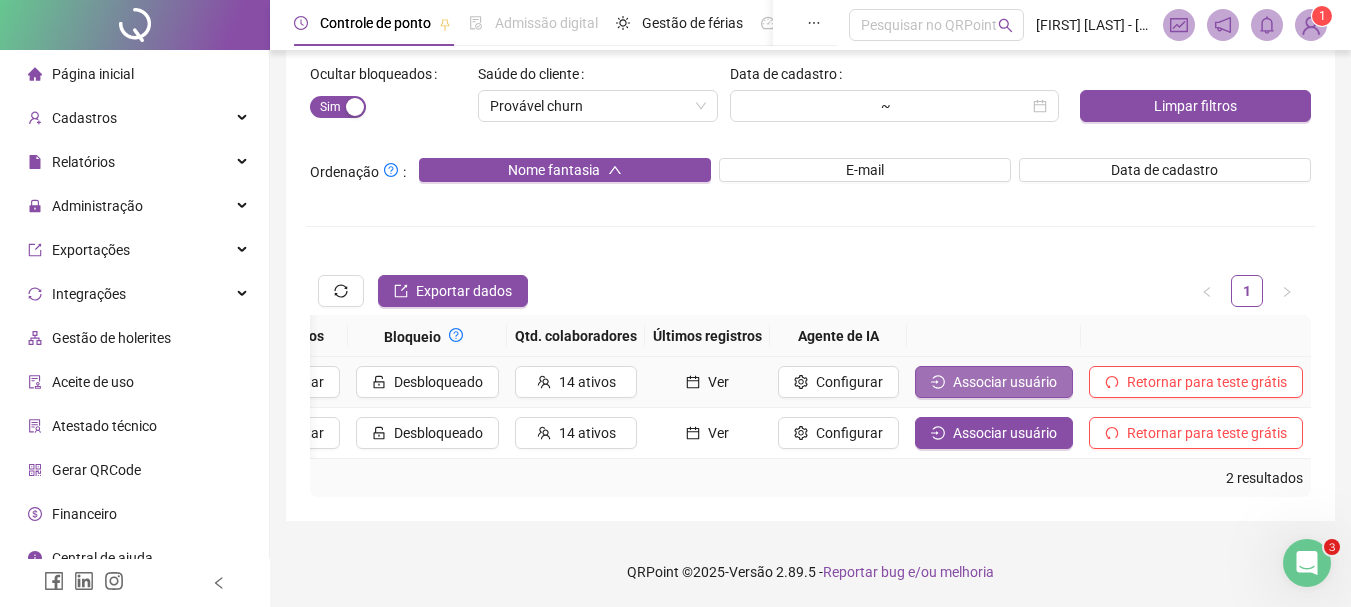 click on "Associar usuário" at bounding box center (1005, 382) 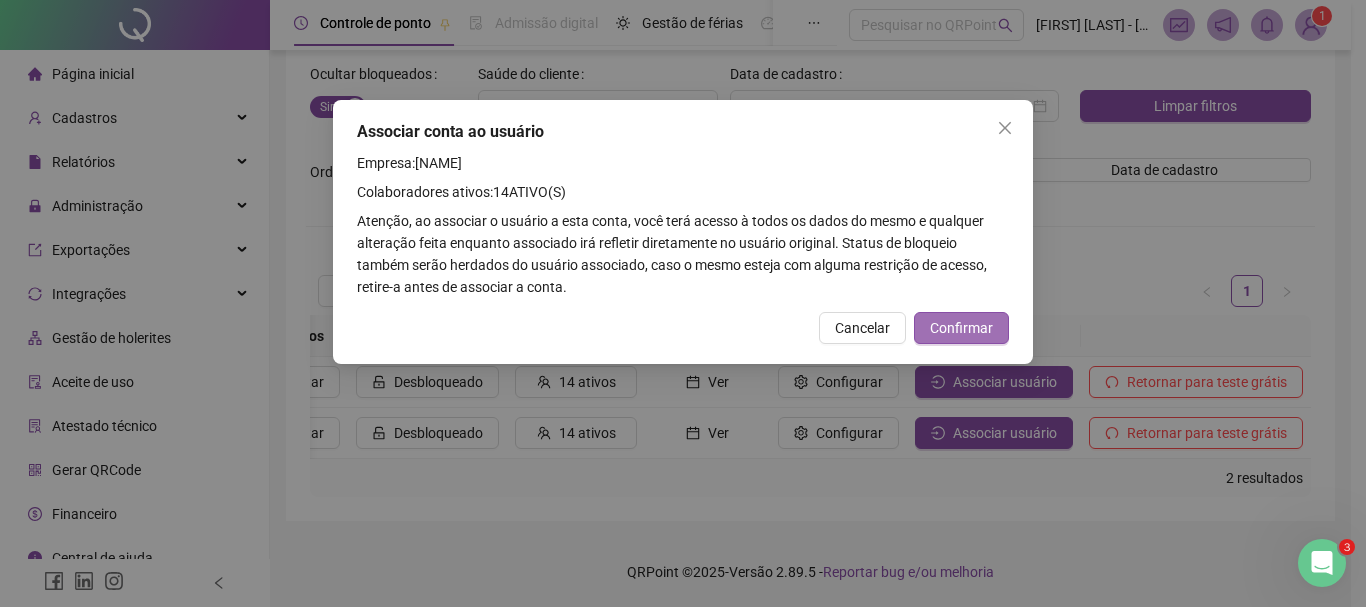 click on "Confirmar" at bounding box center [961, 328] 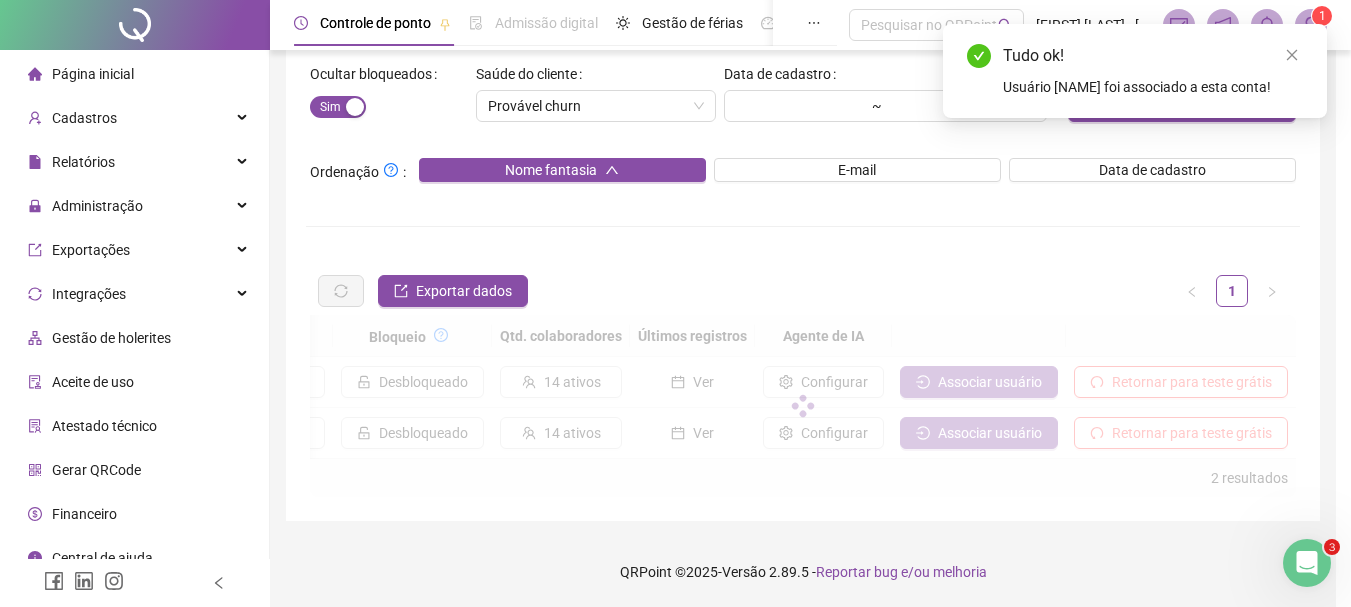 scroll, scrollTop: 0, scrollLeft: 2006, axis: horizontal 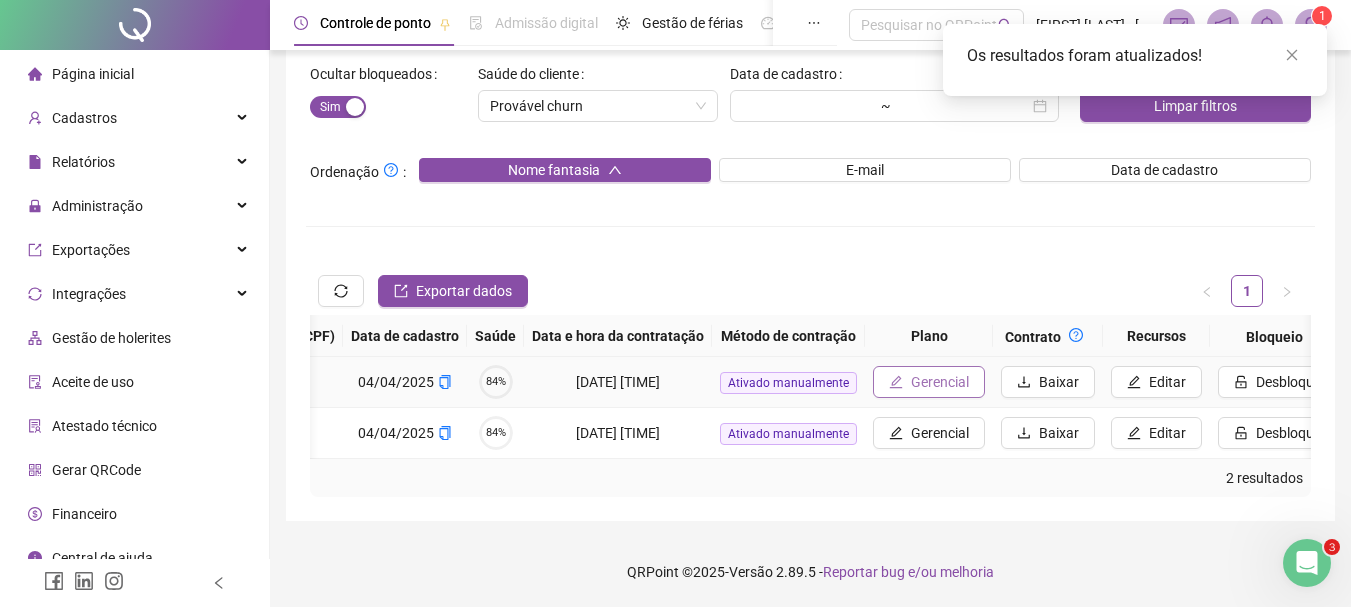click on "Gerencial" at bounding box center (929, 382) 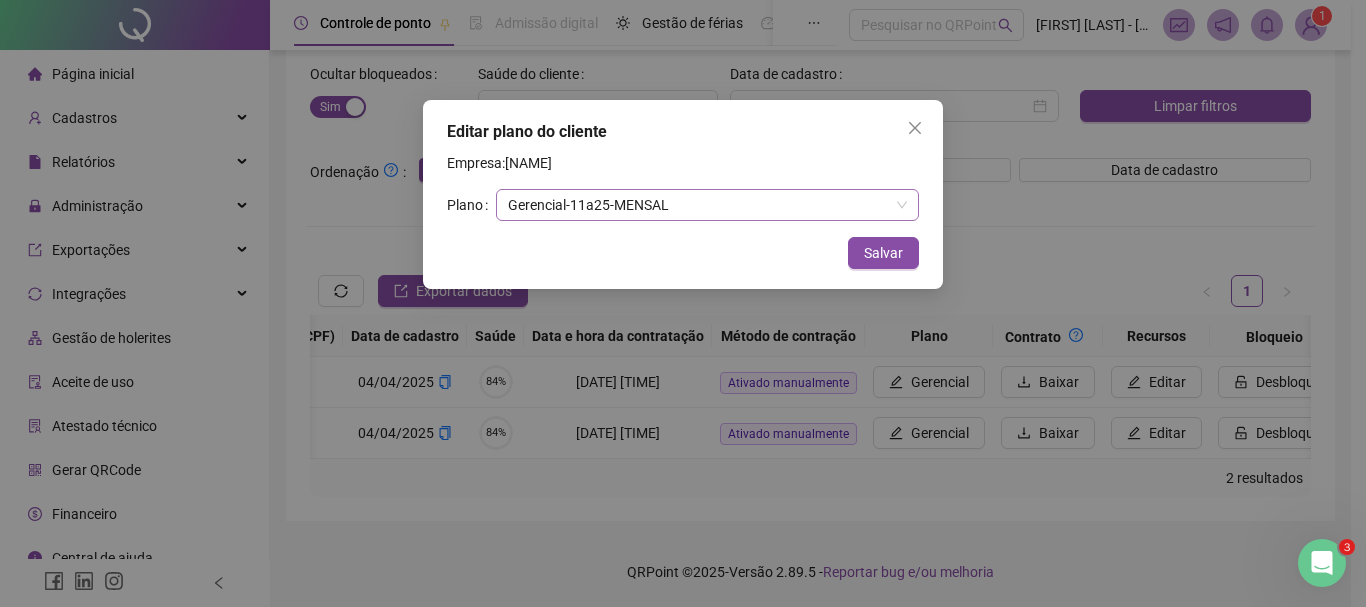 click on "Gerencial  -  11  a  25  -  MENSAL" at bounding box center [707, 205] 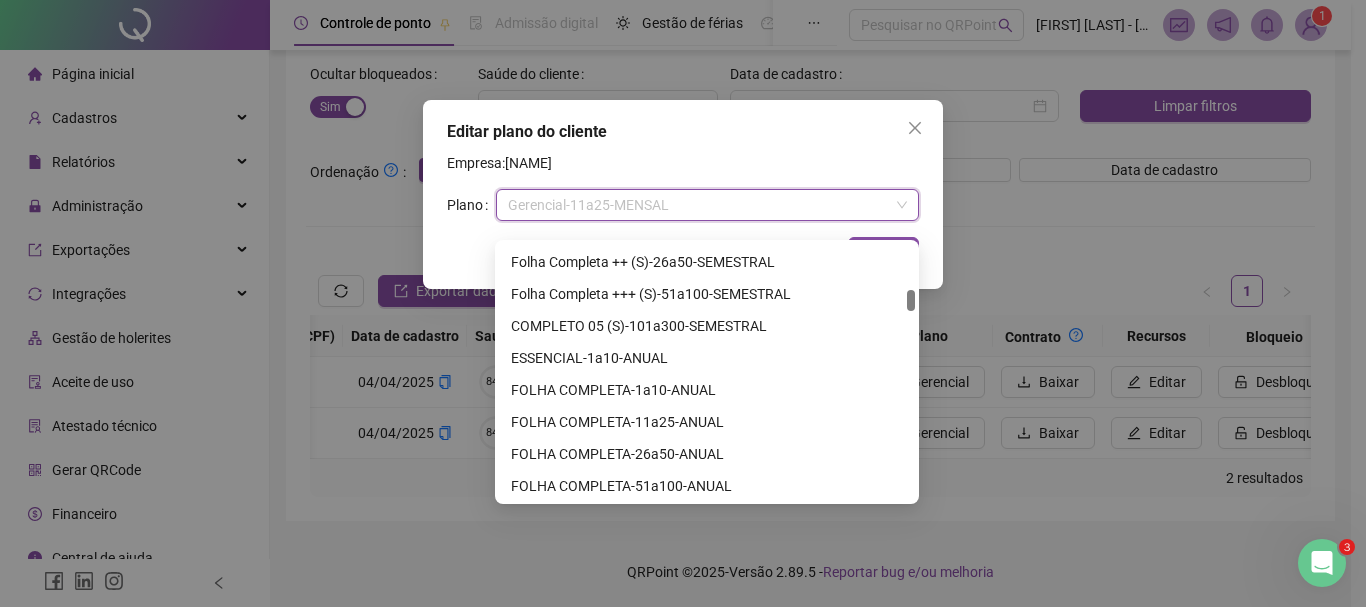 scroll, scrollTop: 550, scrollLeft: 0, axis: vertical 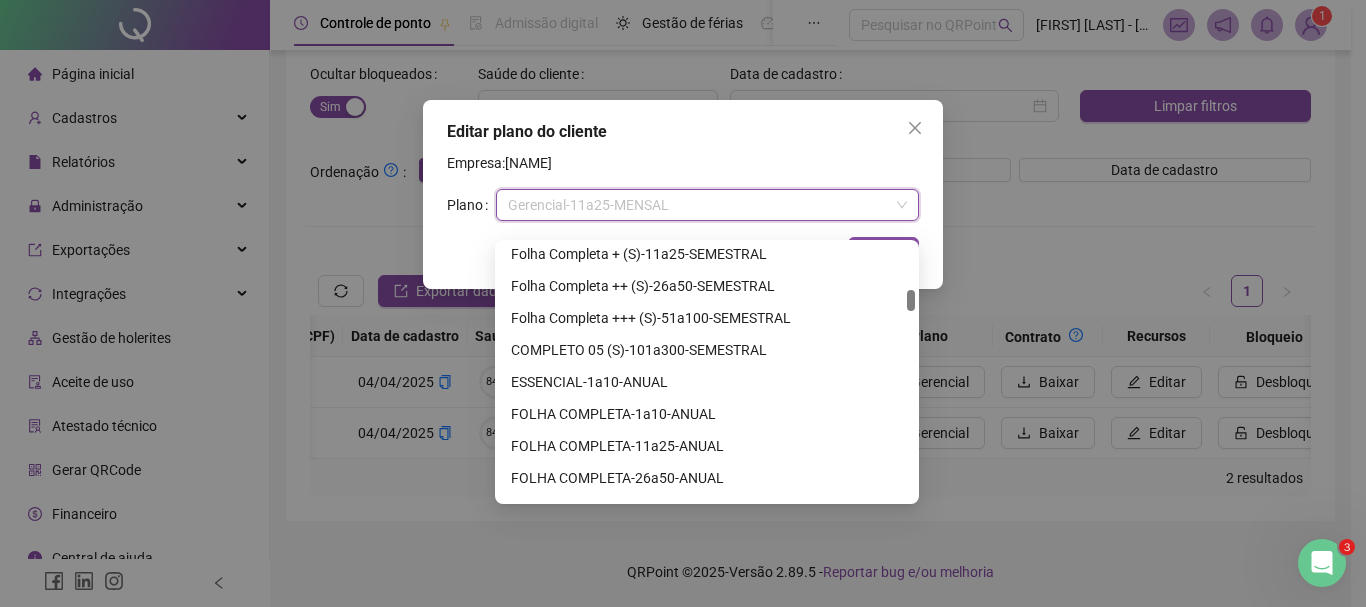 drag, startPoint x: 909, startPoint y: 351, endPoint x: 903, endPoint y: 290, distance: 61.294373 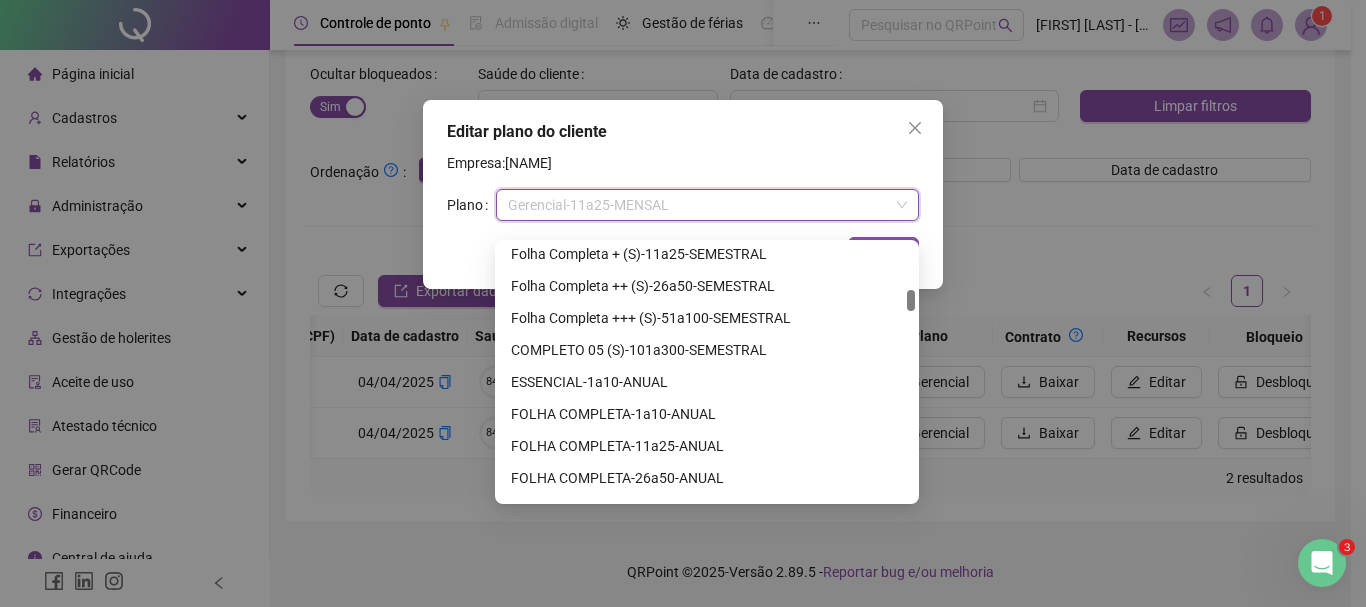 click on "Folha Completa + (S)  -  11  a  25  -  SEMESTRAL Folha Completa ++ (S)  -  26  a  50  -  SEMESTRAL Folha Completa +++ (S)  -  51  a  100  -  SEMESTRAL COMPLETO 05 (S)  -  101  a  300  -  SEMESTRAL ESSENCIAL  -  1  a  10  -  ANUAL FOLHA COMPLETA  -  1  a  10  -  ANUAL FOLHA COMPLETA  -  11  a  25  -  ANUAL FOLHA COMPLETA  -  26  a  50  -  ANUAL FOLHA COMPLETA  -  51  a  100  -  ANUAL Folha Completa  -  101  a  200  -  ANUAL" at bounding box center [707, 372] 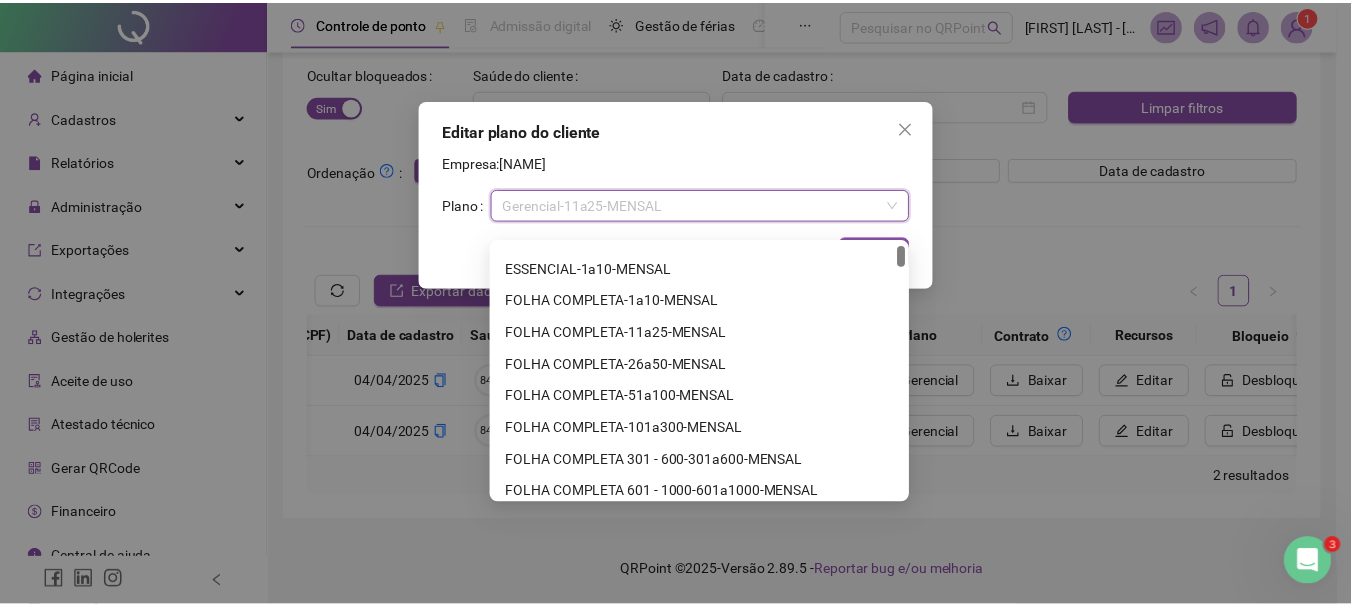 scroll, scrollTop: 11, scrollLeft: 0, axis: vertical 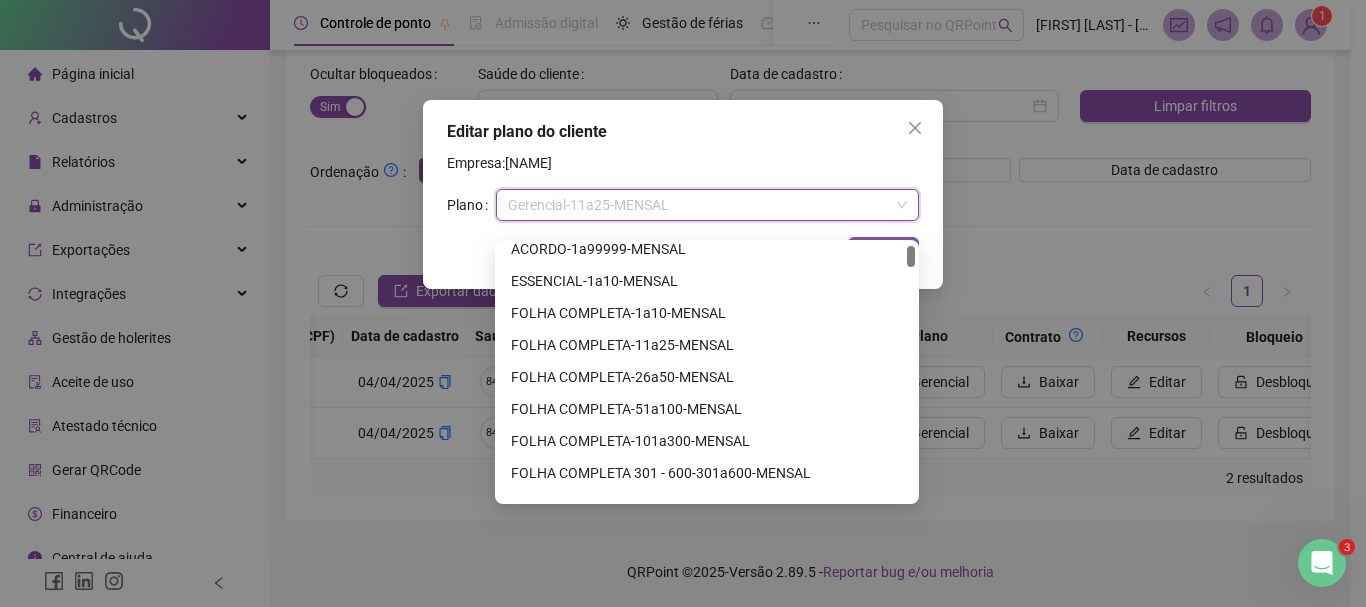 drag, startPoint x: 910, startPoint y: 282, endPoint x: 902, endPoint y: 237, distance: 45.705578 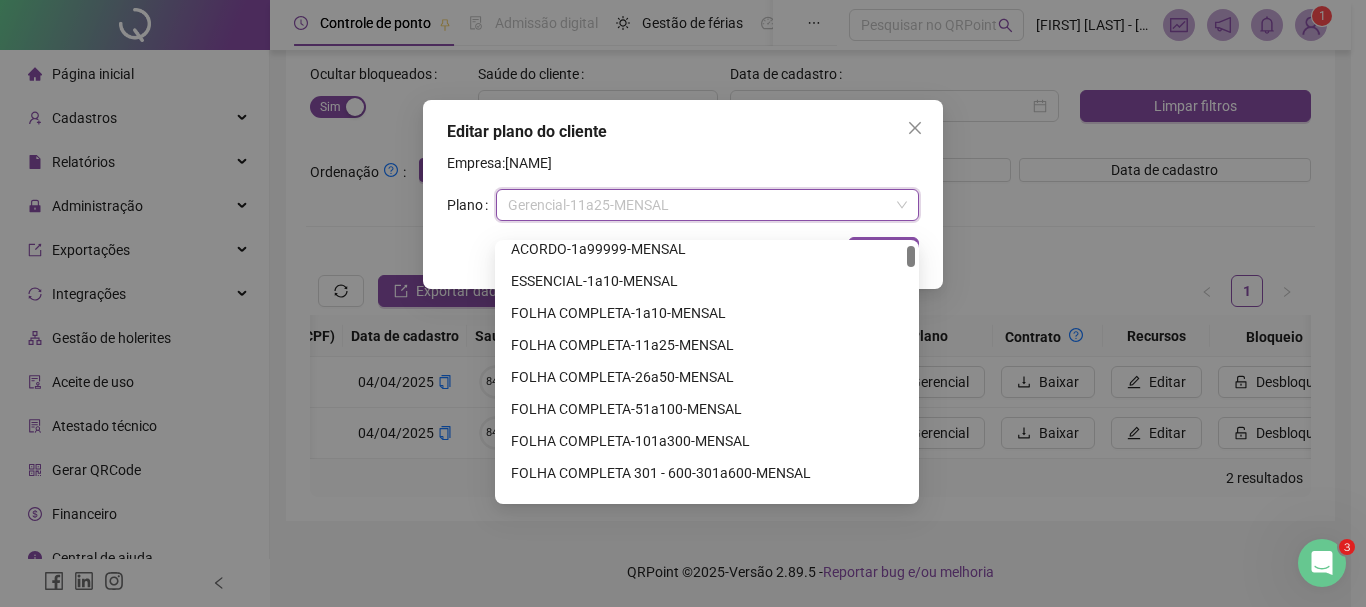 click on "ACORDO  -  1  a  99999  -  MENSAL ESSENCIAL  -  1  a  10  -  MENSAL FOLHA COMPLETA  -  1  a  10  -  MENSAL FOLHA COMPLETA  -  11  a  25  -  MENSAL FOLHA COMPLETA  -  26  a  50  -  MENSAL FOLHA COMPLETA  -  51  a  100  -  MENSAL FOLHA COMPLETA  -  101  a  300  -  MENSAL FOLHA COMPLETA 301 - 600  -  301  a  600  -  MENSAL FOLHA COMPLETA 601 - 1000  -  601  a  1000  -  MENSAL ESSENCIAL (T)  -  1  a  10  -  TRIMESTRAL" at bounding box center (707, 372) 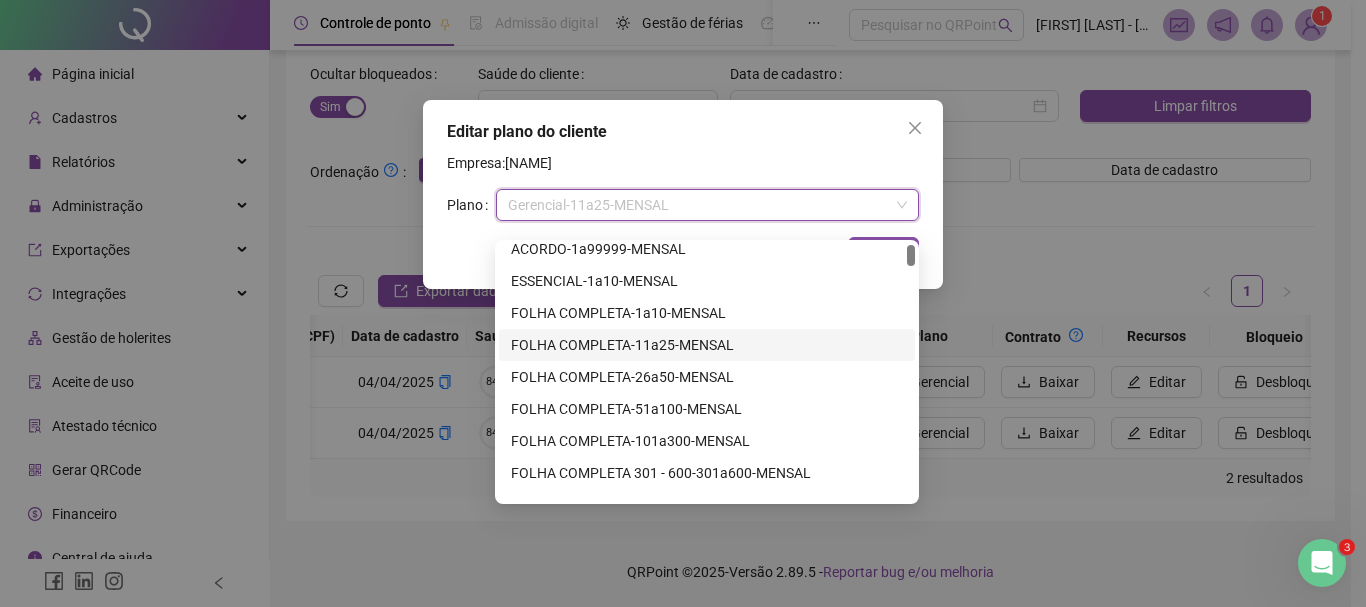 click on "FOLHA COMPLETA  -  11  a  25  -  MENSAL" at bounding box center (707, 345) 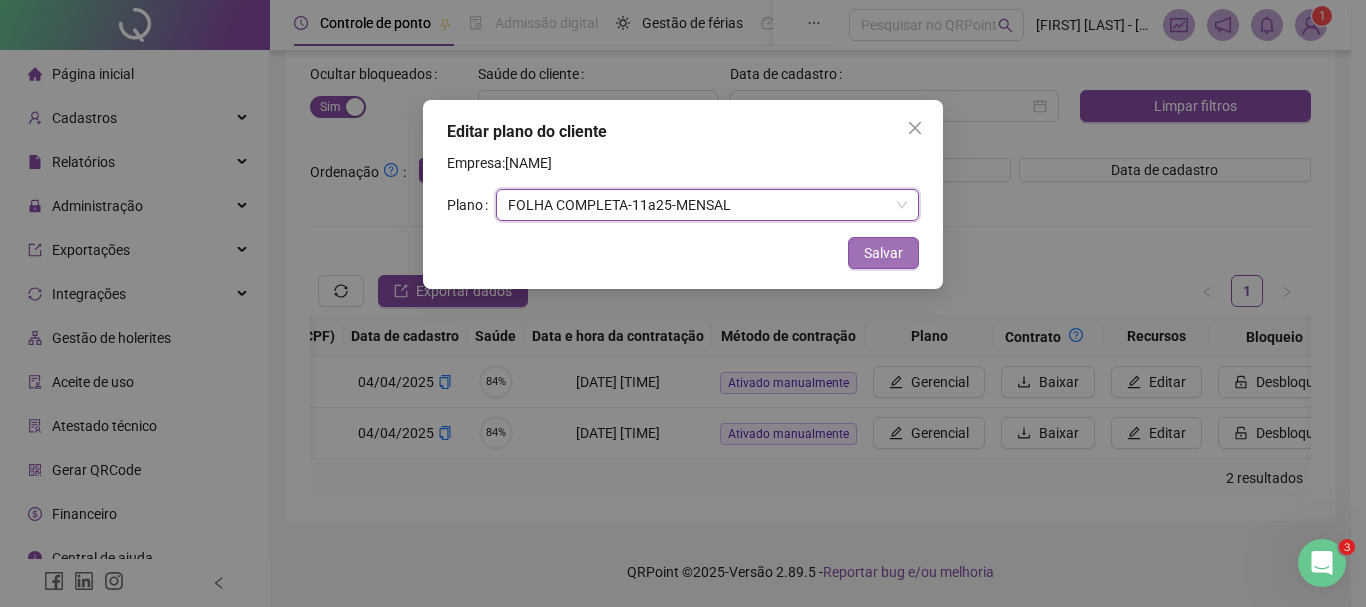 click on "Salvar" at bounding box center [883, 253] 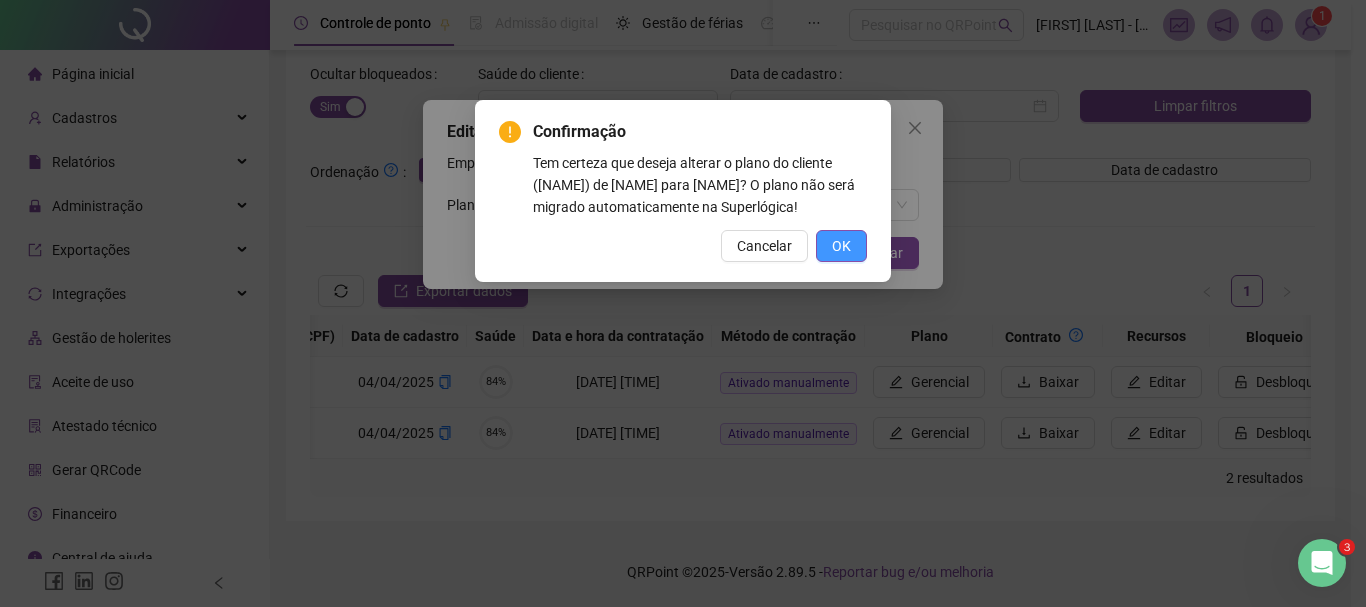click on "OK" at bounding box center [841, 246] 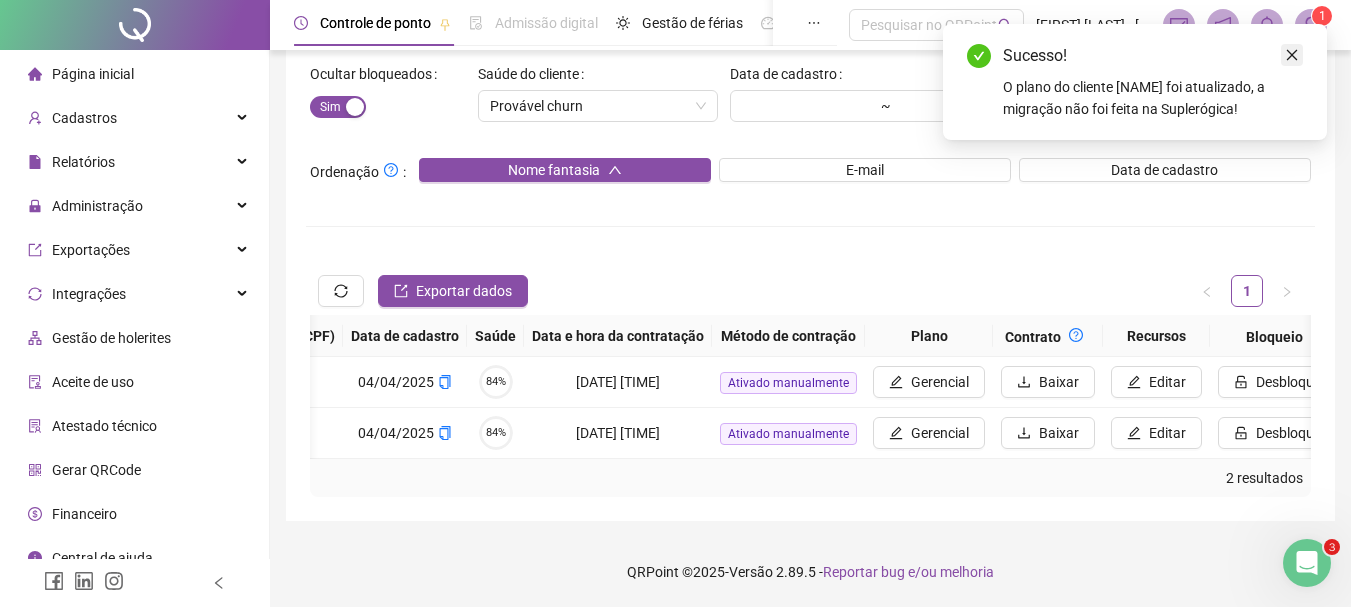 click 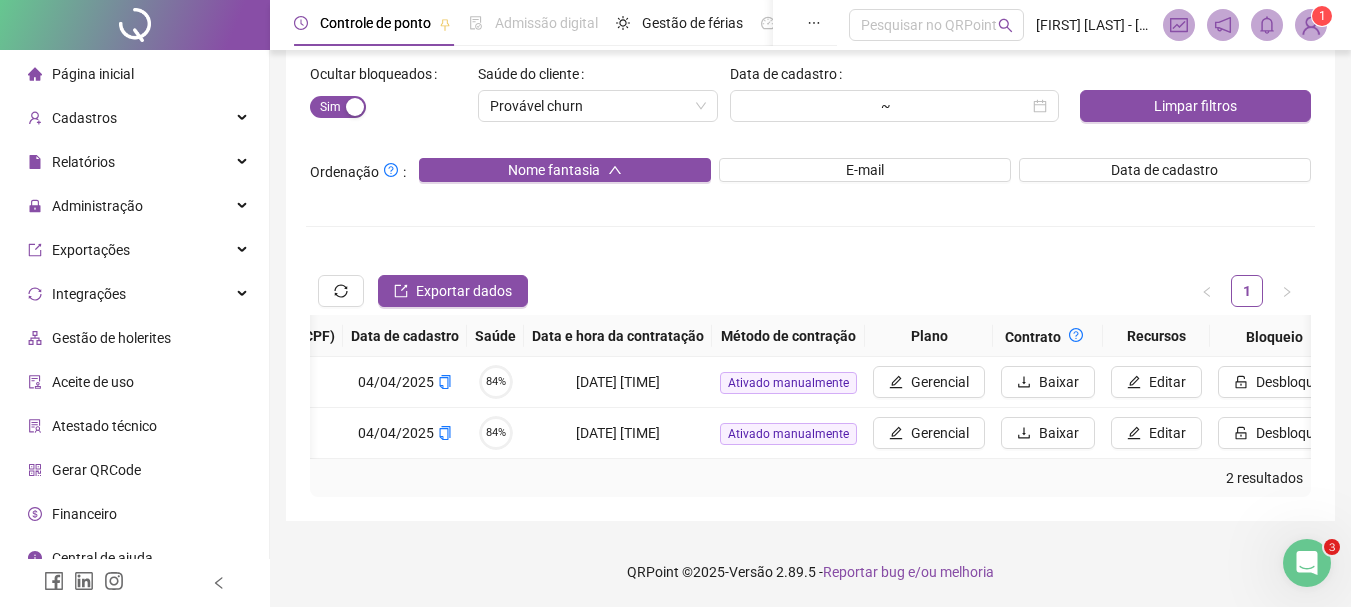 click at bounding box center (1311, 25) 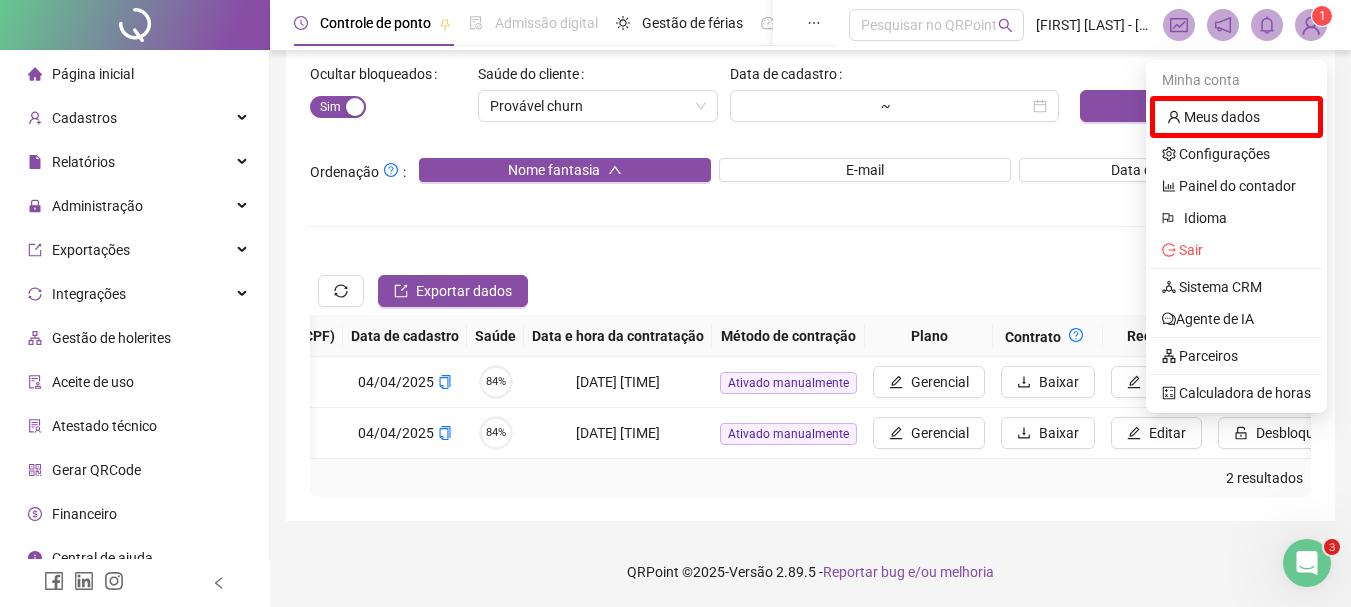 click on "Página inicial" at bounding box center [93, 74] 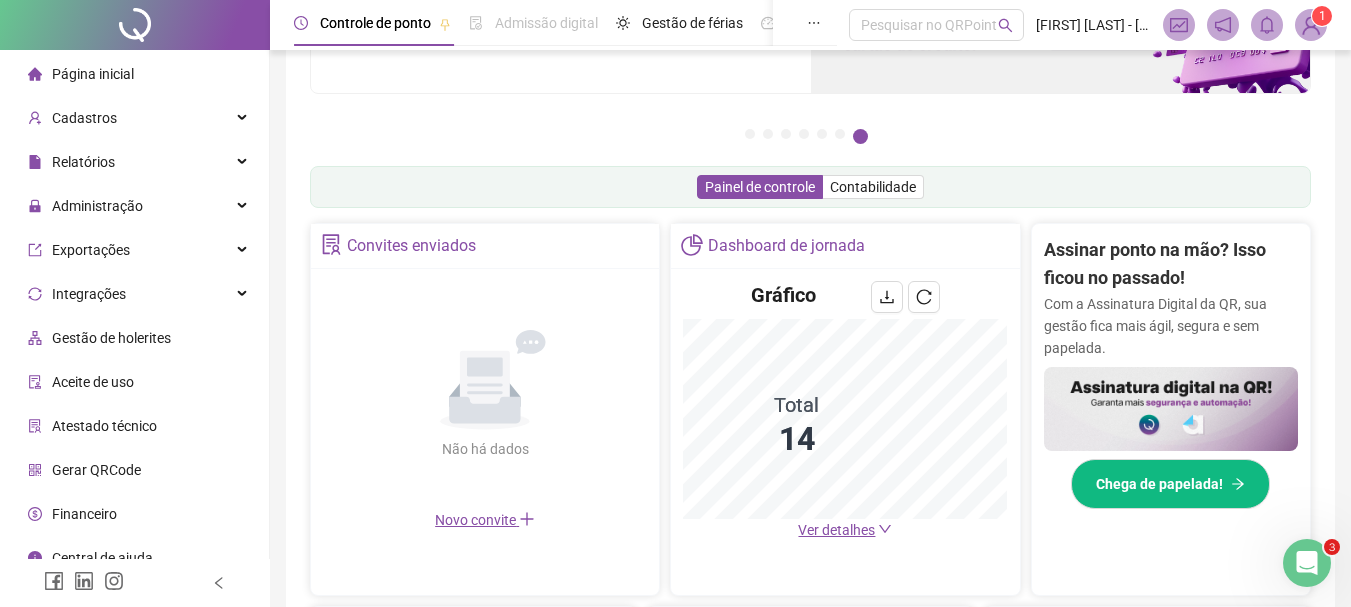 click on "1" at bounding box center (1322, 16) 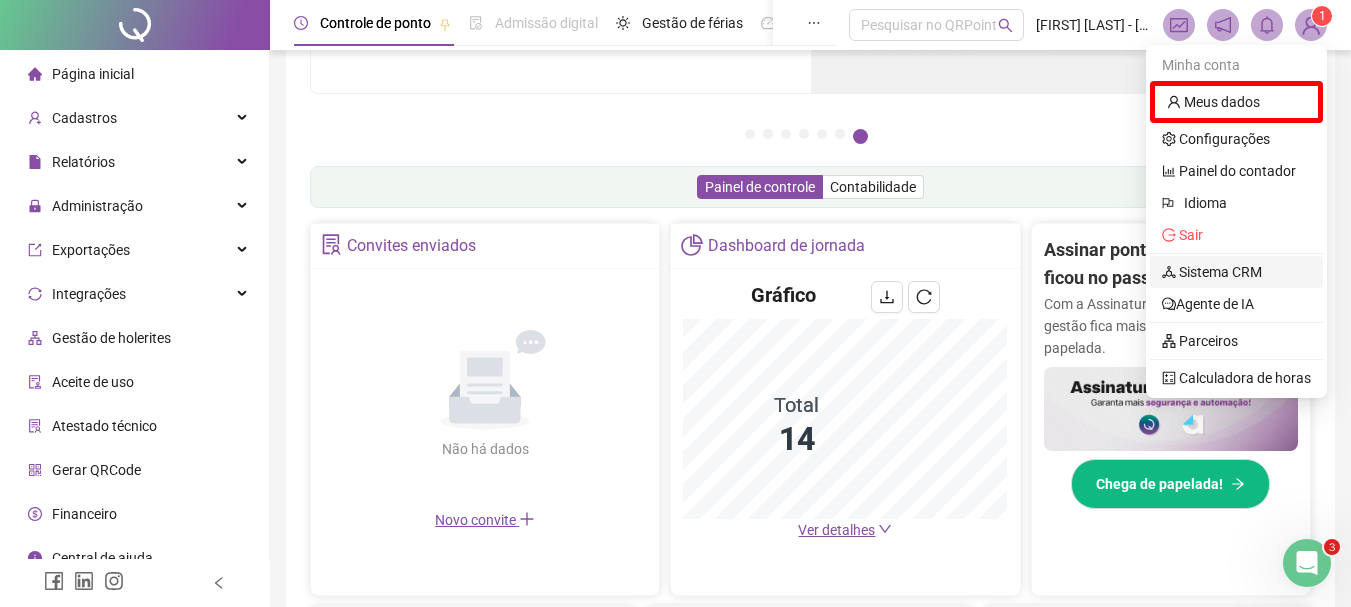 click on "Sistema CRM" at bounding box center (1212, 272) 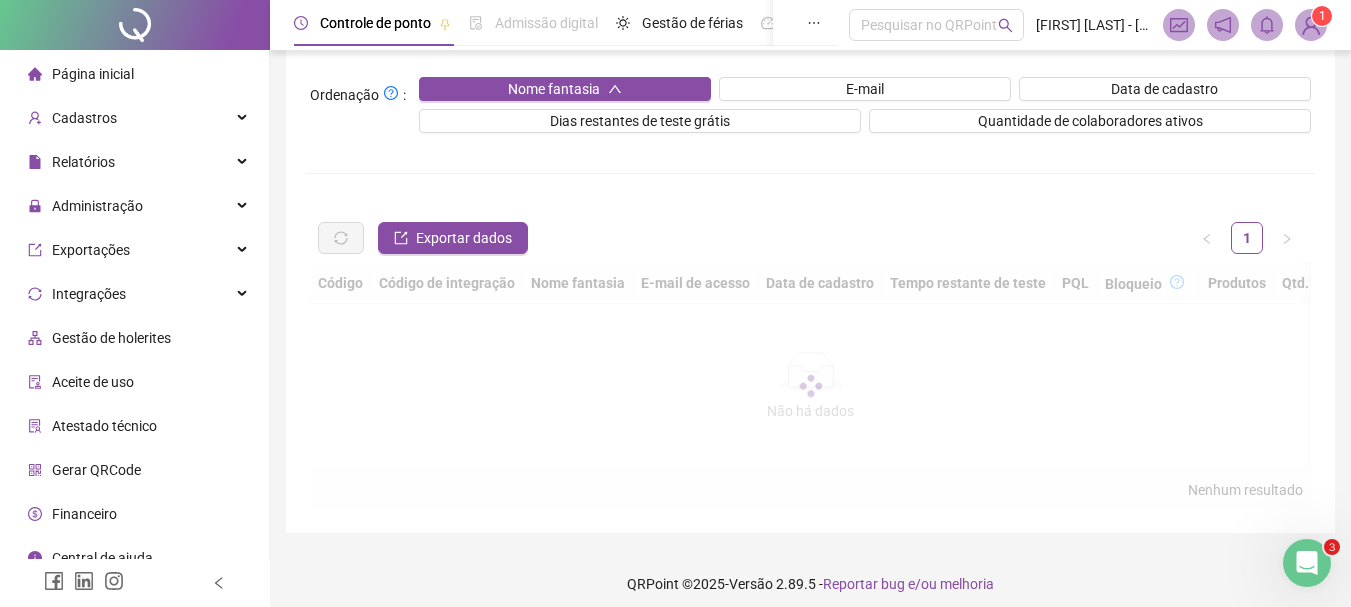 scroll, scrollTop: 0, scrollLeft: 0, axis: both 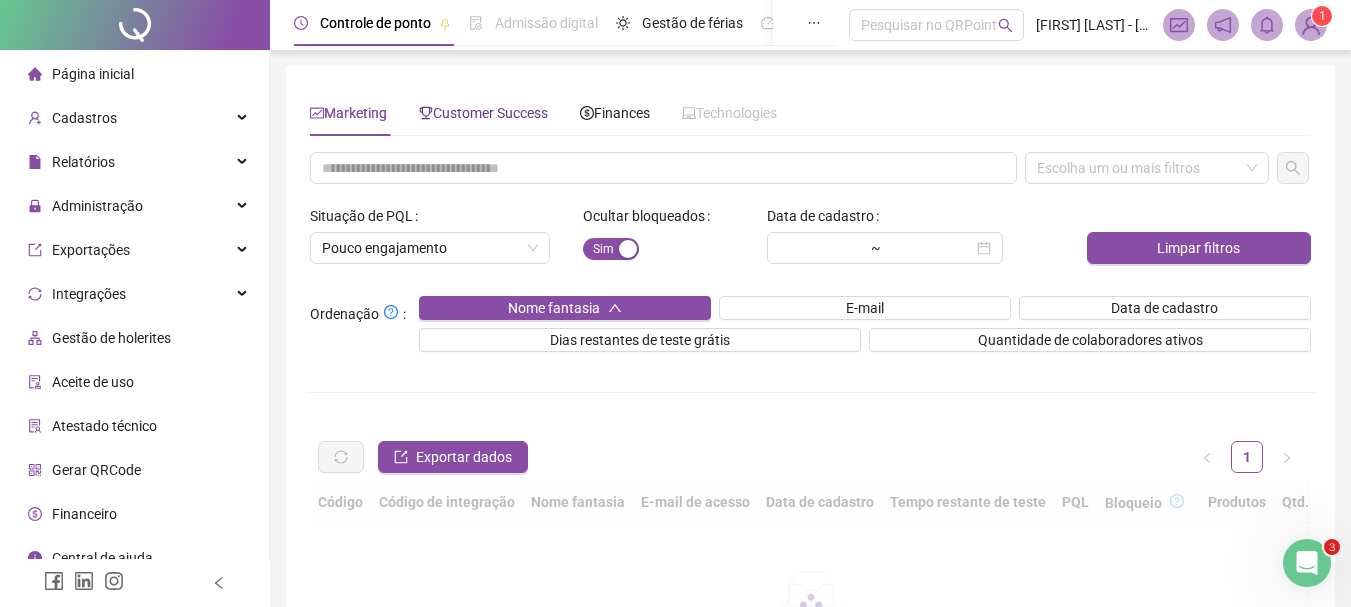 click on "Customer Success" at bounding box center [483, 113] 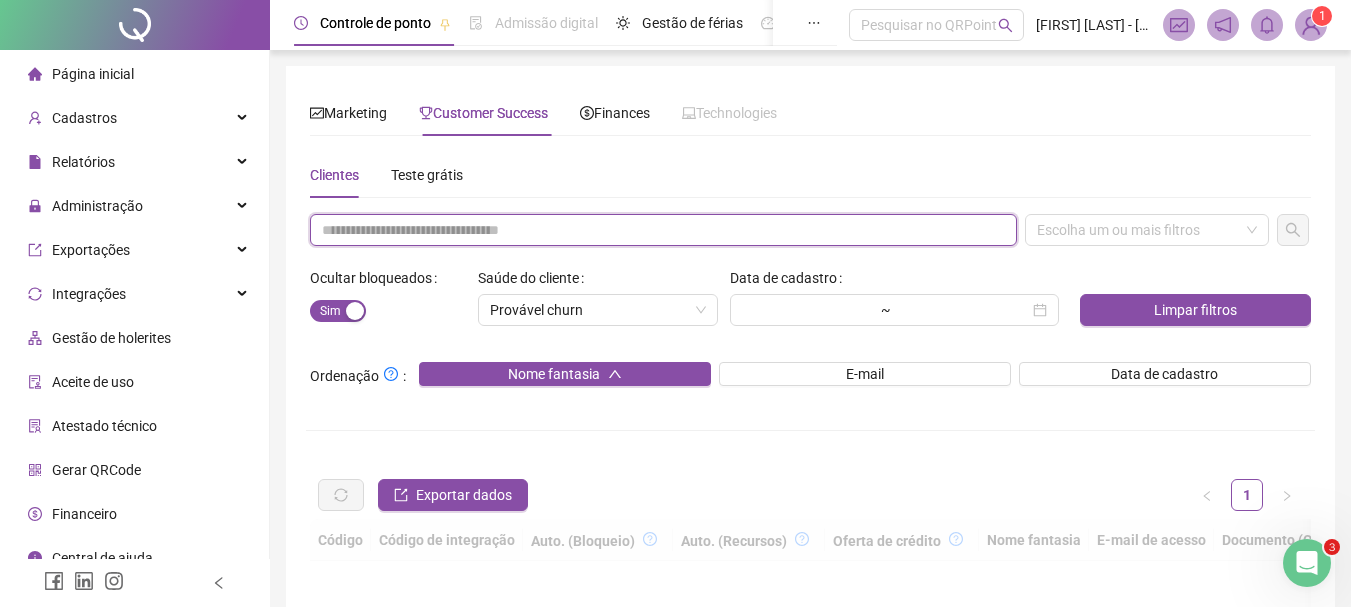 click at bounding box center [663, 230] 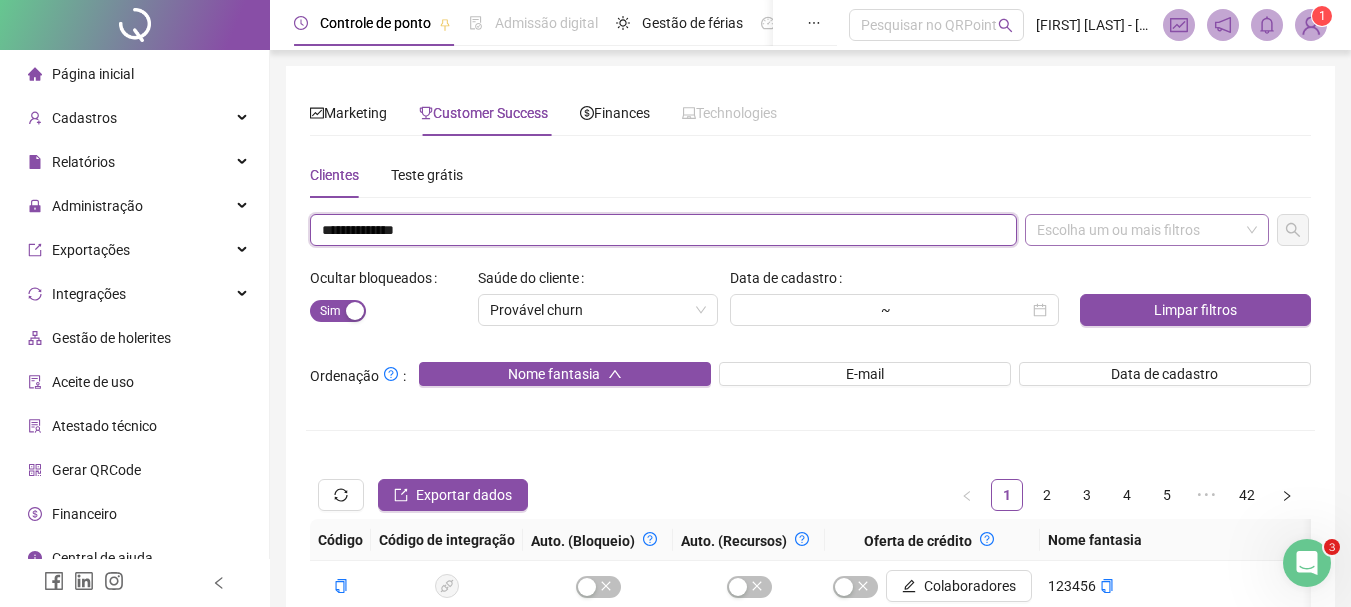 click on "Escolha um ou mais filtros" at bounding box center (1147, 230) 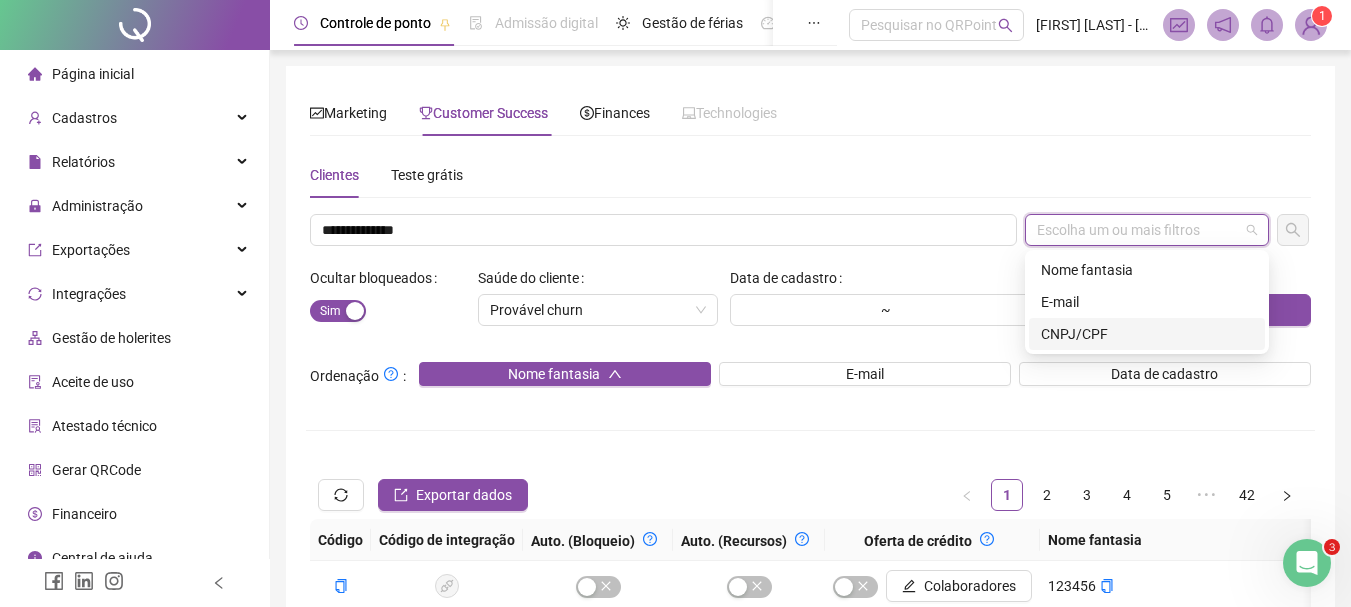 click on "CNPJ/CPF" at bounding box center (1147, 334) 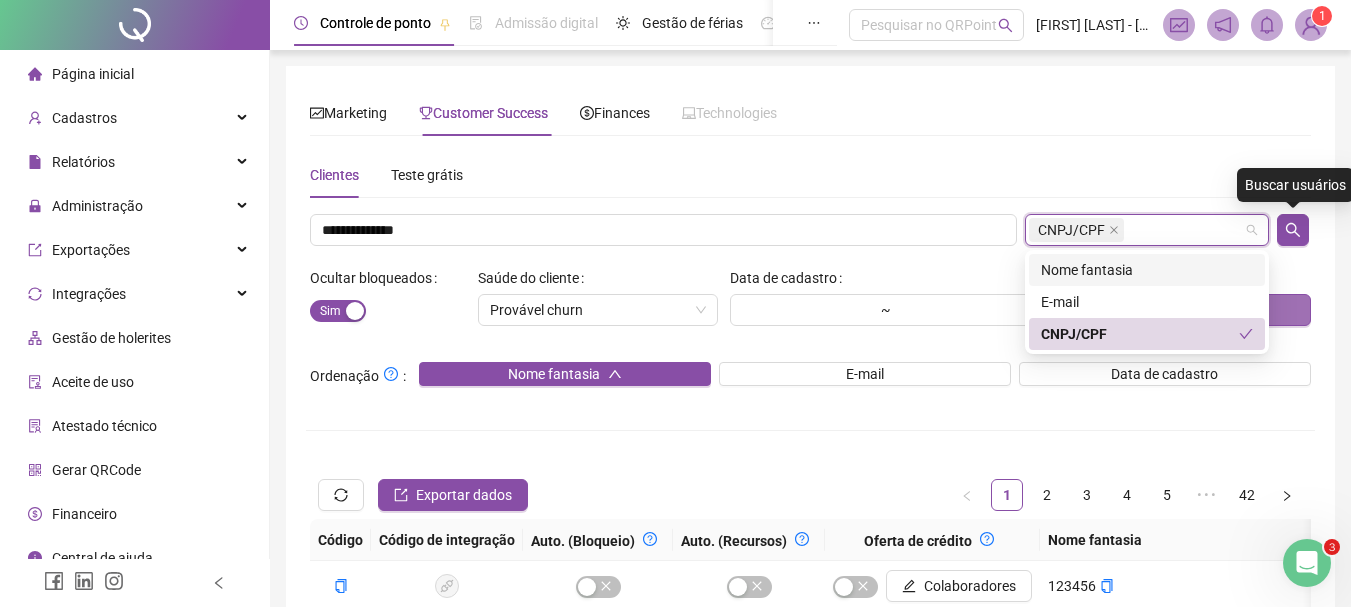 click at bounding box center (1293, 230) 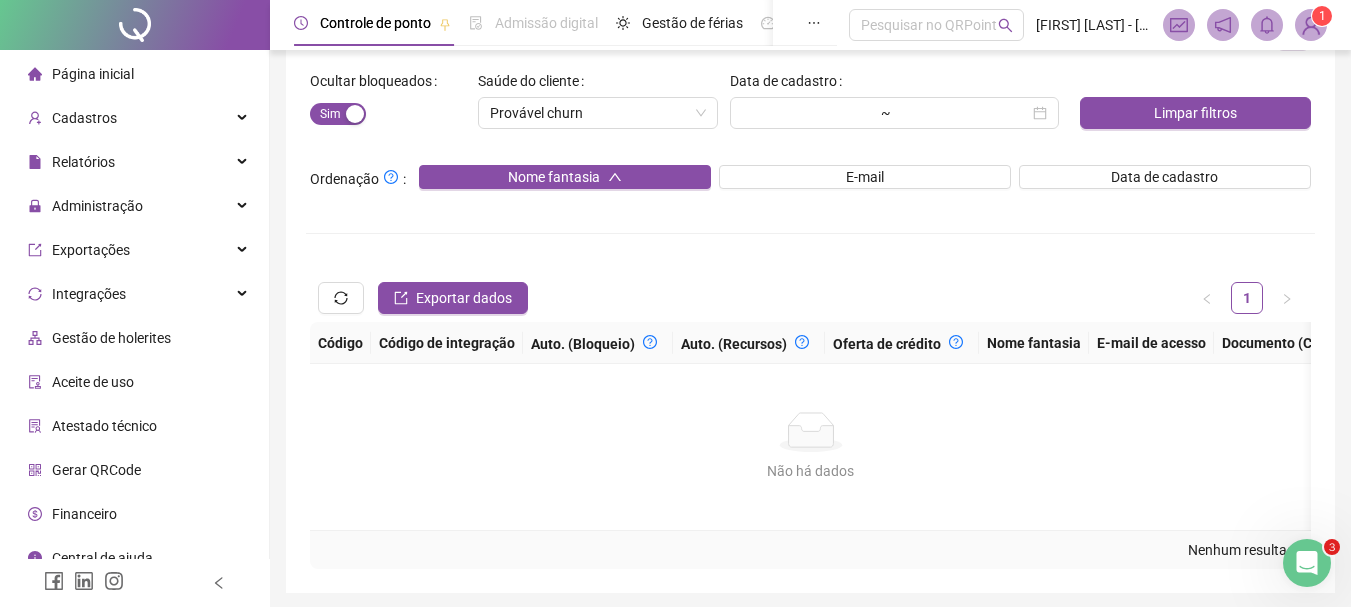 scroll, scrollTop: 284, scrollLeft: 0, axis: vertical 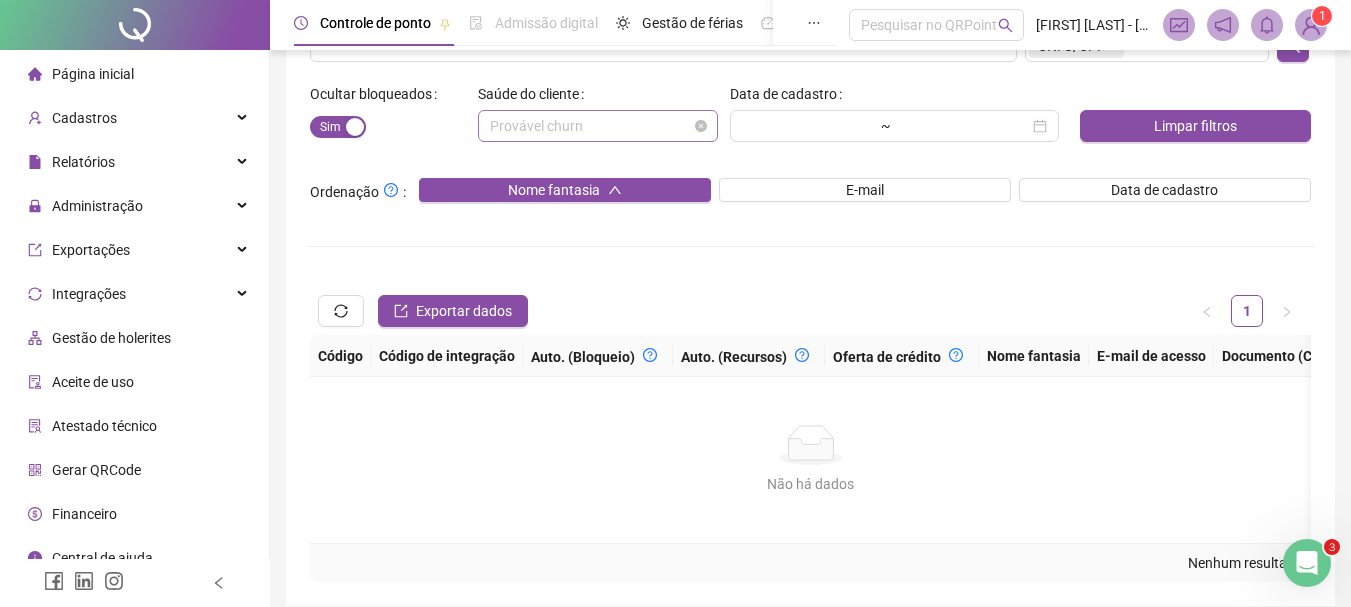 click on "Provável churn" at bounding box center [598, 126] 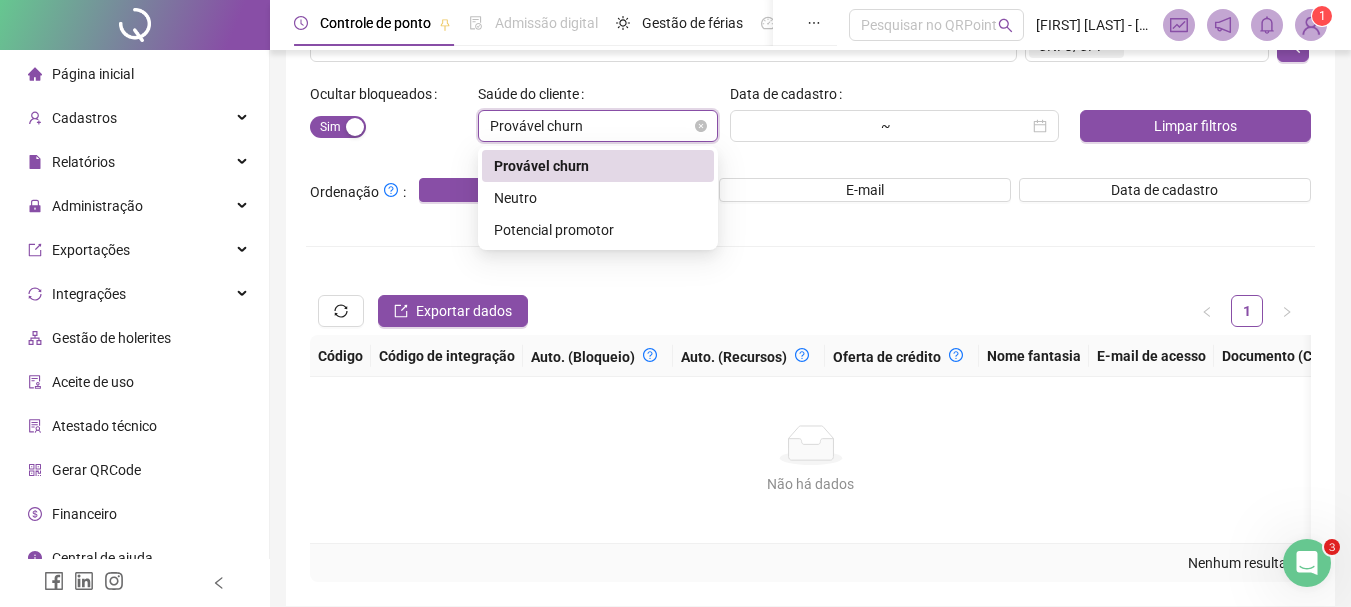 click on "Provável churn" at bounding box center (598, 126) 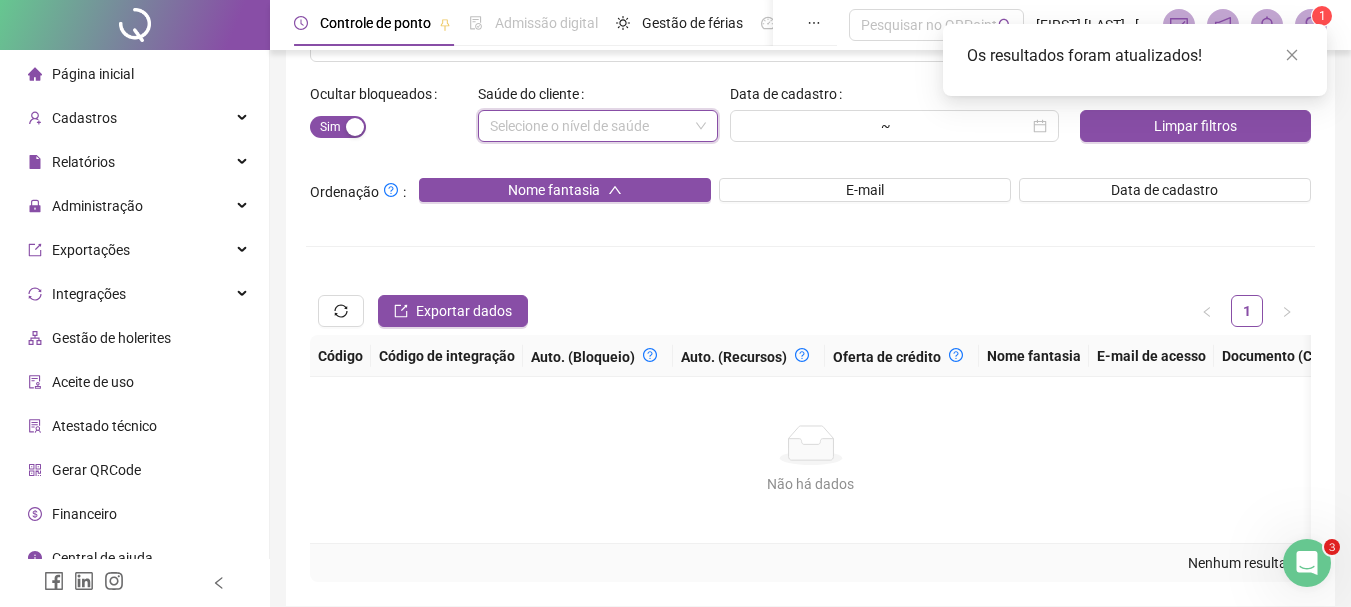 scroll, scrollTop: 0, scrollLeft: 0, axis: both 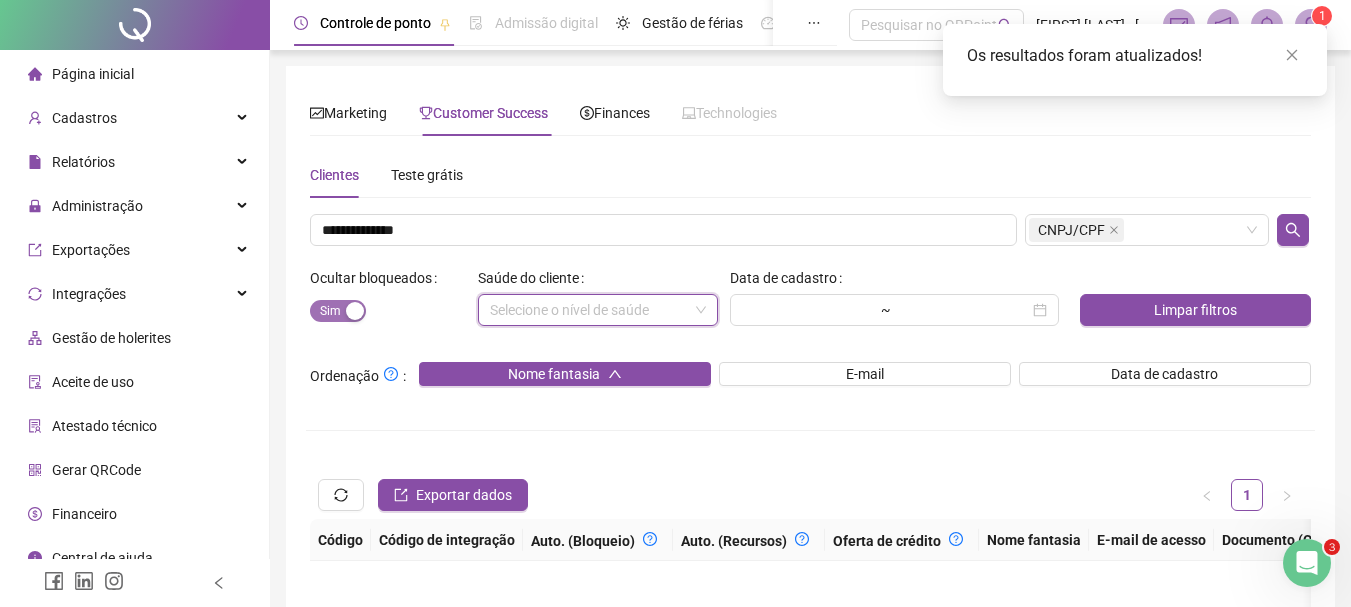 click at bounding box center (355, 311) 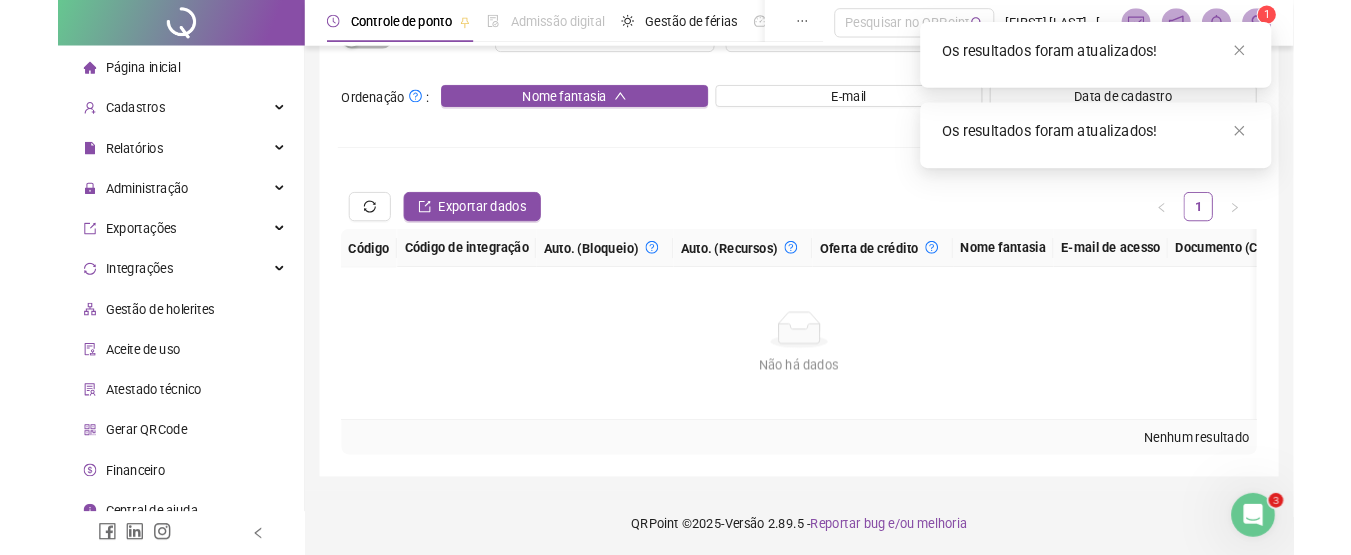 scroll, scrollTop: 0, scrollLeft: 0, axis: both 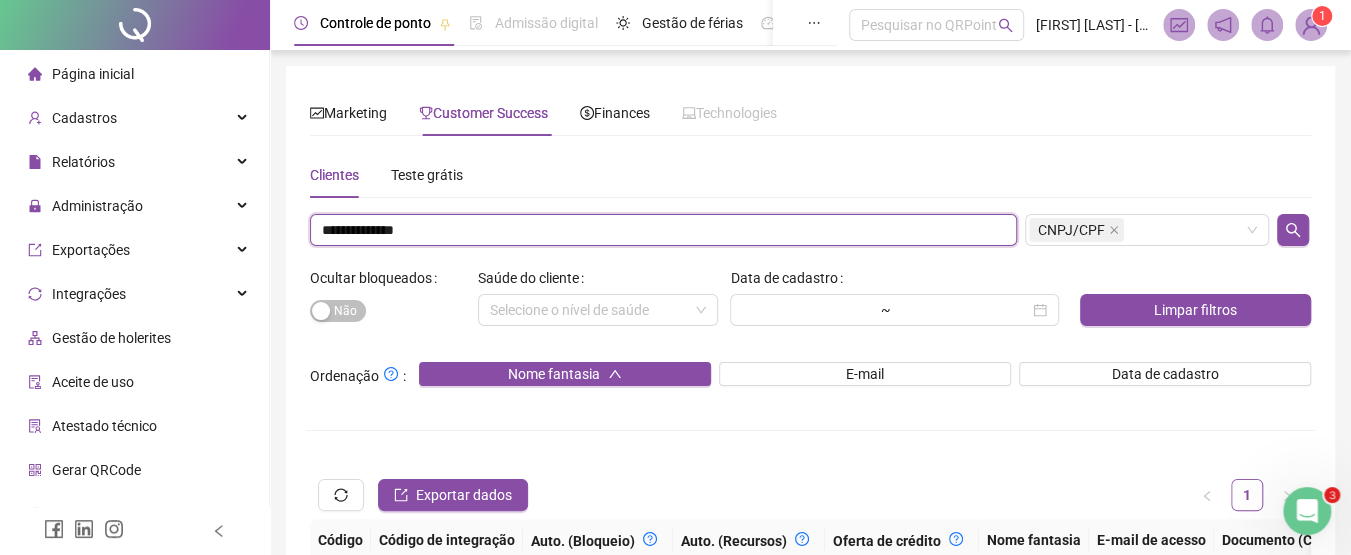 click on "**********" at bounding box center (663, 230) 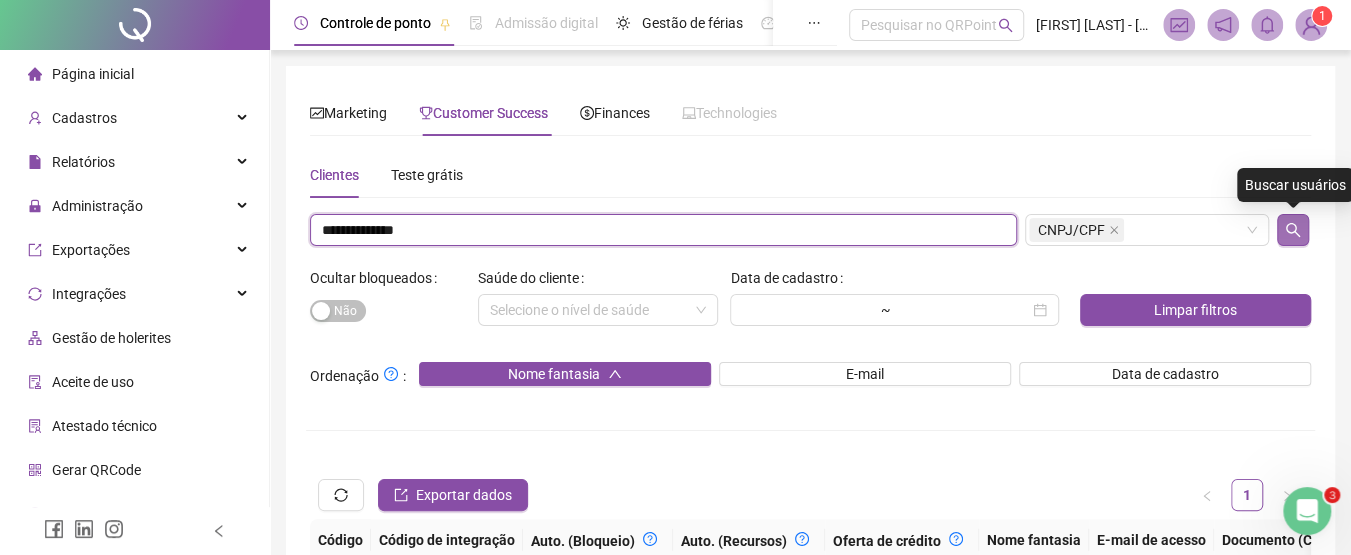 type on "**********" 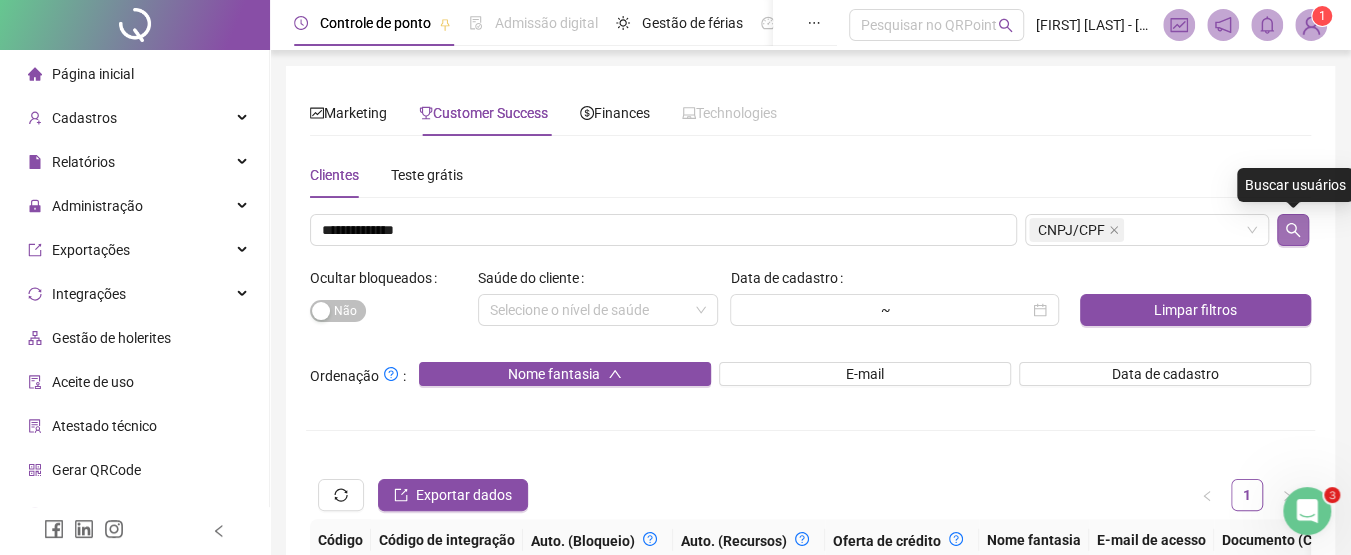 click 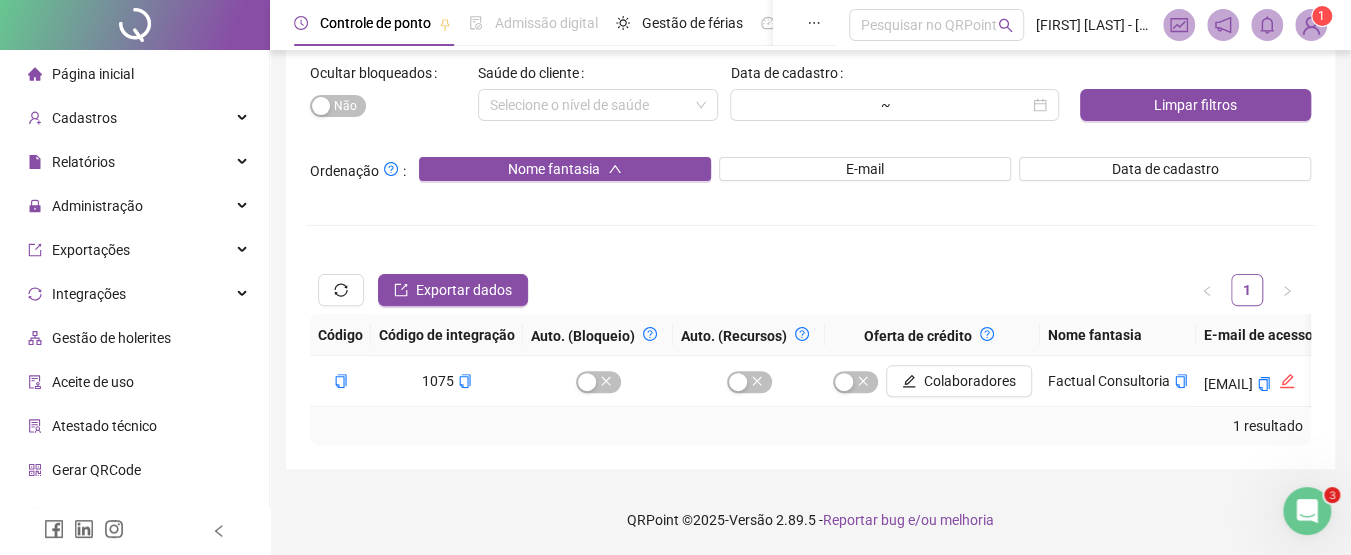 scroll, scrollTop: 218, scrollLeft: 0, axis: vertical 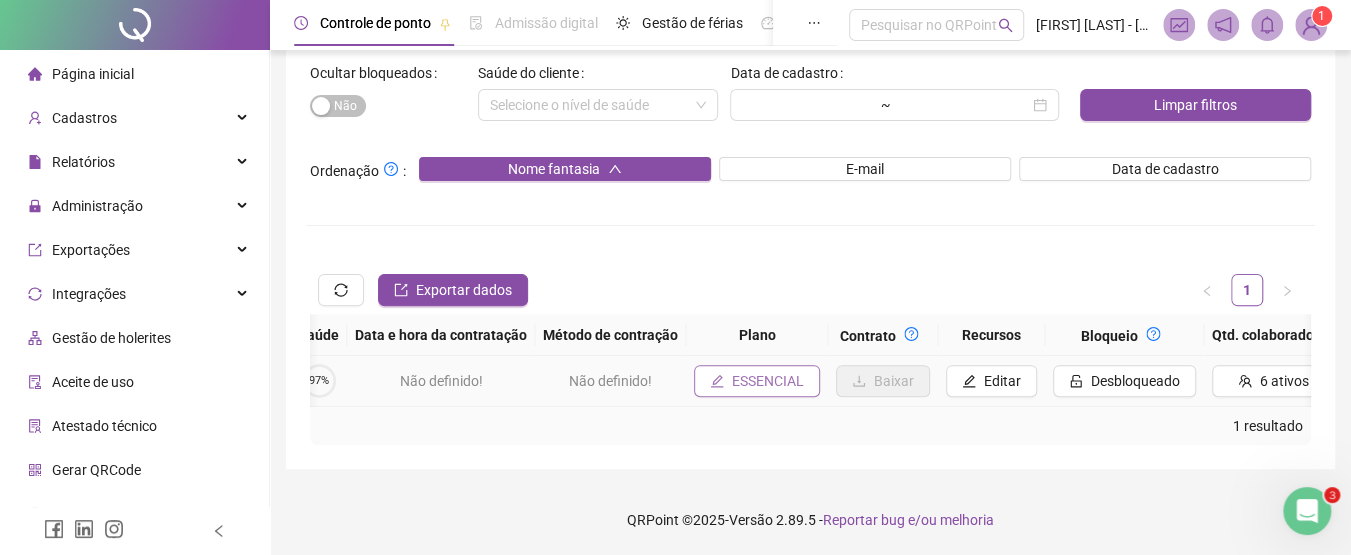 click on "ESSENCIAL" at bounding box center [768, 381] 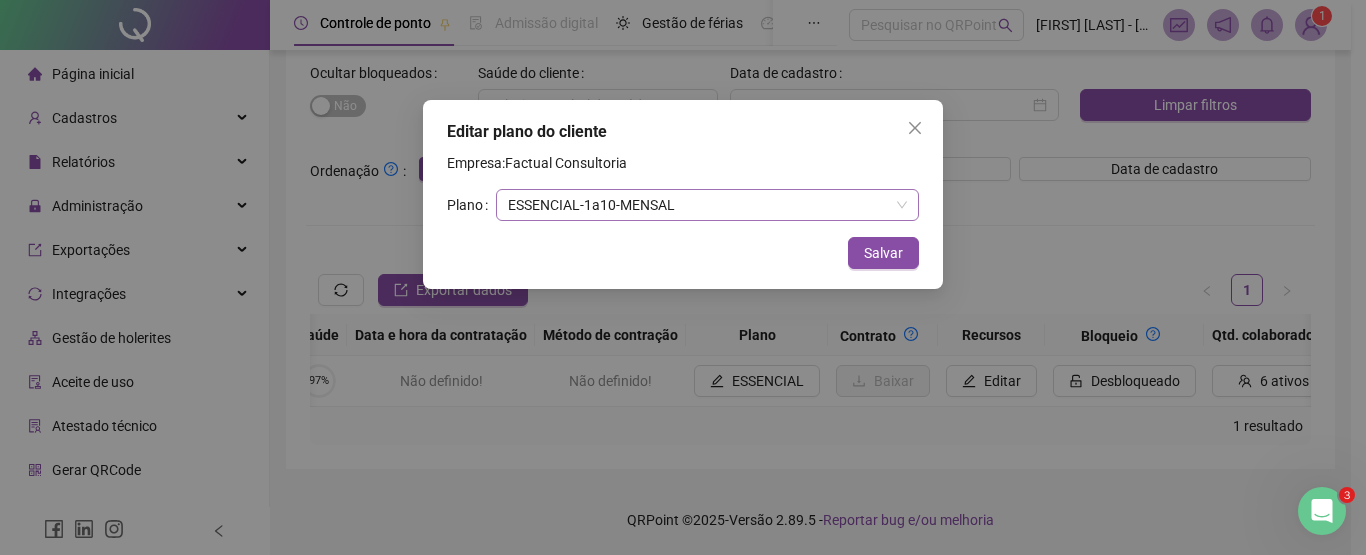 click on "ESSENCIAL  -  1  a  10  -  MENSAL" at bounding box center [707, 205] 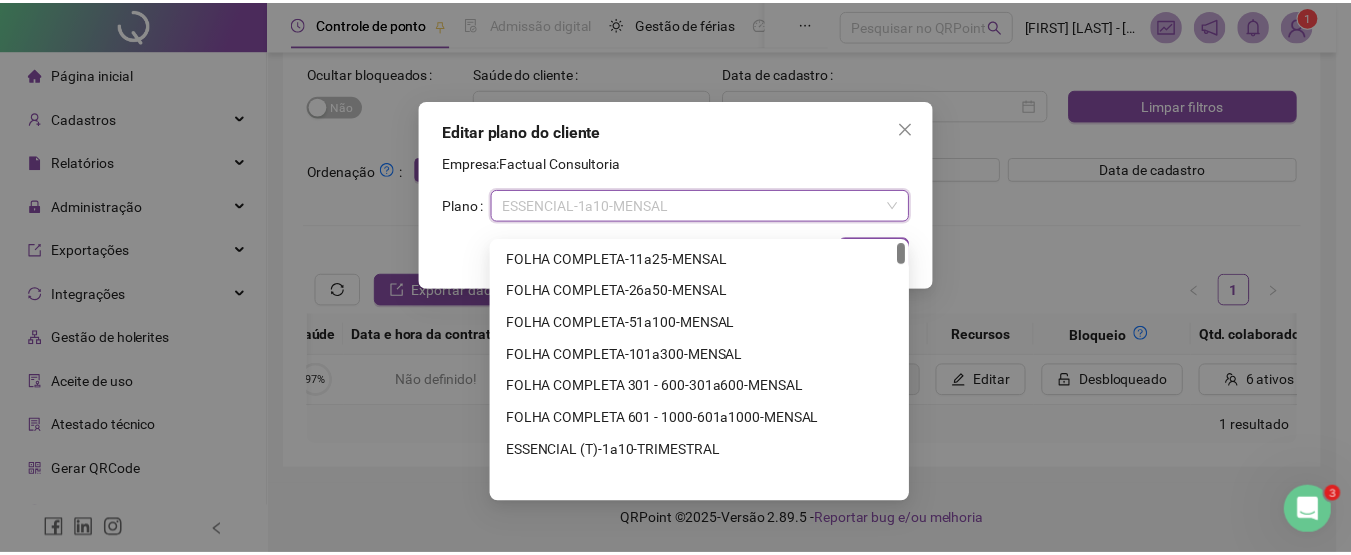 scroll, scrollTop: 0, scrollLeft: 0, axis: both 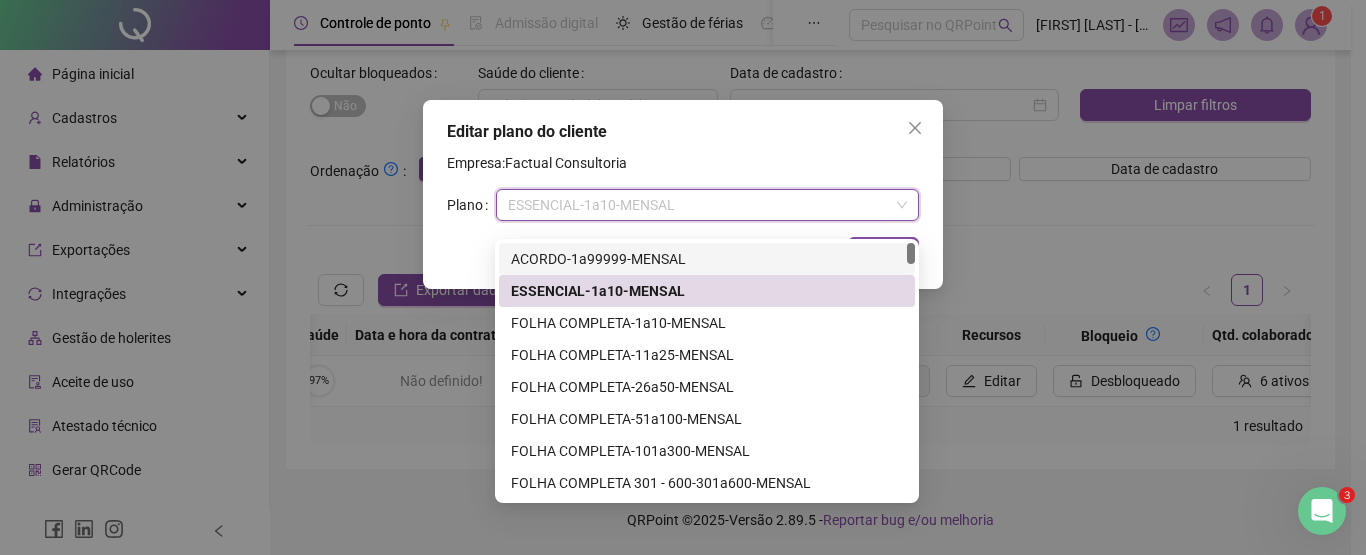 drag, startPoint x: 911, startPoint y: 237, endPoint x: 935, endPoint y: 175, distance: 66.48308 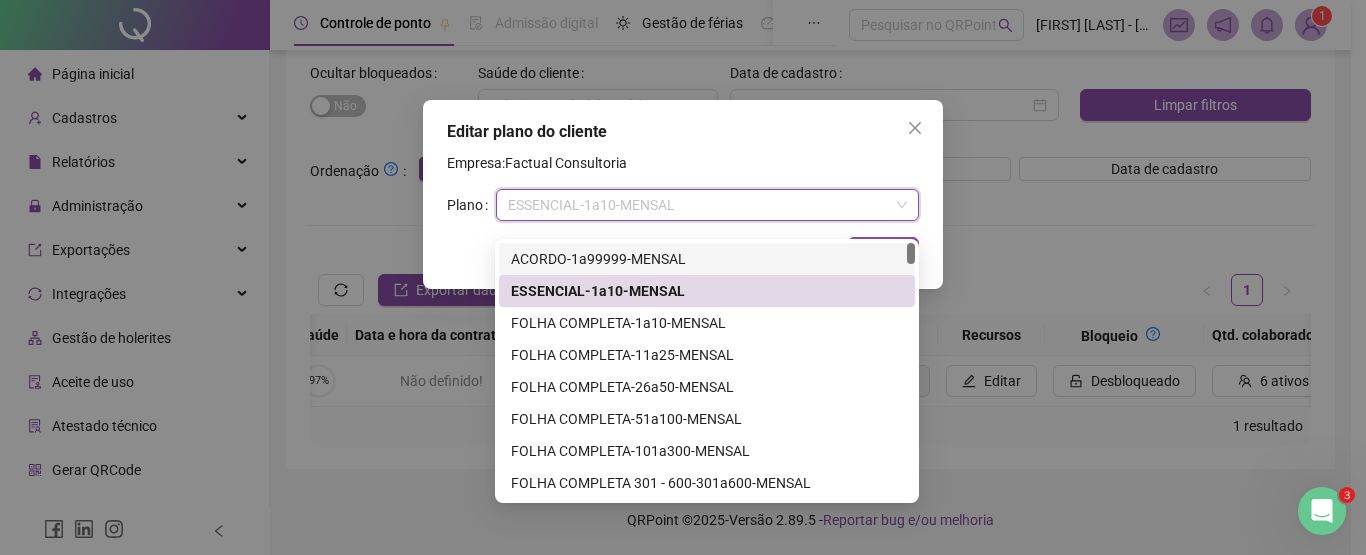 click on "Página inicial Cadastros Relatórios Administração Exportações Integrações Gestão de holerites Aceite de uso Atestado técnico Gerar QRCode Financeiro Central de ajuda Clube QR - Beneficios Controle de ponto Admissão digital Gestão de férias Painel do DP Folha de pagamento   Pesquisar no QRPoint SANDRA HELENA DE OLIVEIRA - Maria Victoria - CS 1  Marketing  Customer Success  Finances  Technologies   Escolha um ou mais filtros Situação de PQL Pouco engajamento Ocultar bloqueados Sim Não Data de cadastro ~   Limpar filtros Ordenação : Nome fantasia   E-mail   Data de cadastro   Dias restantes de teste grátis   Quantidade de colaboradores ativos   Exportar dados 1 2 3 4 5 ••• 1772 Código Código de integração Nome fantasia E-mail de acesso Data de cadastro Tempo restante de teste PQL Bloqueio Produtos Qtd. colaboradores Últimos registros                       SEM NOME wevertonlucas020@gmail.com 12/05/2022 expirado 0% Desbloqueado Editar 1 ativo Ver SEM NOME 0% Ver" at bounding box center (675, 72) 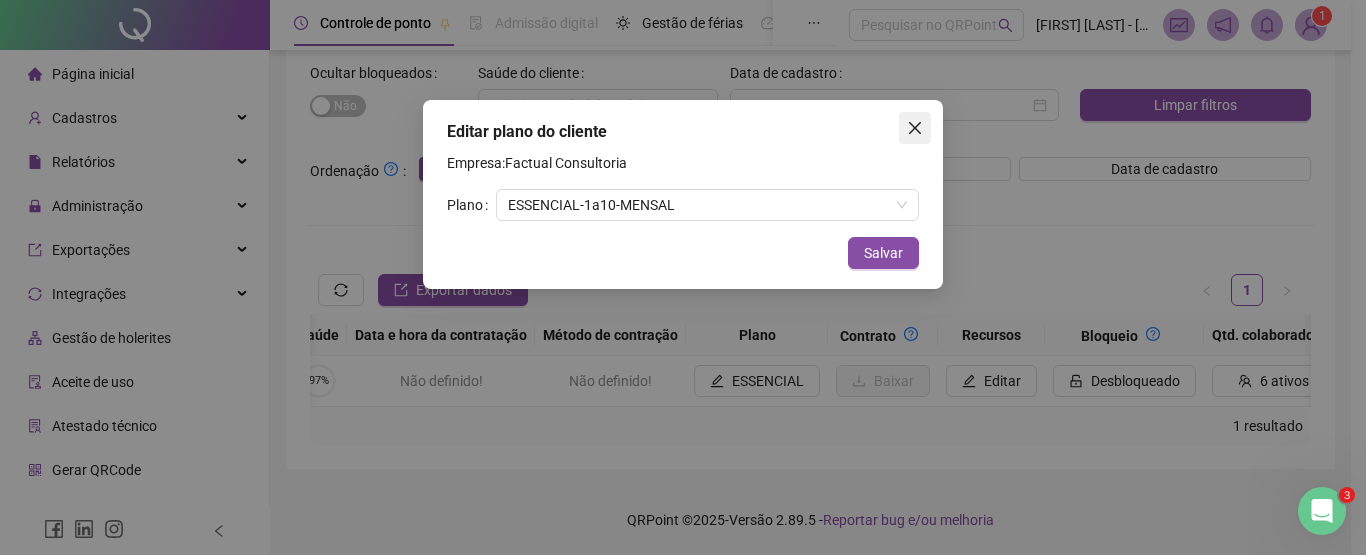 click at bounding box center (915, 128) 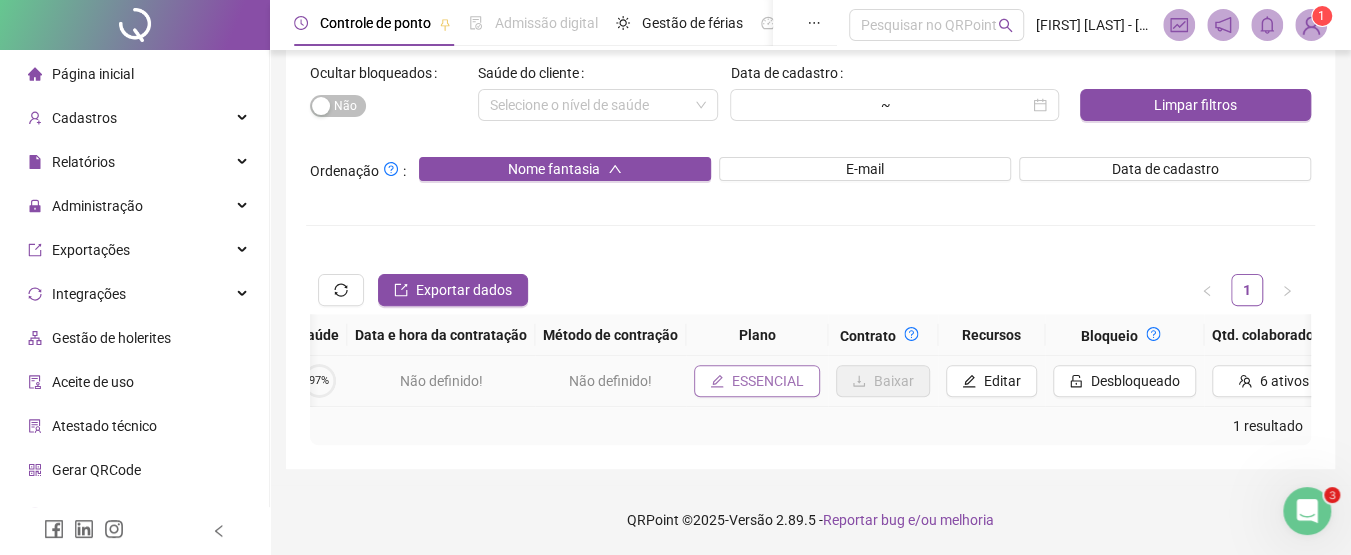 click on "ESSENCIAL" at bounding box center (768, 381) 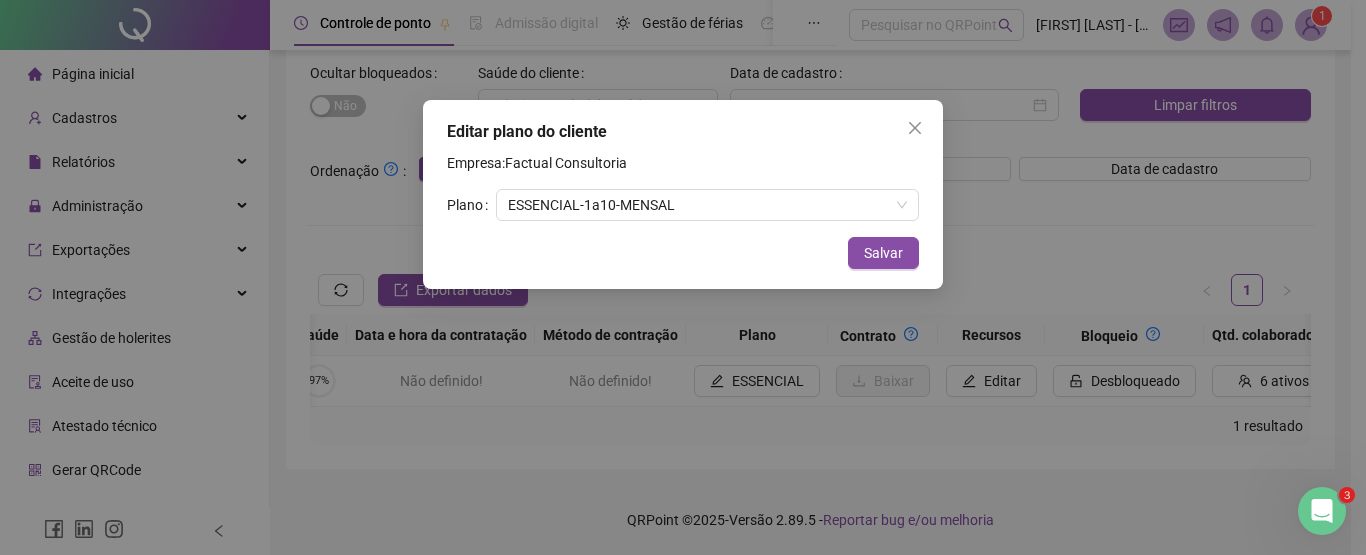 click on "Editar plano do cliente Empresa:  Factual Consultoria Plano ESSENCIAL  -  1  a  10  -  MENSAL Cancelar Salvar" at bounding box center [683, 277] 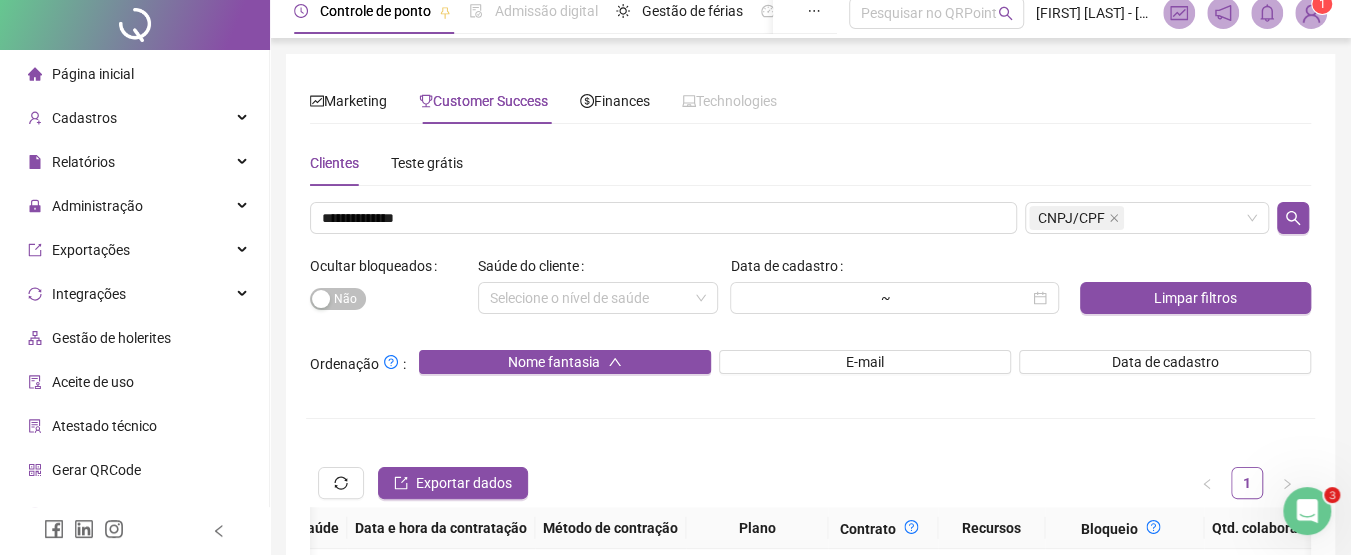scroll, scrollTop: 0, scrollLeft: 0, axis: both 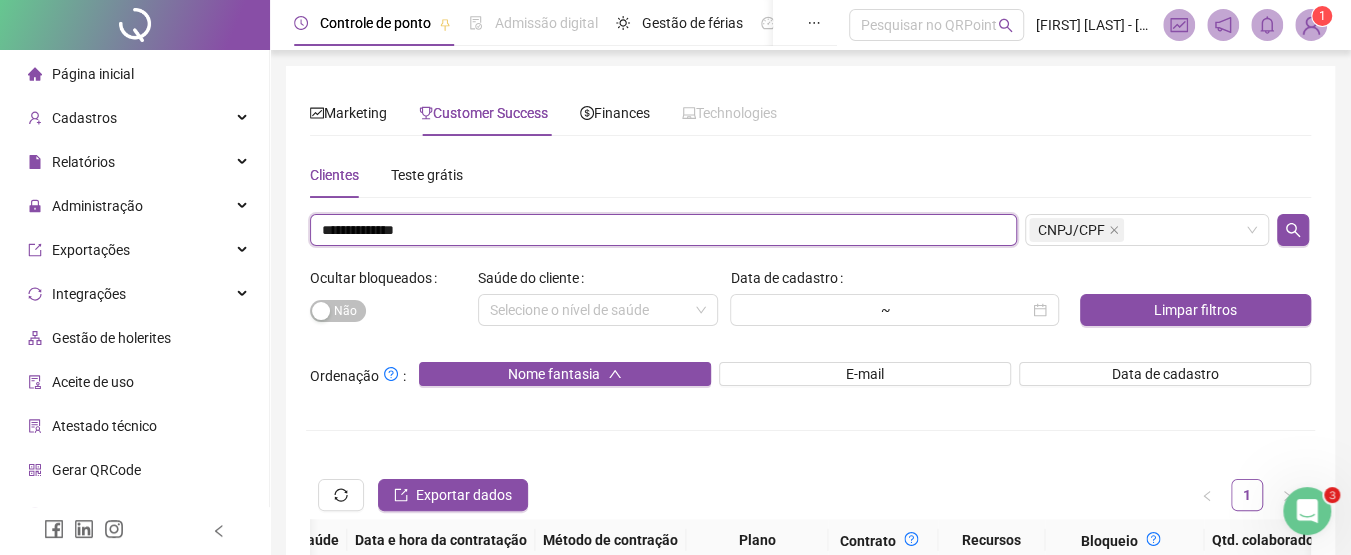 click on "**********" at bounding box center (663, 230) 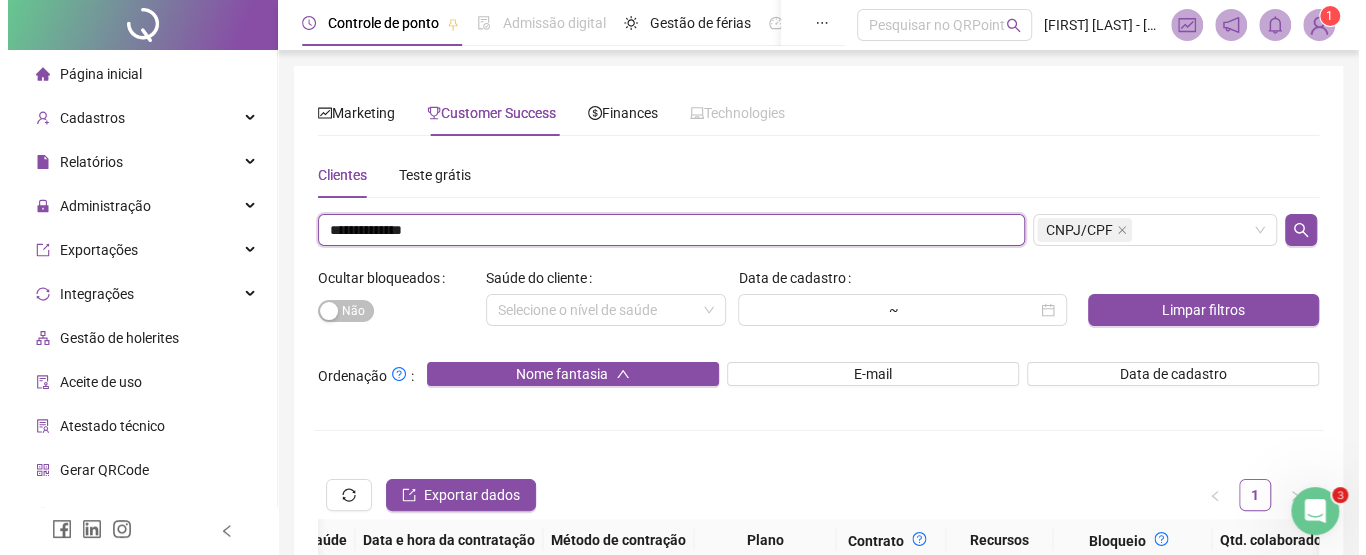 scroll, scrollTop: 153, scrollLeft: 0, axis: vertical 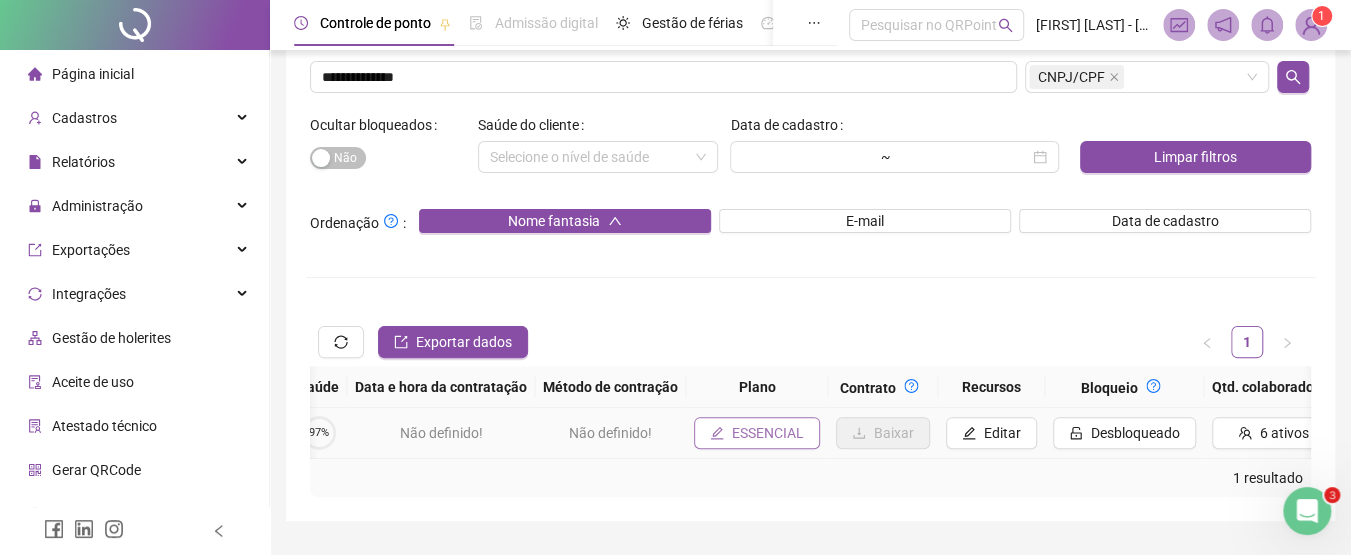 click on "ESSENCIAL" at bounding box center (757, 433) 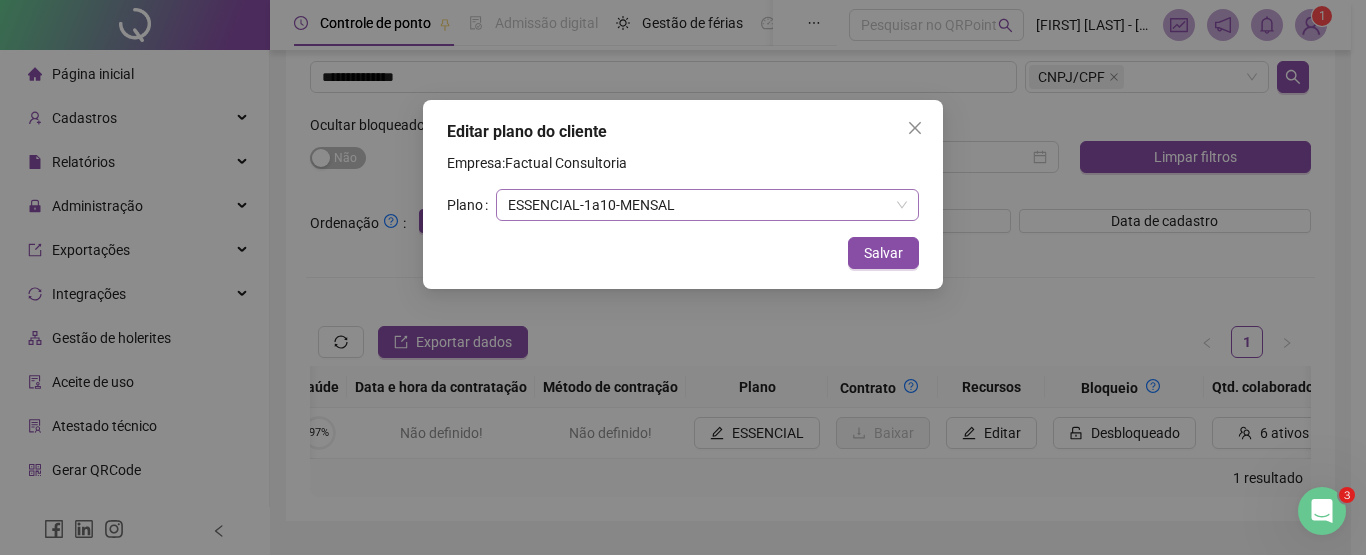 click on "ESSENCIAL  -  1  a  10  -  MENSAL" at bounding box center (707, 205) 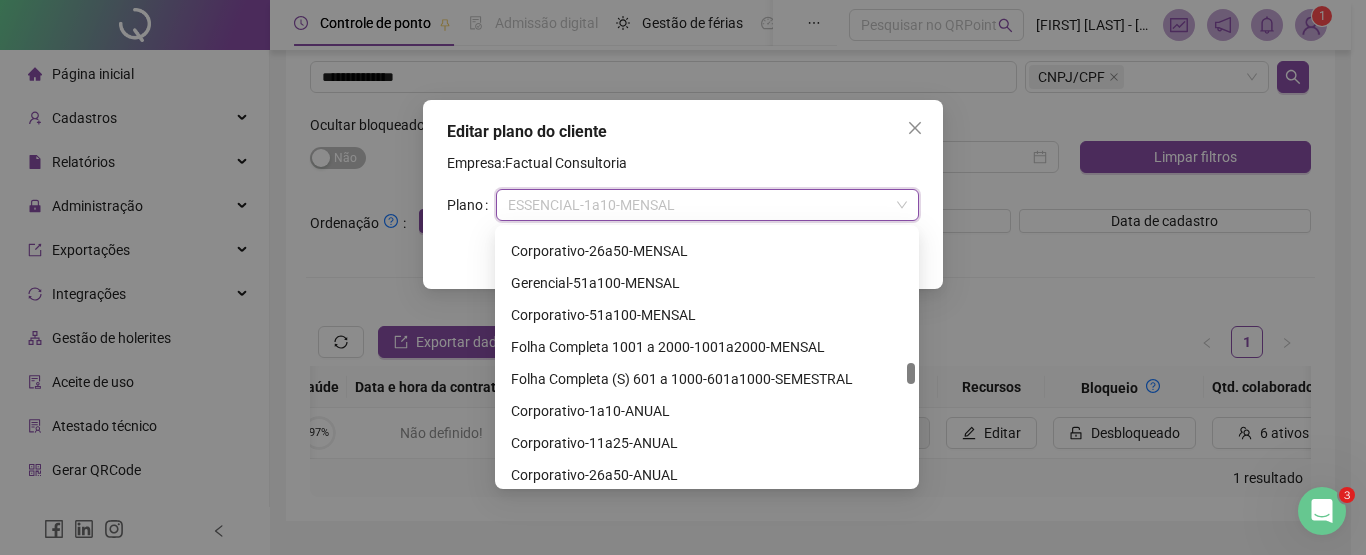 scroll, scrollTop: 1606, scrollLeft: 0, axis: vertical 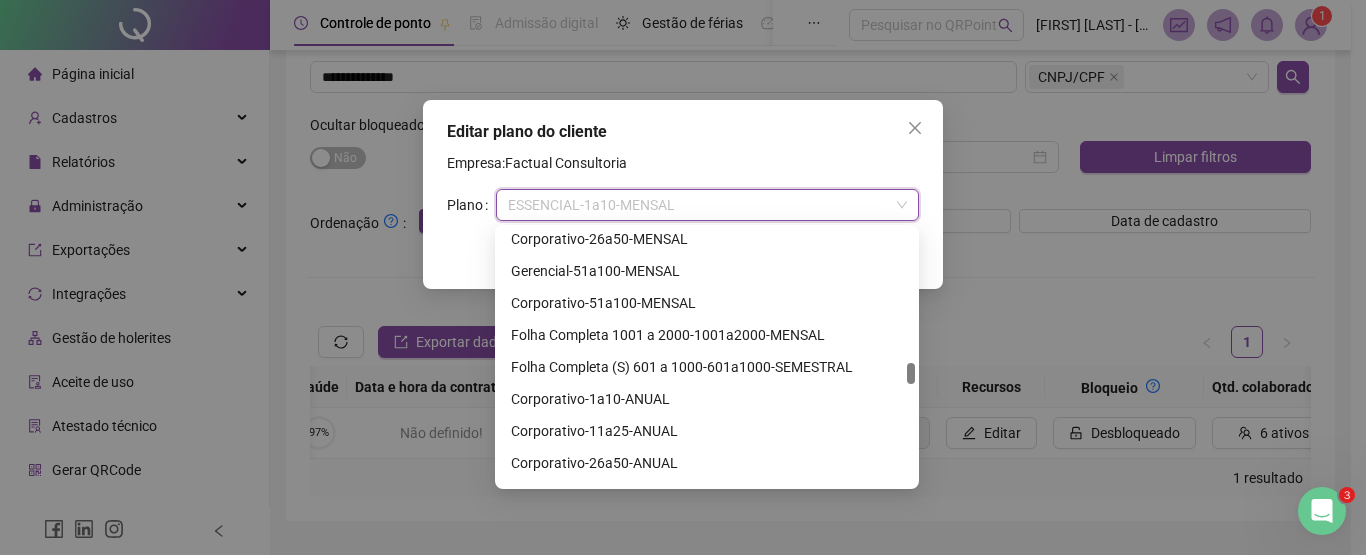 drag, startPoint x: 911, startPoint y: 241, endPoint x: 901, endPoint y: 375, distance: 134.37262 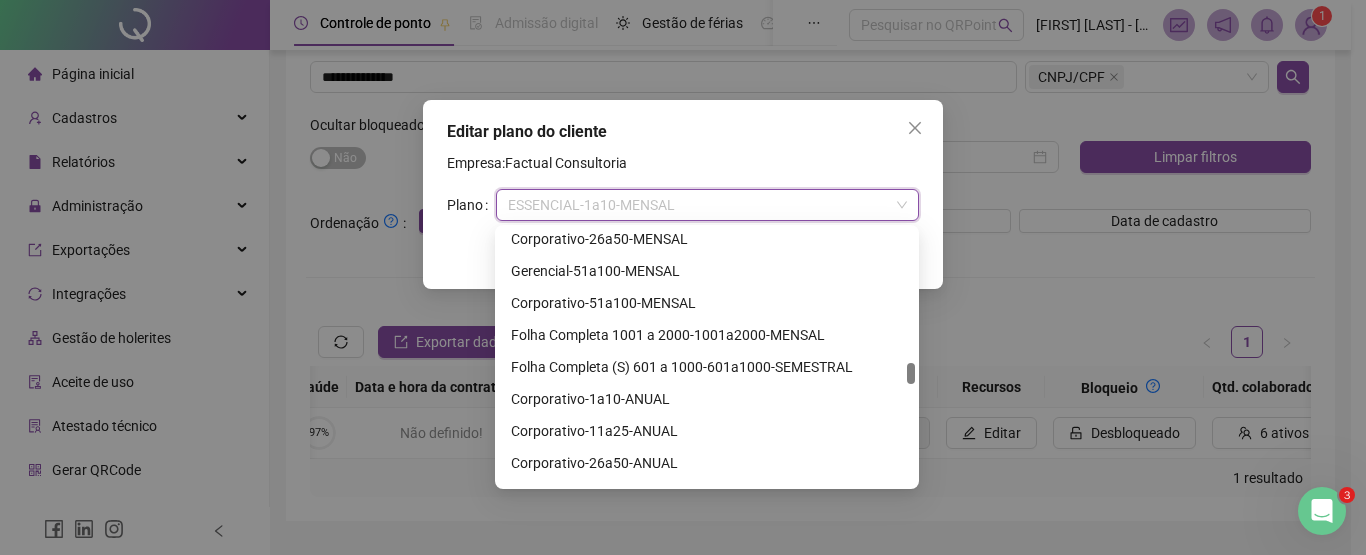 click on "Corporativo  -  26  a  50  -  MENSAL Gerencial  -  51  a  100  -  MENSAL Corporativo  -  51  a  100  -  MENSAL Folha Completa 1001 a 2000  -  1001  a  2000  -  MENSAL Folha Completa (S) 601 a 1000  -  601  a  1000  -  SEMESTRAL Corporativo  -  1  a  10  -  ANUAL Corporativo  -  11  a  25  -  ANUAL Corporativo  -  26  a  50  -  ANUAL Corporativo  -  51  a  100  -  ANUAL Gerencial  -  1  a  10  -  ANUAL" at bounding box center [707, 357] 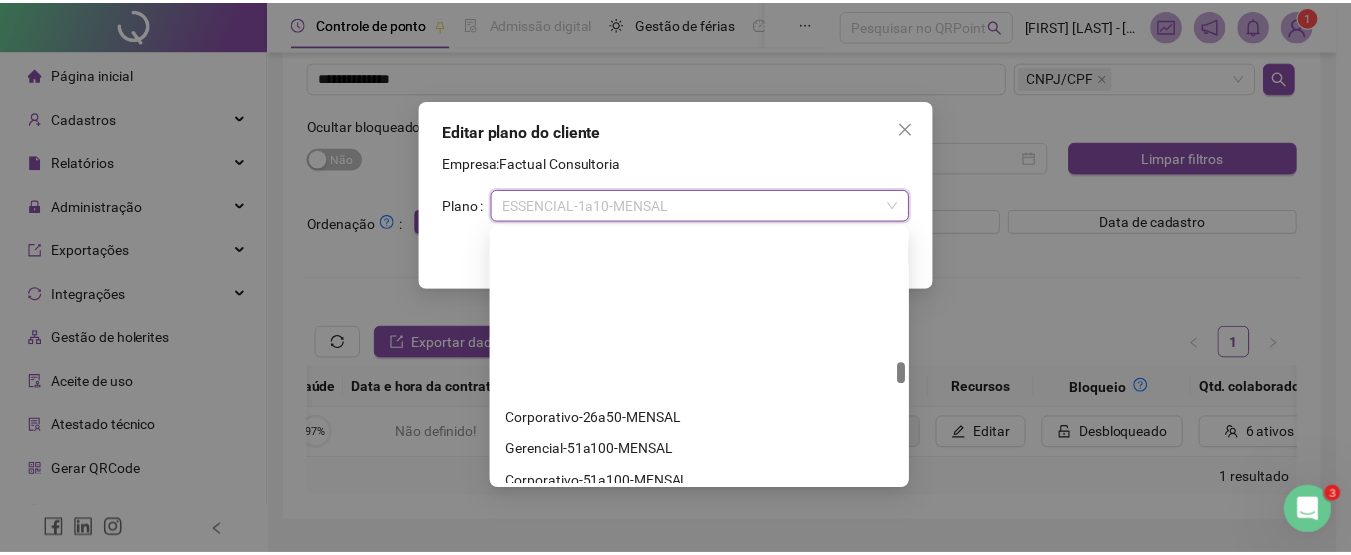 scroll, scrollTop: 1391, scrollLeft: 0, axis: vertical 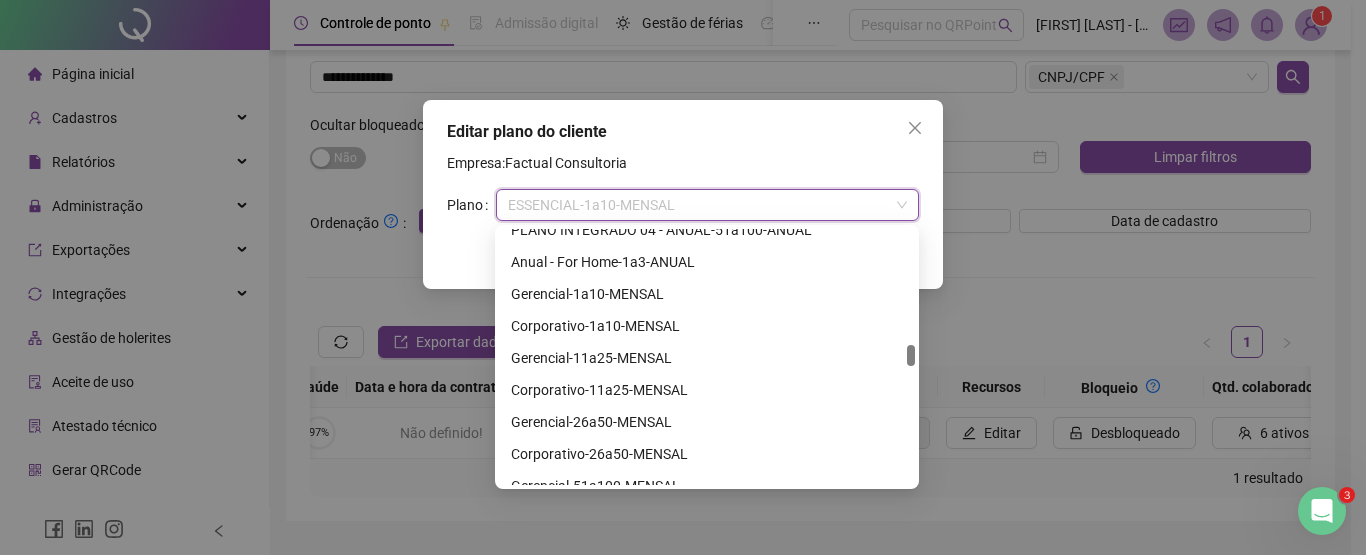 drag, startPoint x: 913, startPoint y: 378, endPoint x: 911, endPoint y: 360, distance: 18.110771 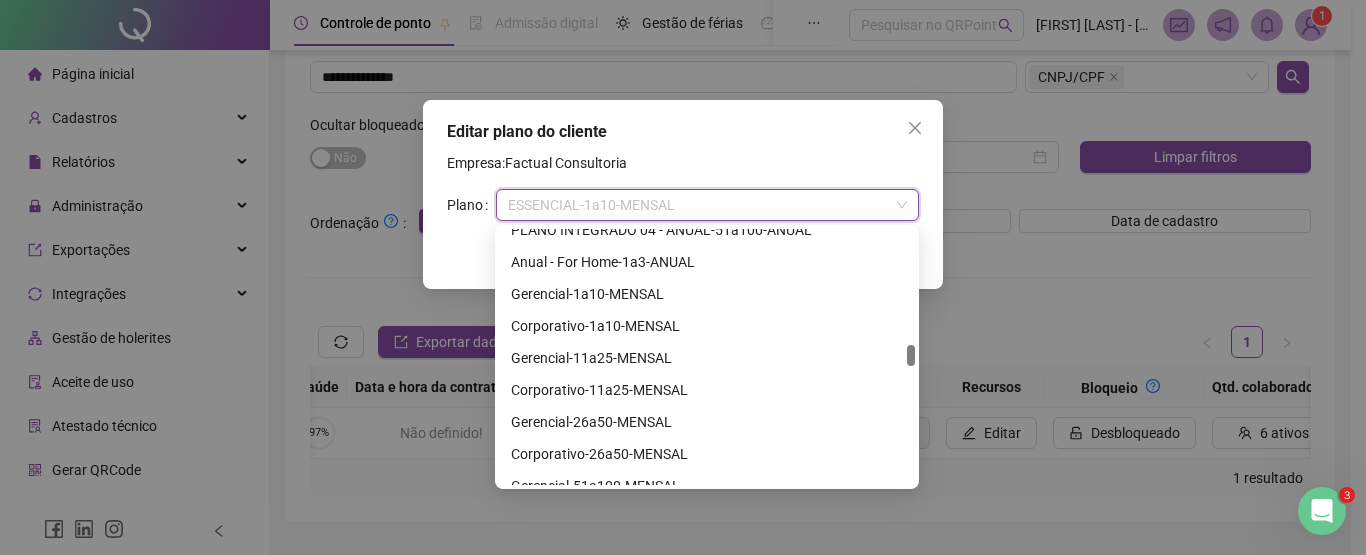 click at bounding box center [911, 355] 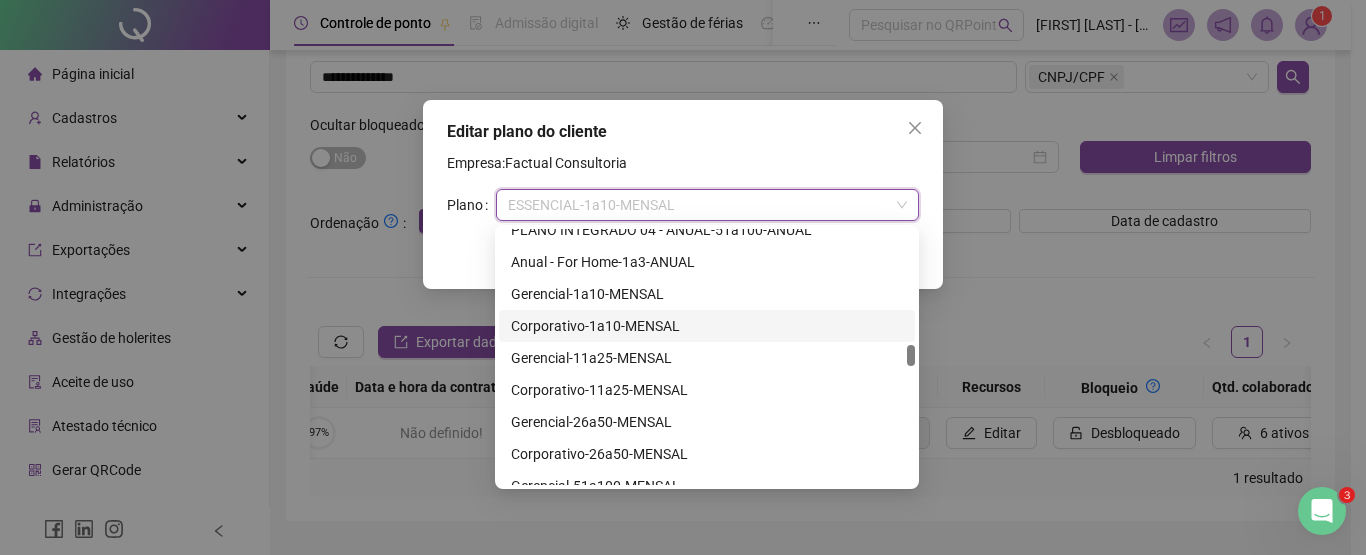 click on "Corporativo  -  1  a  10  -  MENSAL" at bounding box center [707, 326] 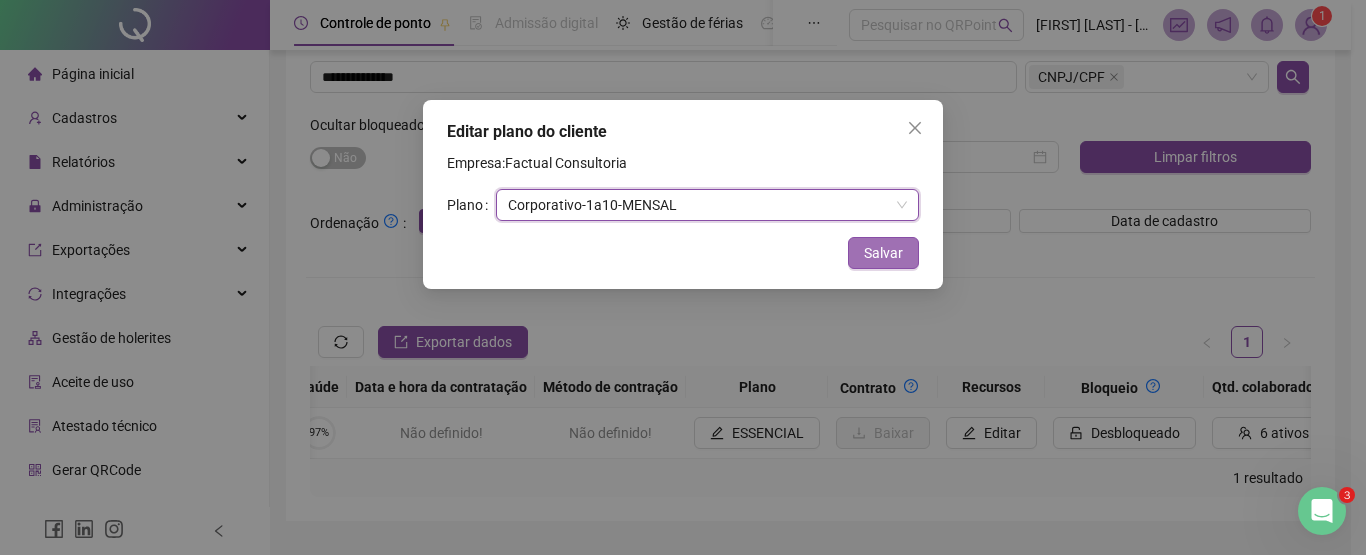 click on "Salvar" at bounding box center [883, 253] 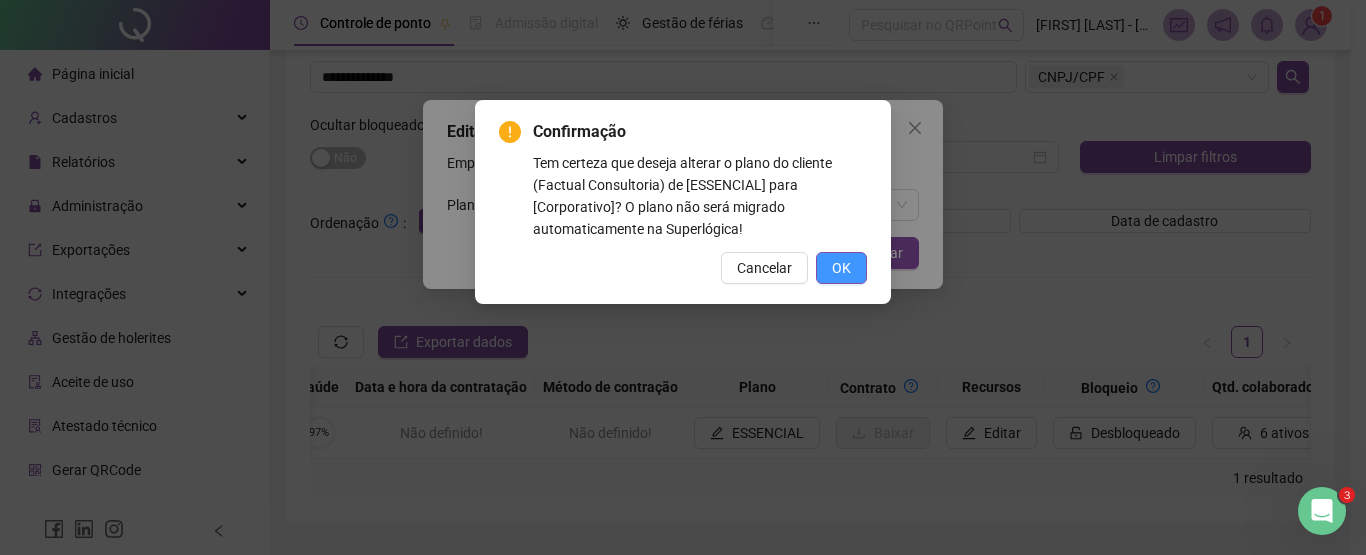 click on "OK" at bounding box center (841, 268) 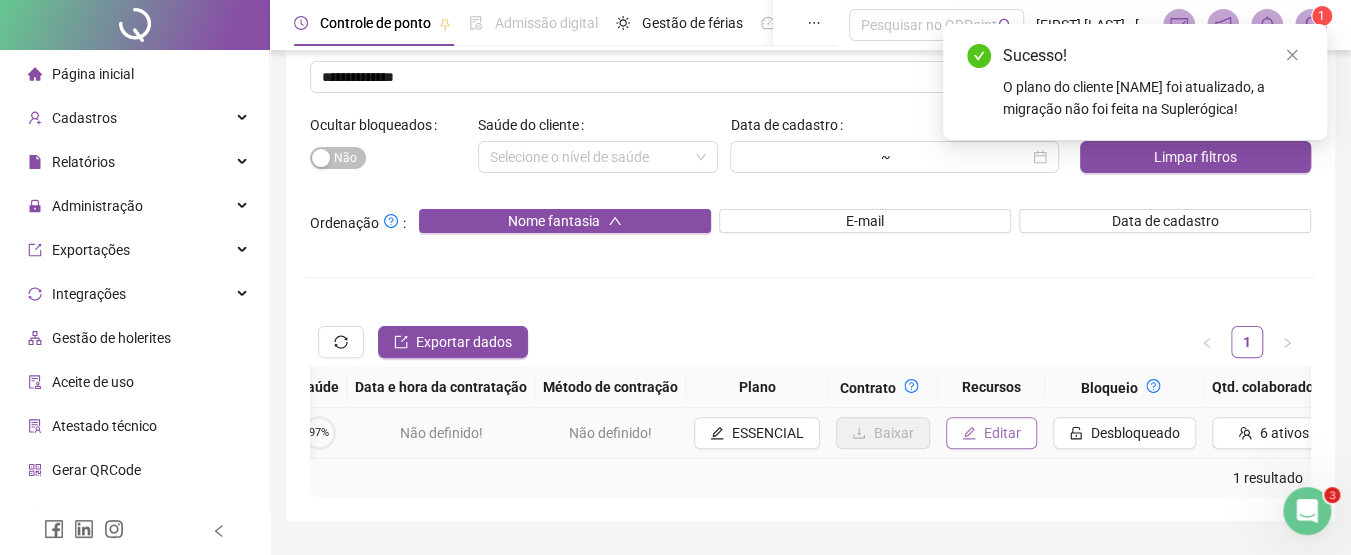 click on "Editar" at bounding box center [1002, 433] 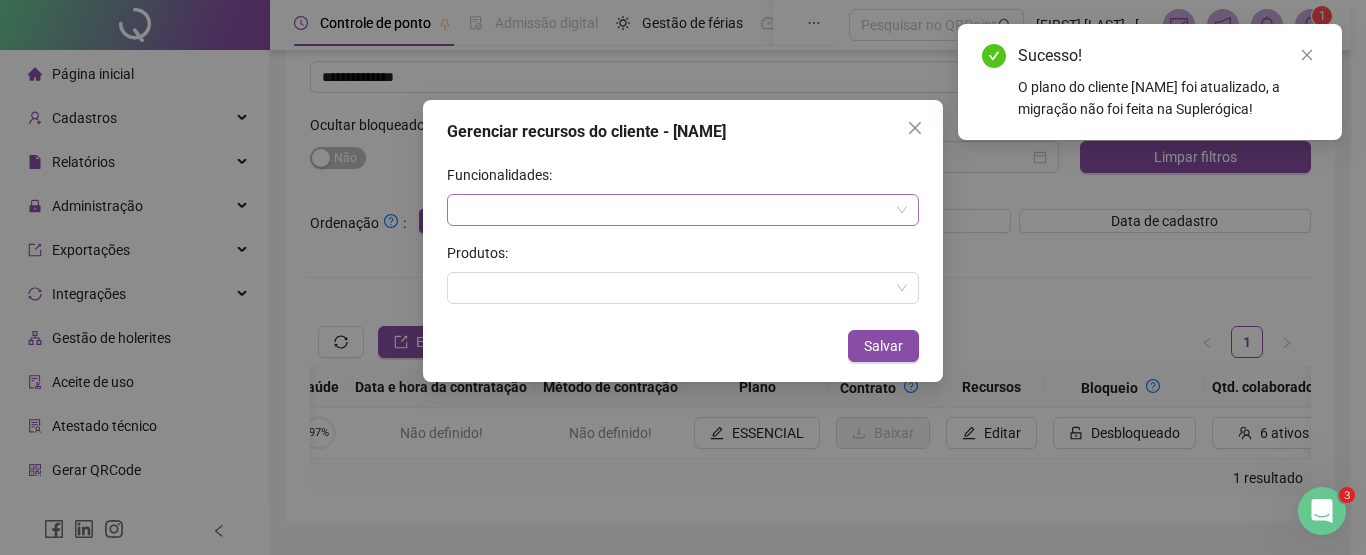 click at bounding box center (683, 210) 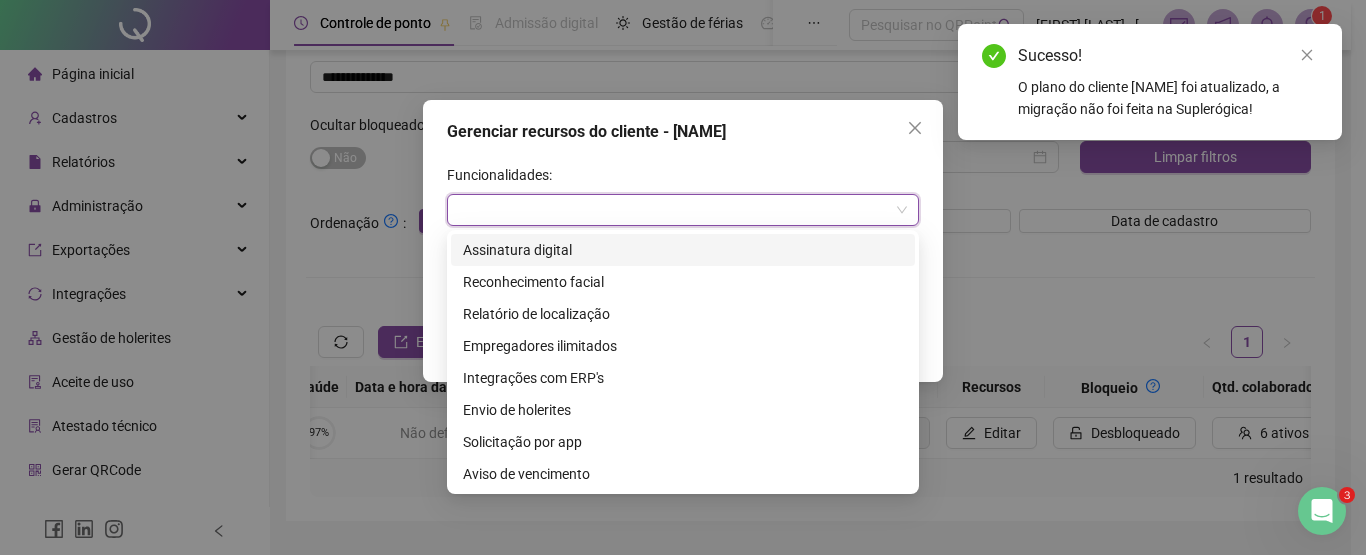 click on "Assinatura digital" at bounding box center [683, 250] 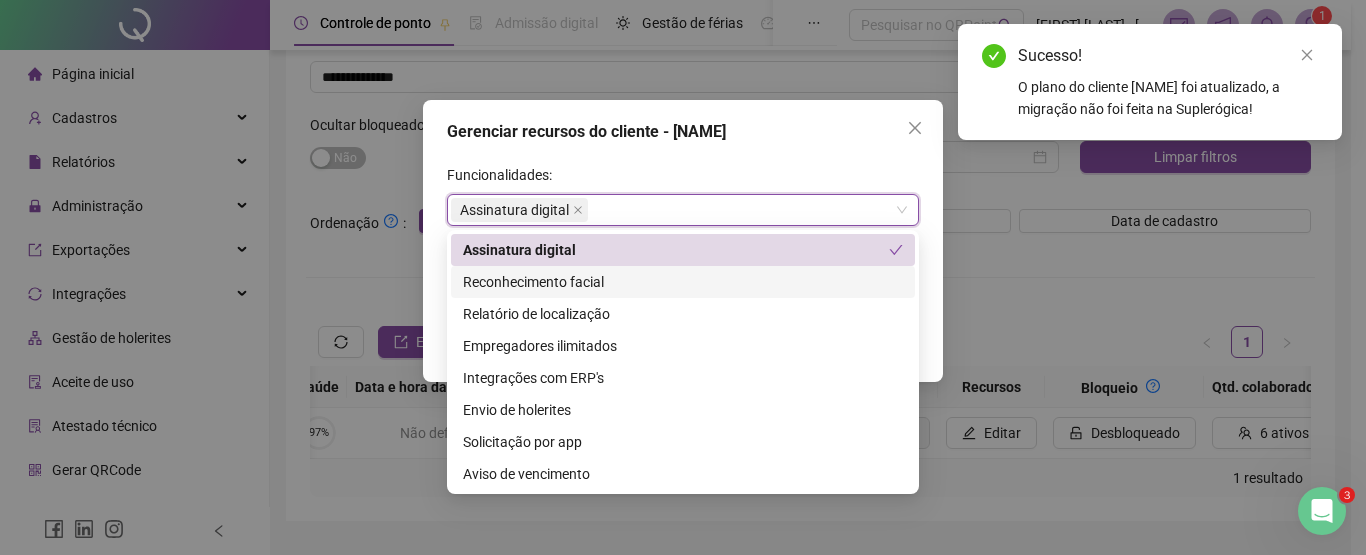 click on "Reconhecimento facial" at bounding box center (683, 282) 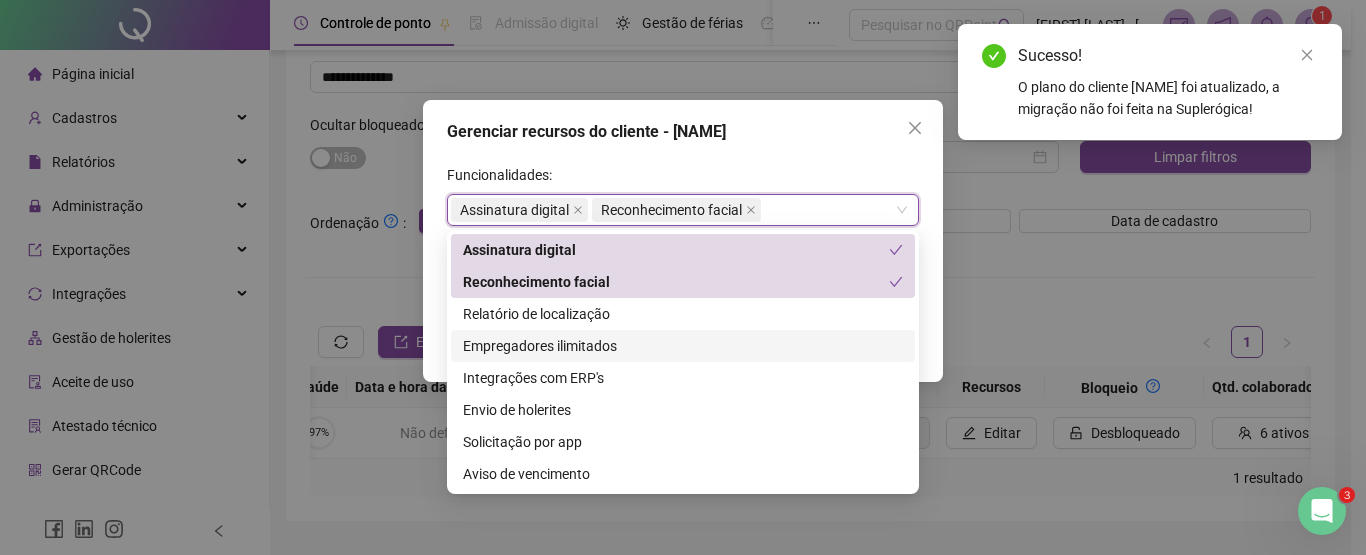 click on "Empregadores ilimitados" at bounding box center [683, 346] 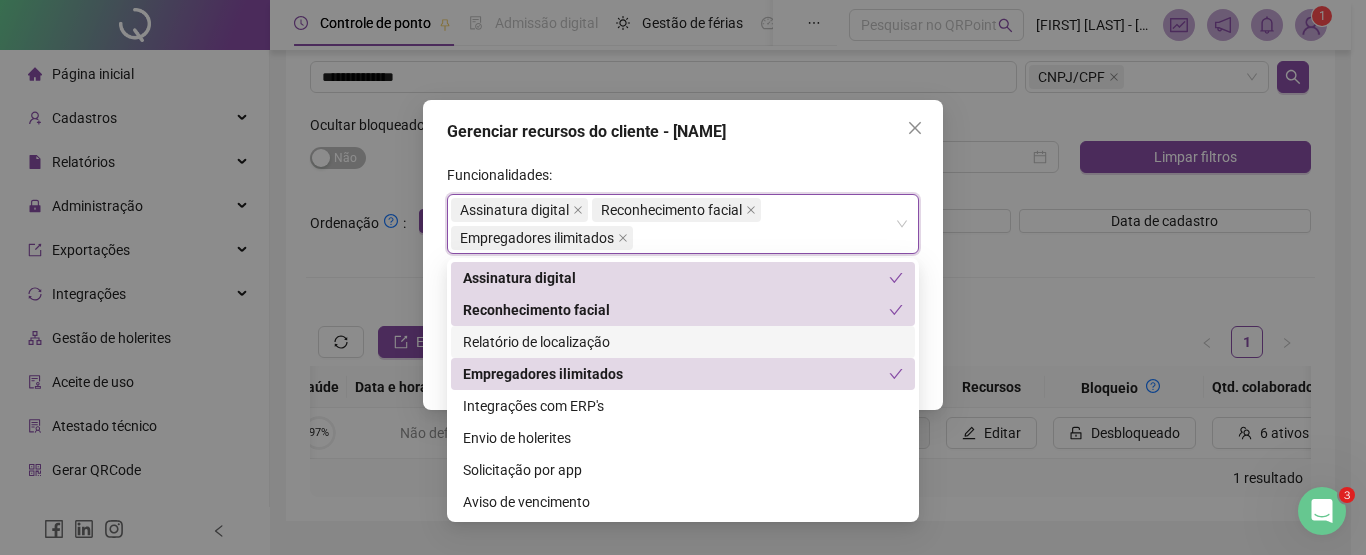 click on "Relatório de localização" at bounding box center (683, 342) 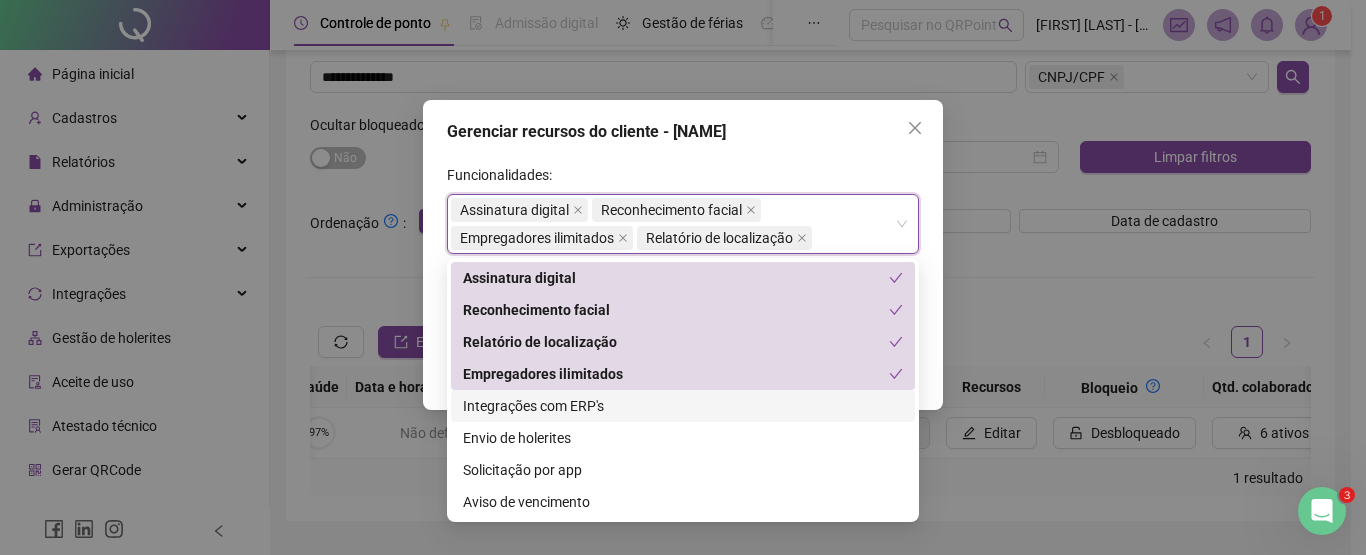click on "Integrações com ERP's" at bounding box center [683, 406] 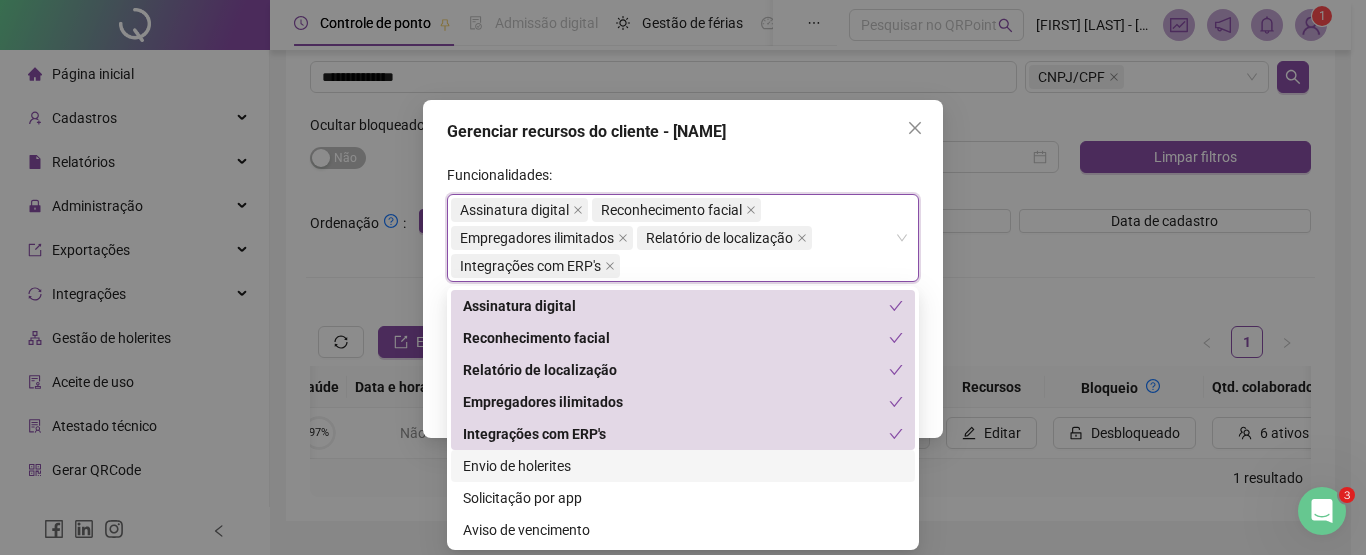 click on "Envio de holerites" at bounding box center [683, 466] 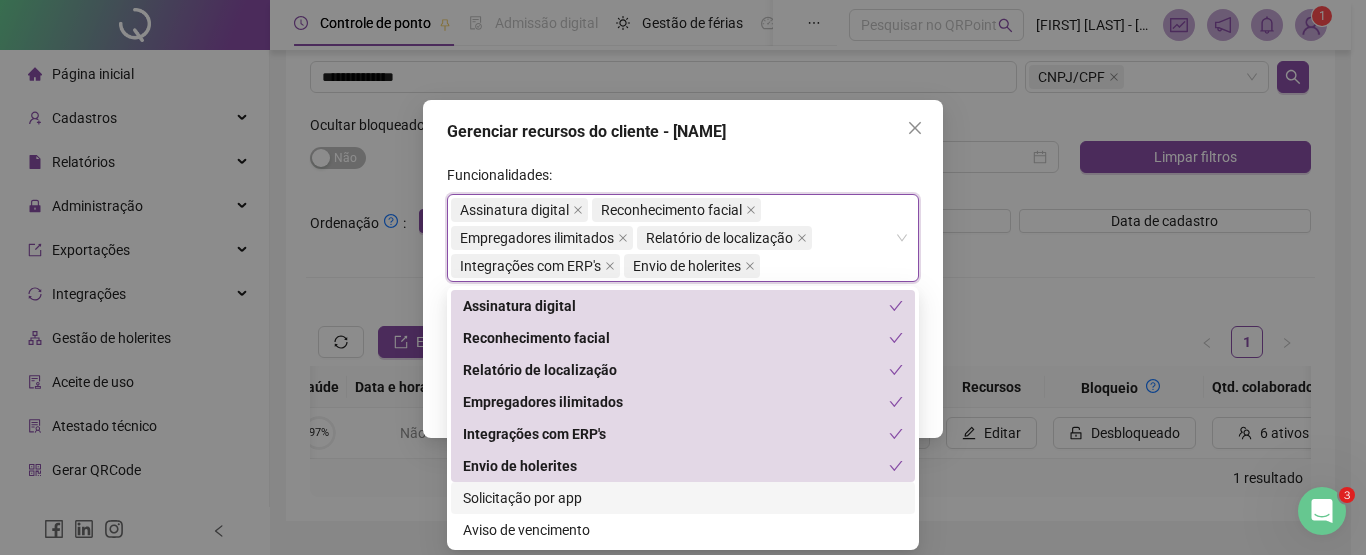click on "Assinatura digital Reconhecimento facial Relatório de localização Empregadores ilimitados Integrações com ERP's Envio de holerites Solicitação por app Aviso de vencimento" at bounding box center [683, 418] 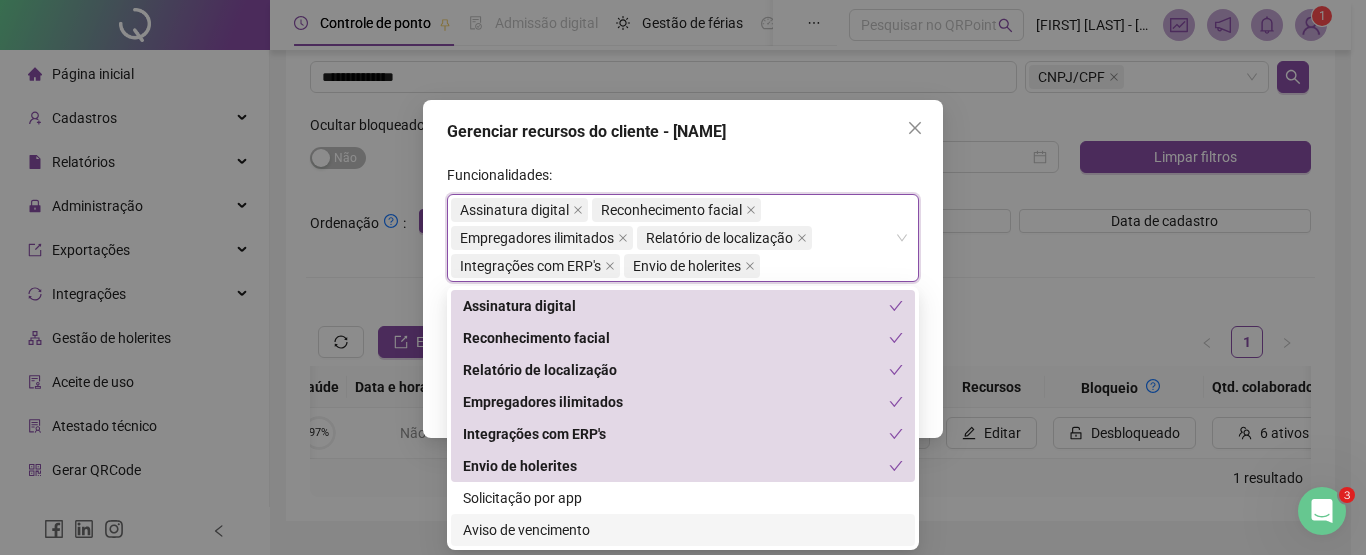 click on "Aviso de vencimento" at bounding box center (683, 530) 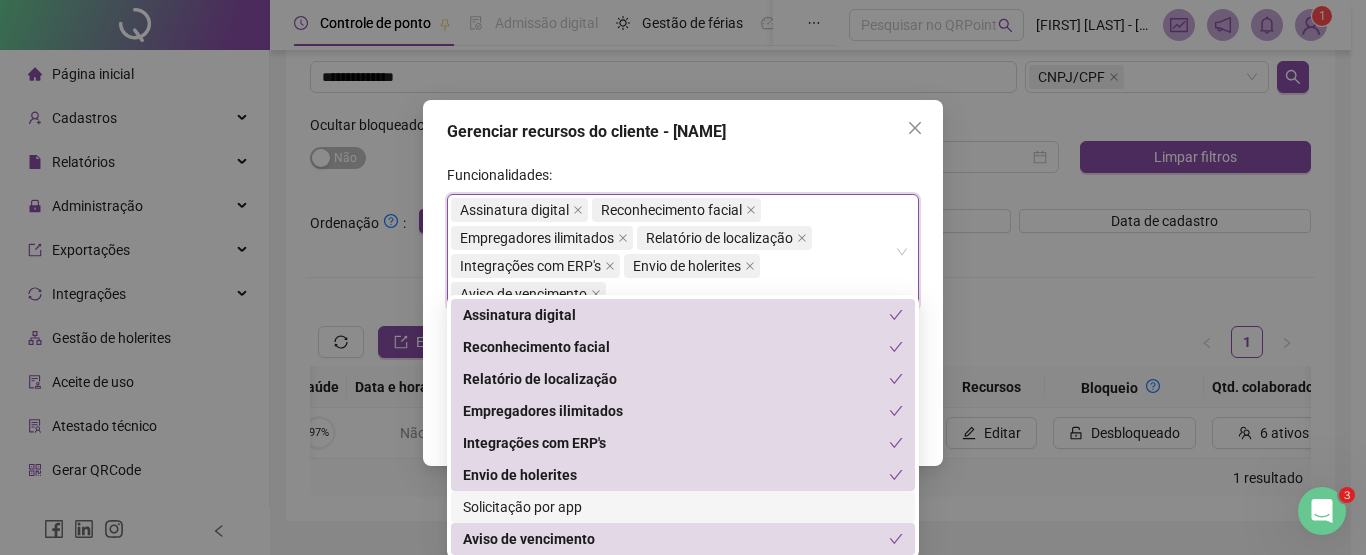 click on "Solicitação por app" at bounding box center (683, 507) 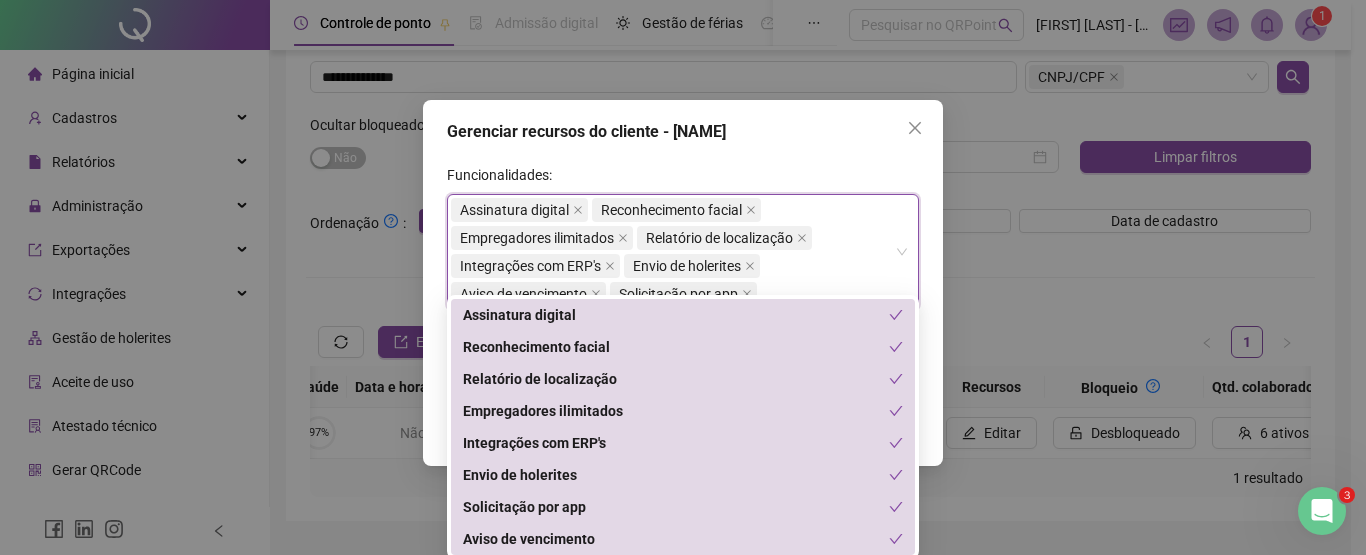 click on "Funcionalidades:" at bounding box center (683, 179) 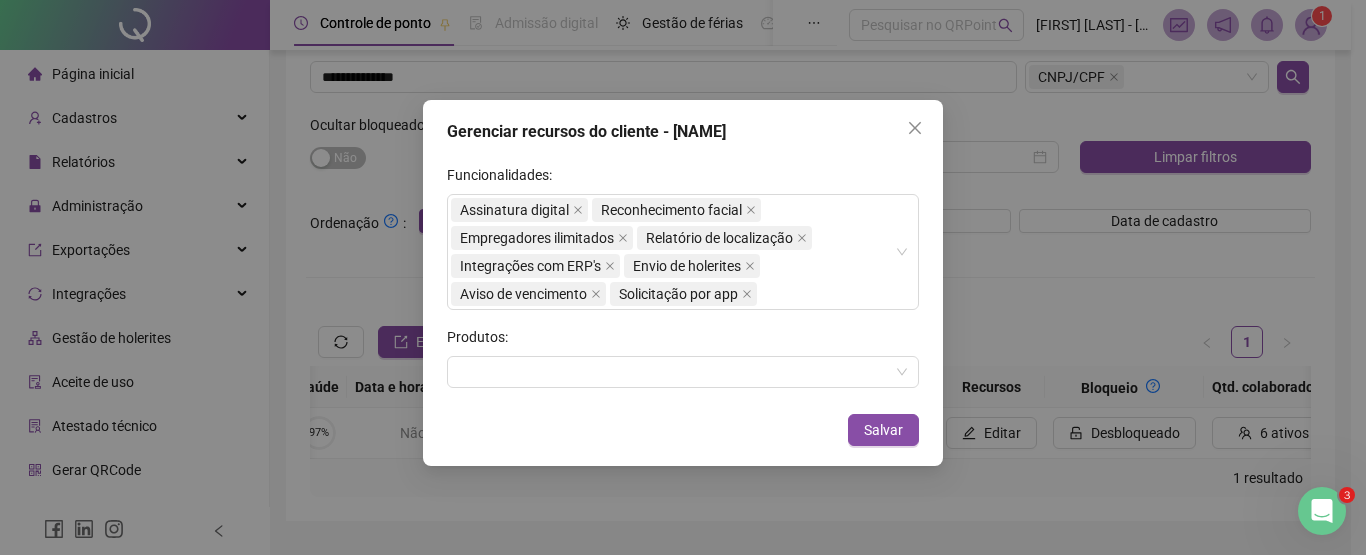 click on "Produtos:" at bounding box center [683, 341] 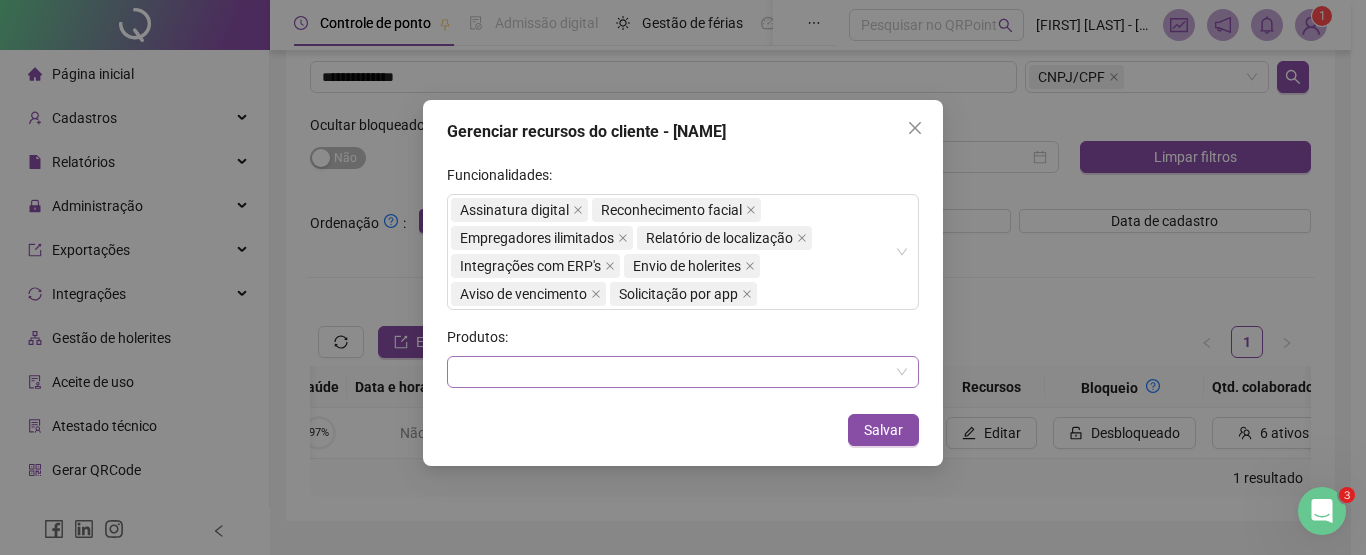 click at bounding box center (683, 372) 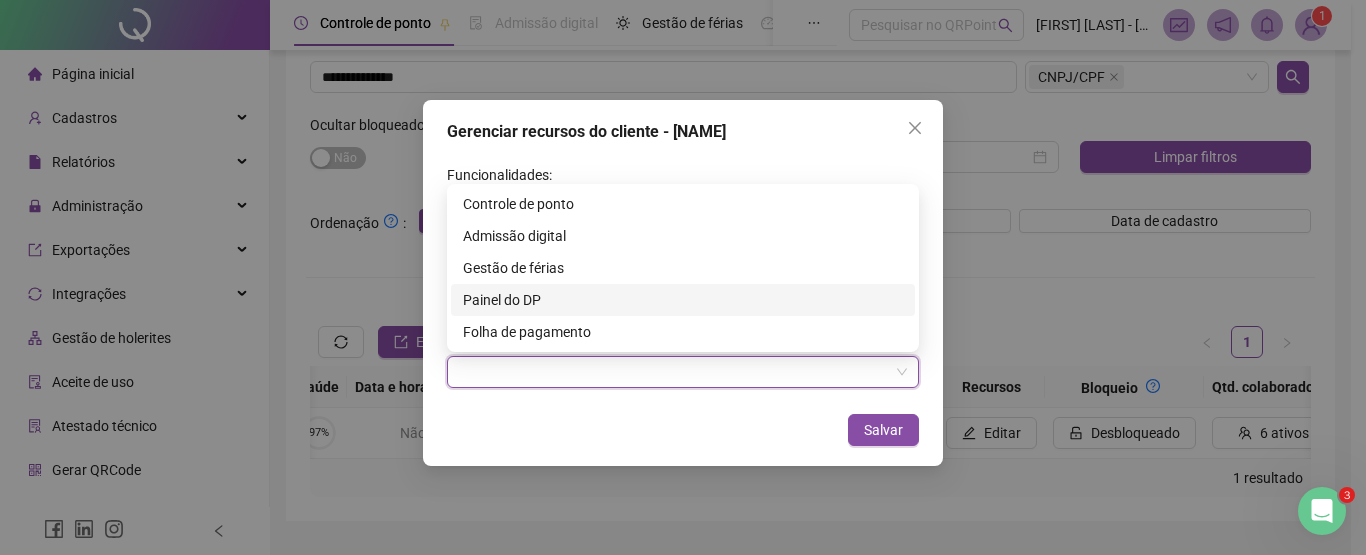 click on "Painel do DP" at bounding box center [683, 300] 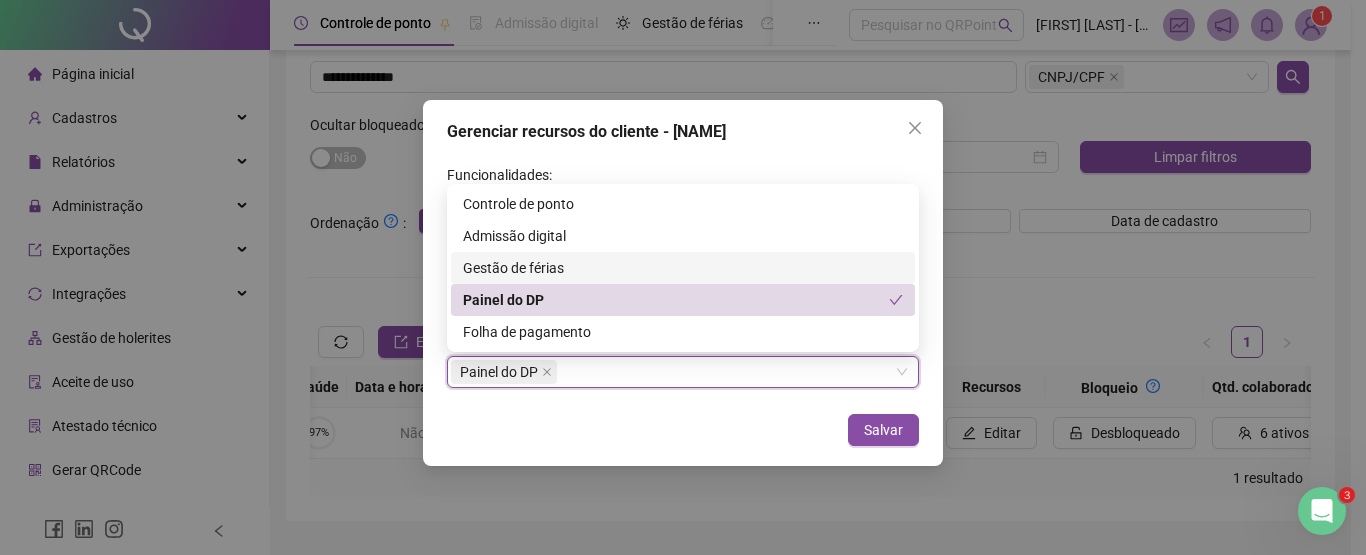 click on "Gestão de férias" at bounding box center [683, 268] 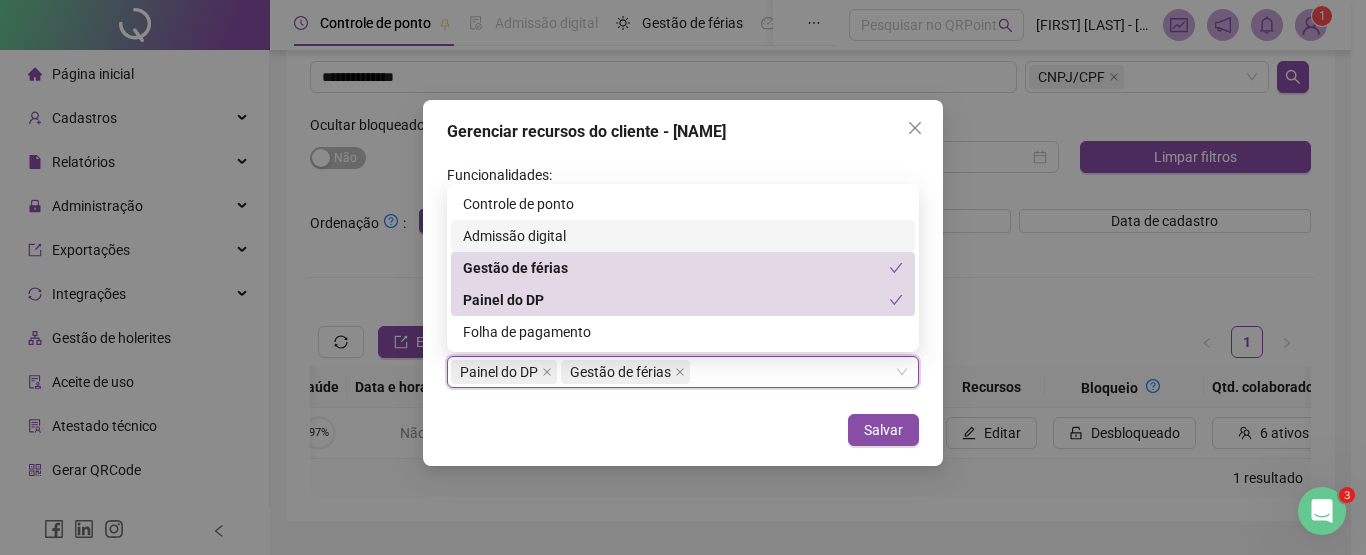 click on "Admissão digital" at bounding box center [683, 236] 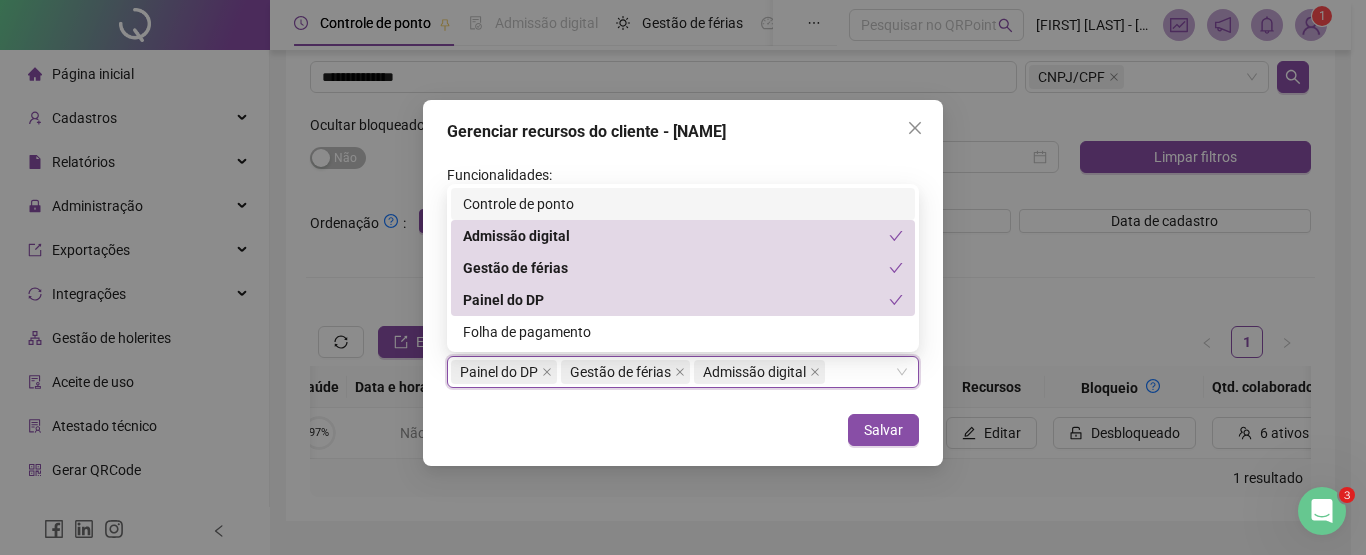 click on "Controle de ponto" at bounding box center [683, 204] 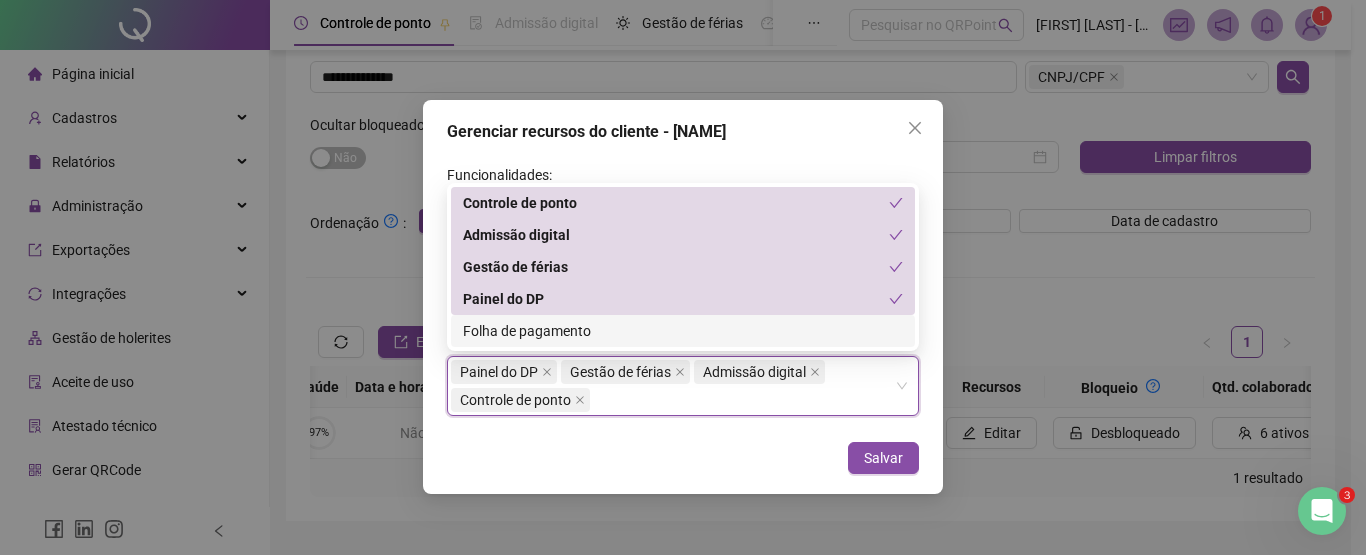 click on "Folha de pagamento" at bounding box center [683, 331] 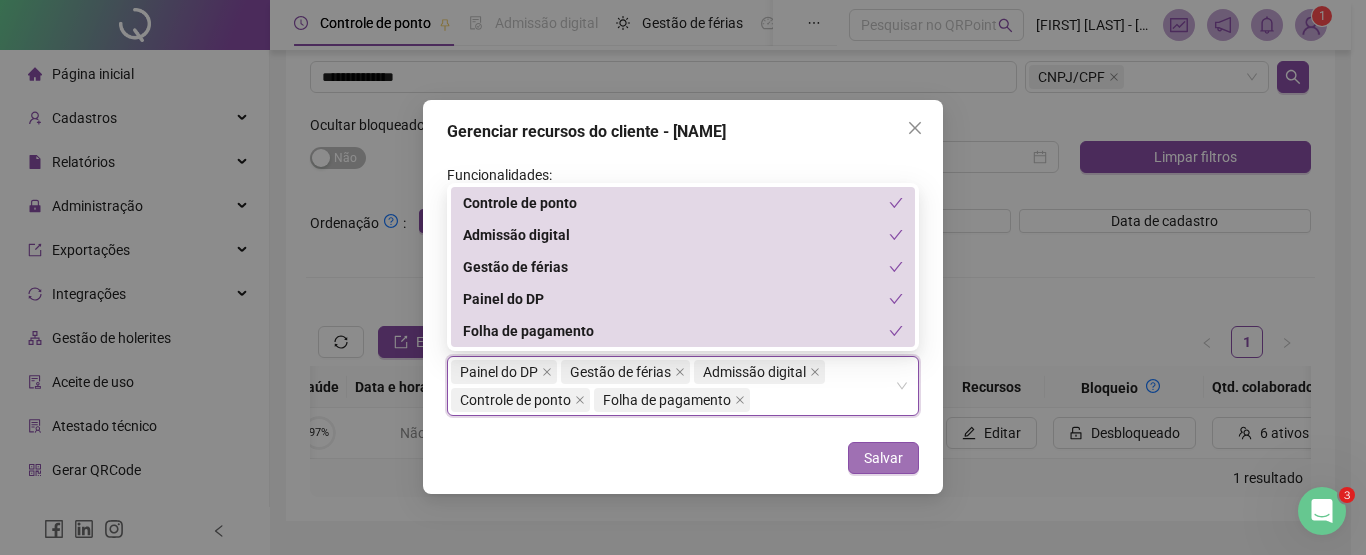 click on "Salvar" at bounding box center [883, 458] 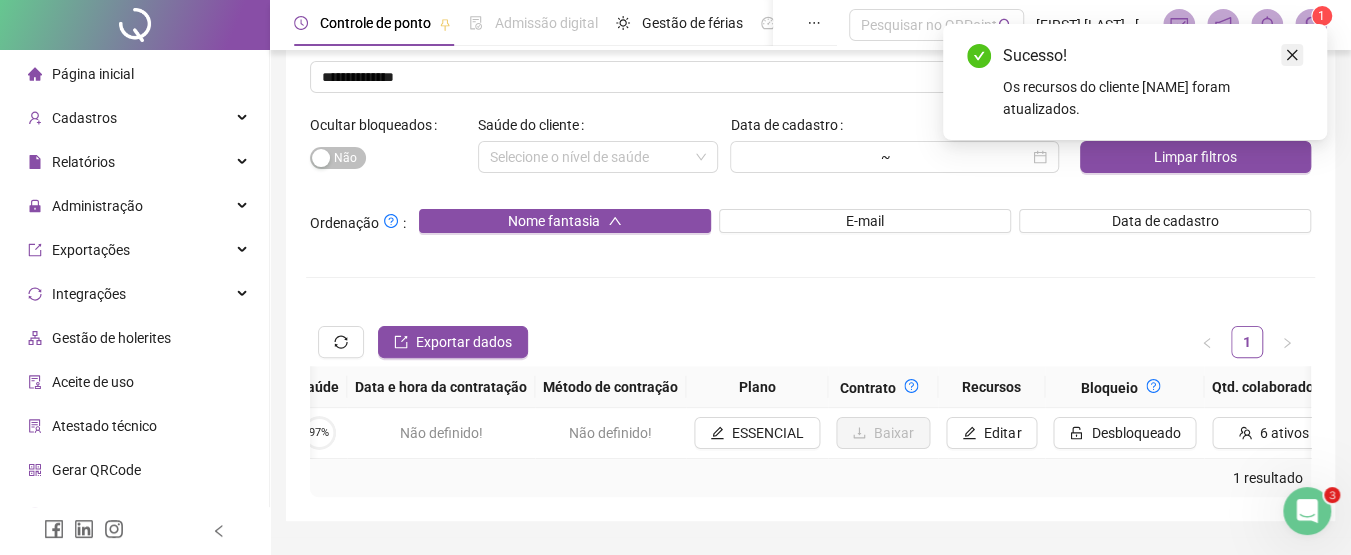 click 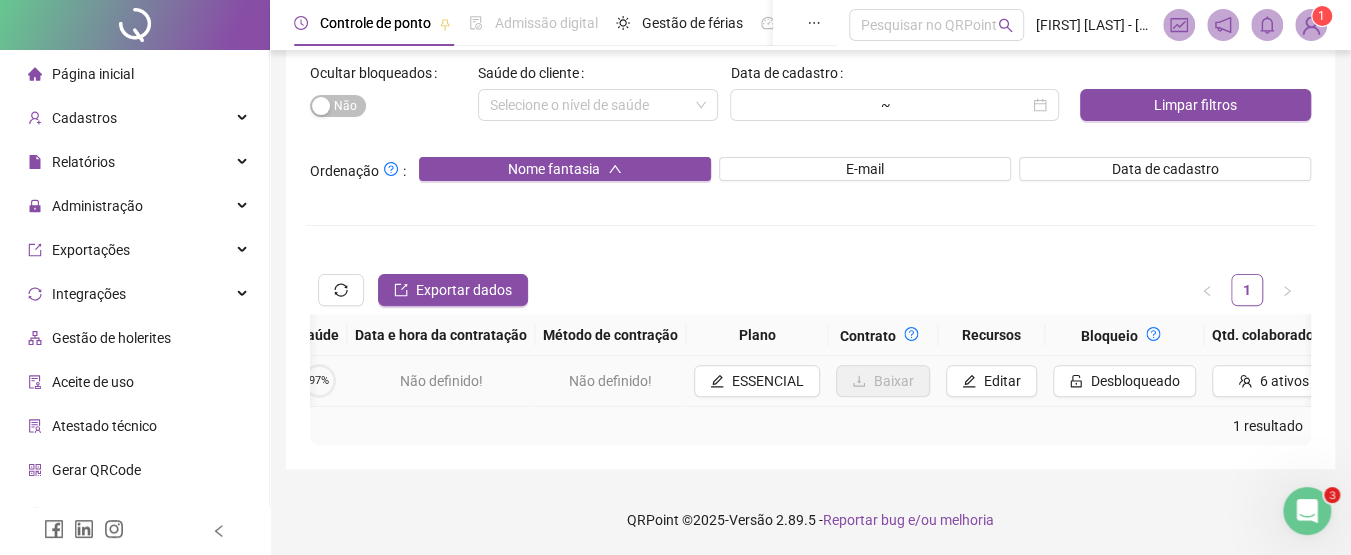 scroll, scrollTop: 218, scrollLeft: 0, axis: vertical 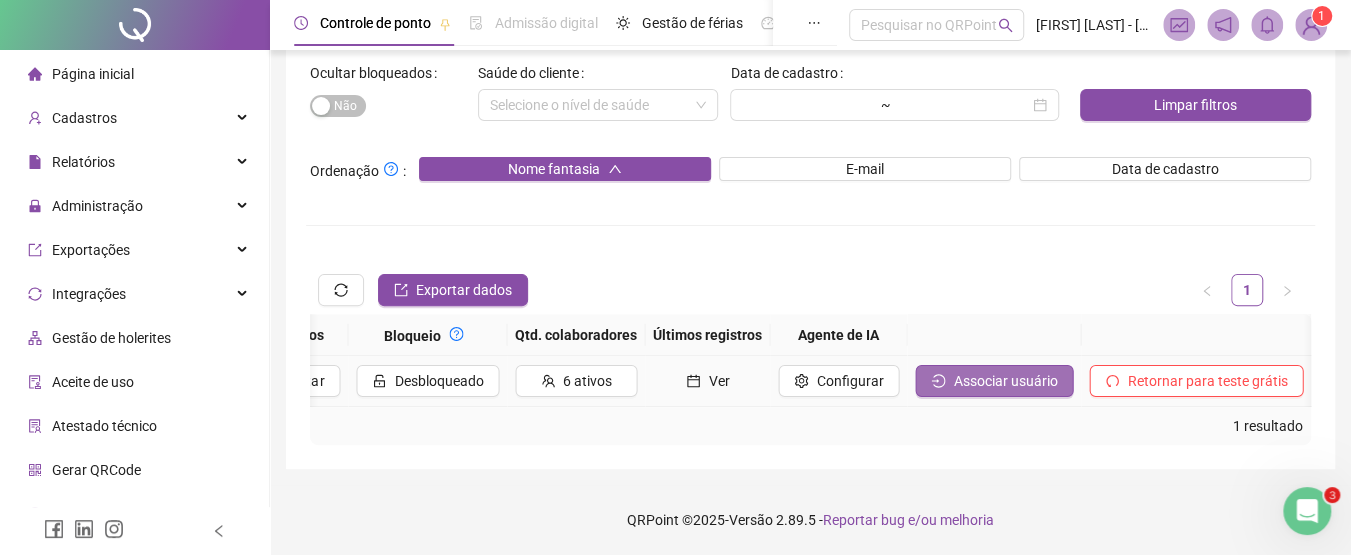 click on "Associar usuário" at bounding box center [1005, 381] 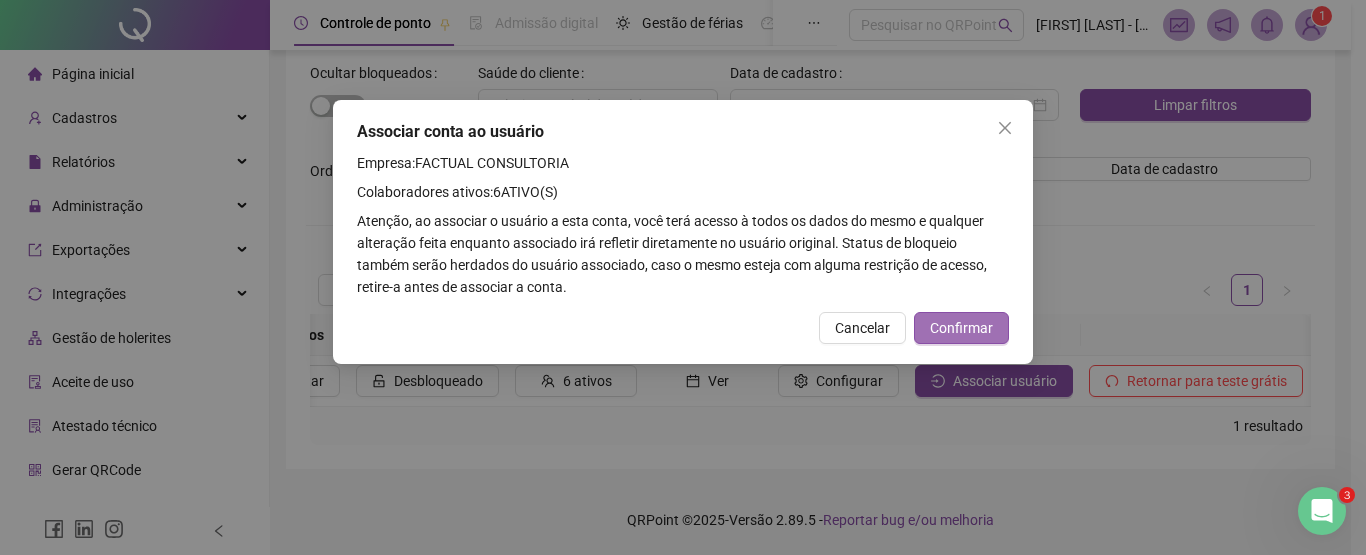 click on "Confirmar" at bounding box center (961, 328) 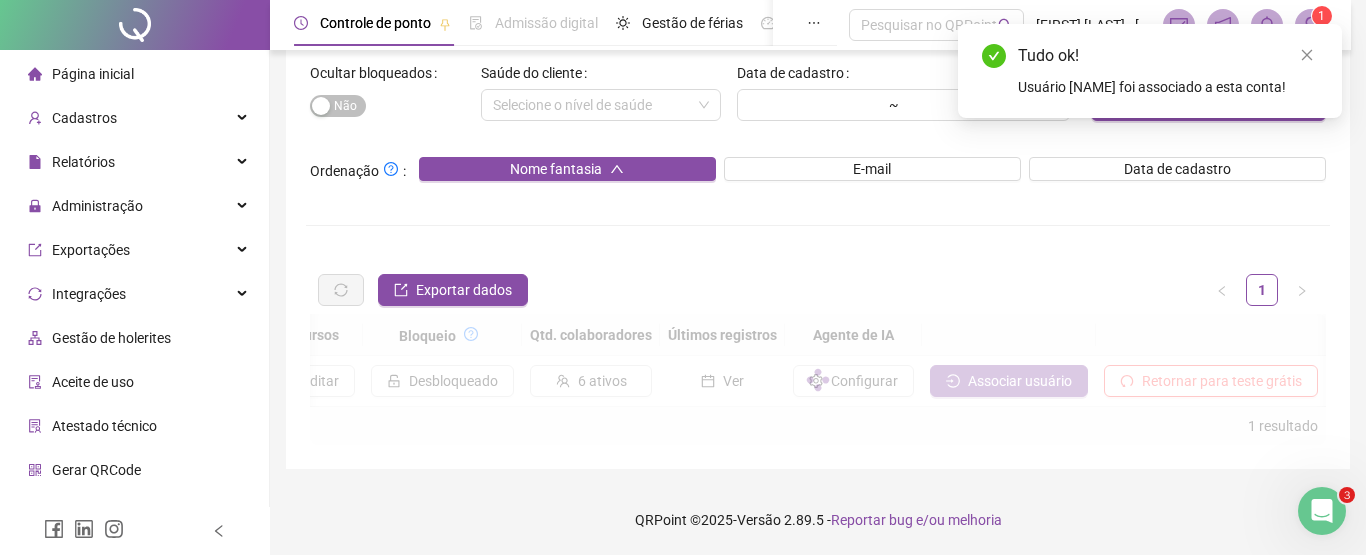 scroll, scrollTop: 0, scrollLeft: 2183, axis: horizontal 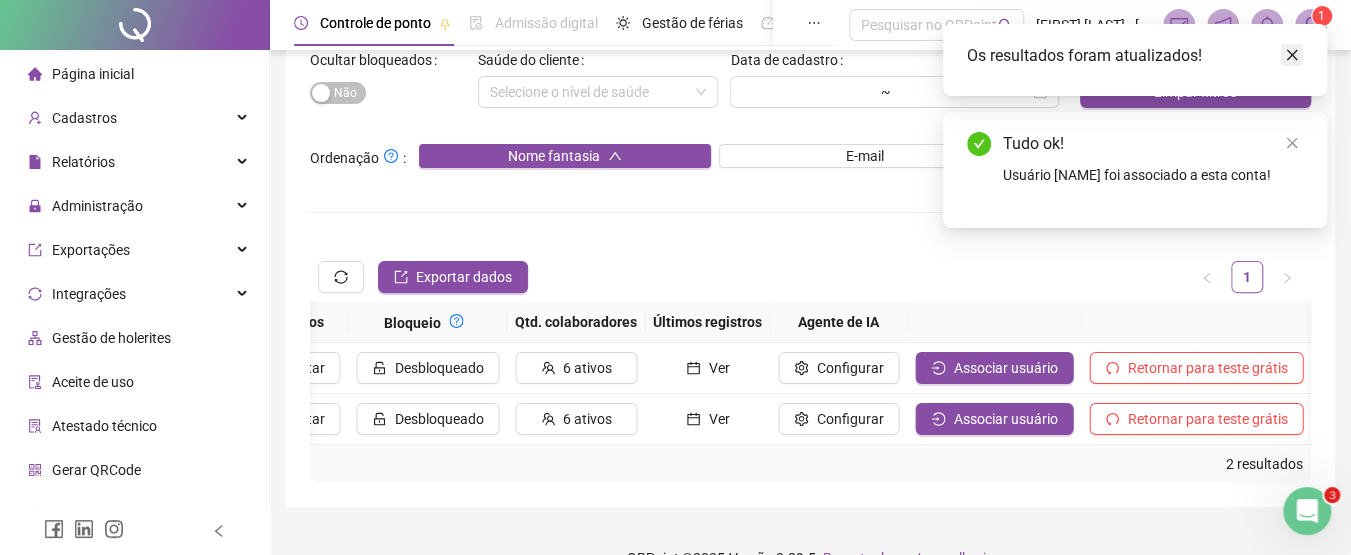 click 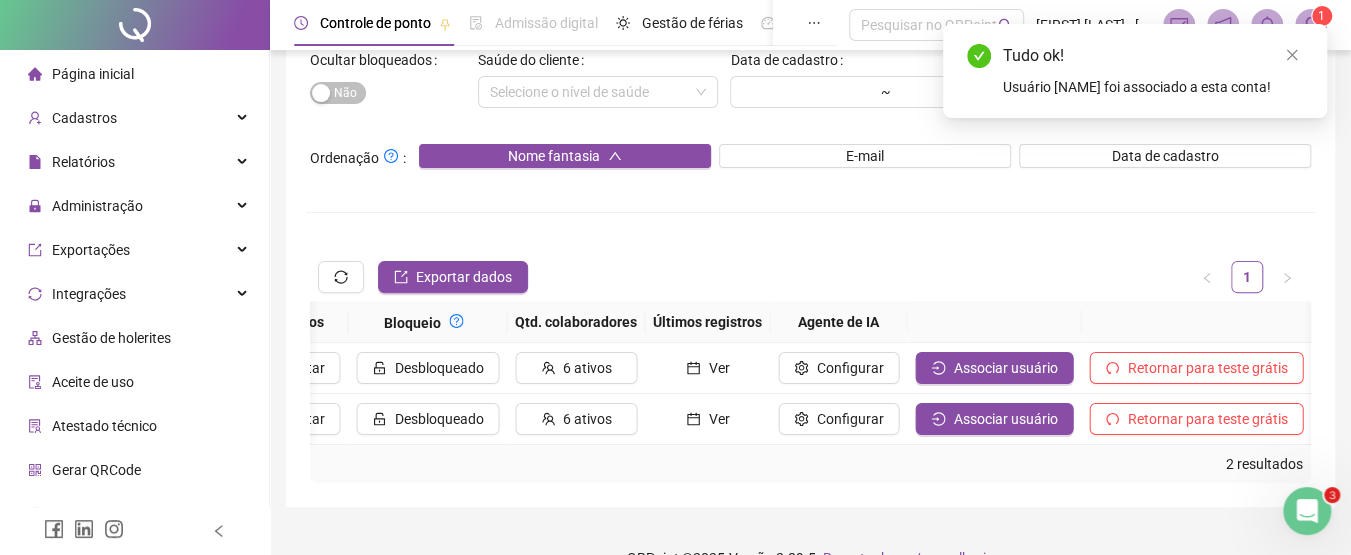 click 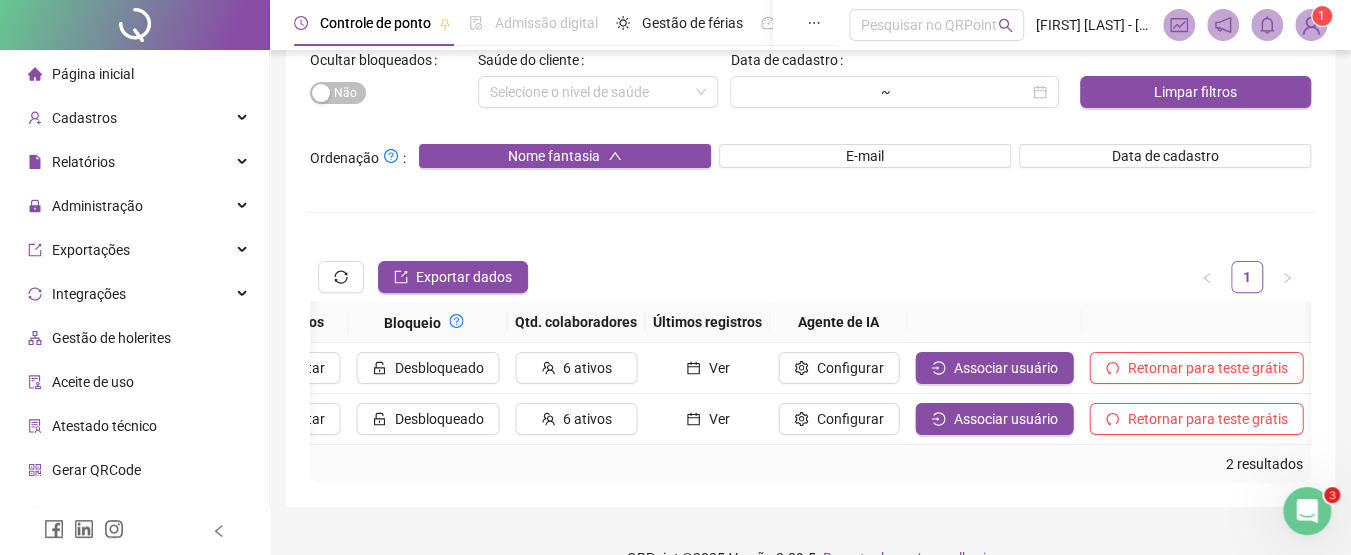 click at bounding box center (1311, 25) 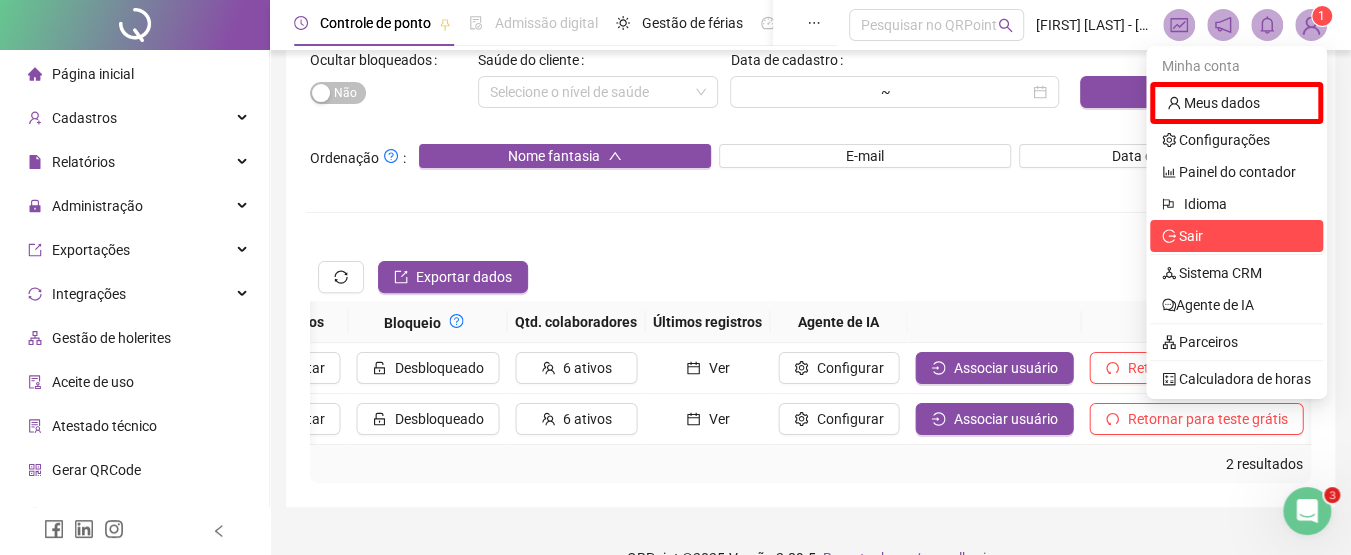 click on "Sair" at bounding box center (1236, 236) 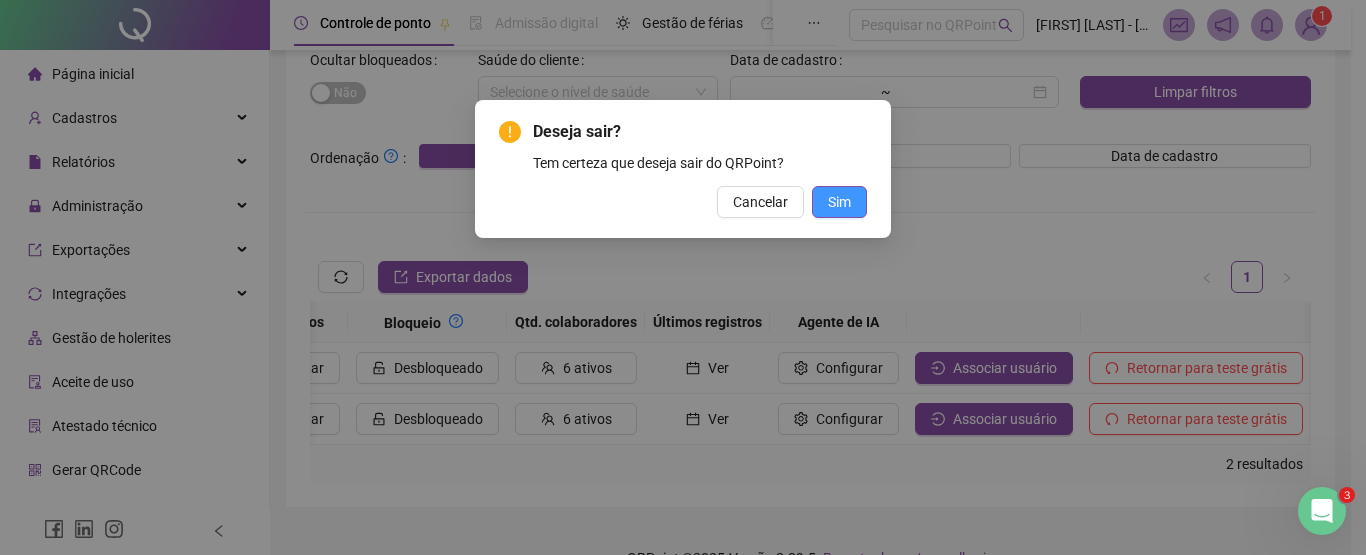 click on "Sim" at bounding box center (839, 202) 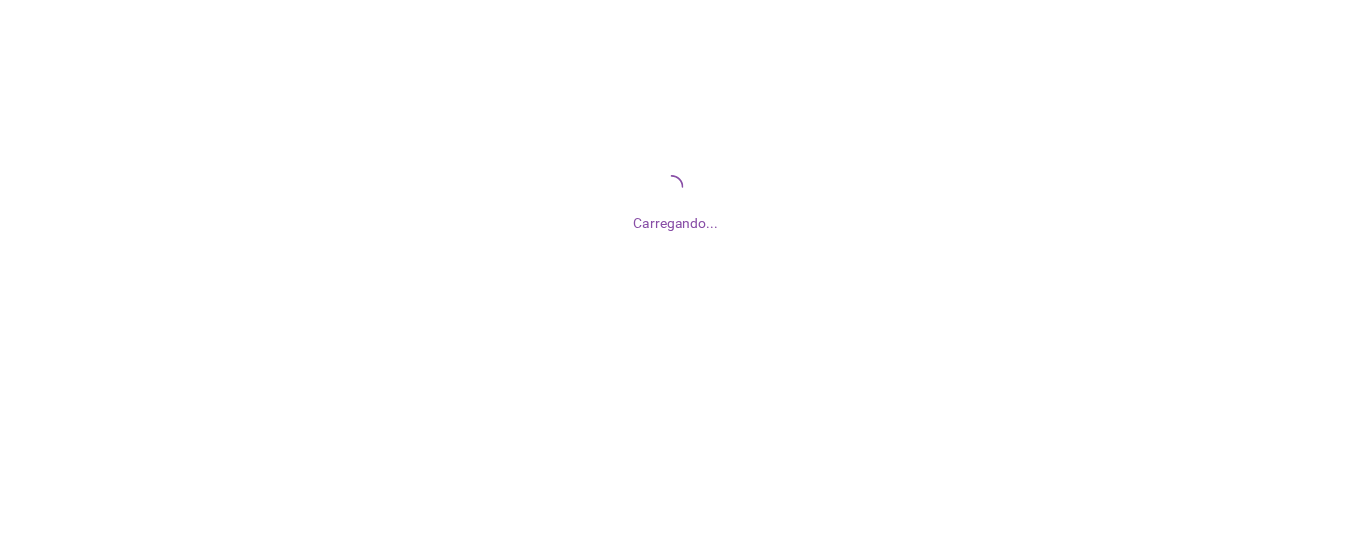 scroll, scrollTop: 0, scrollLeft: 0, axis: both 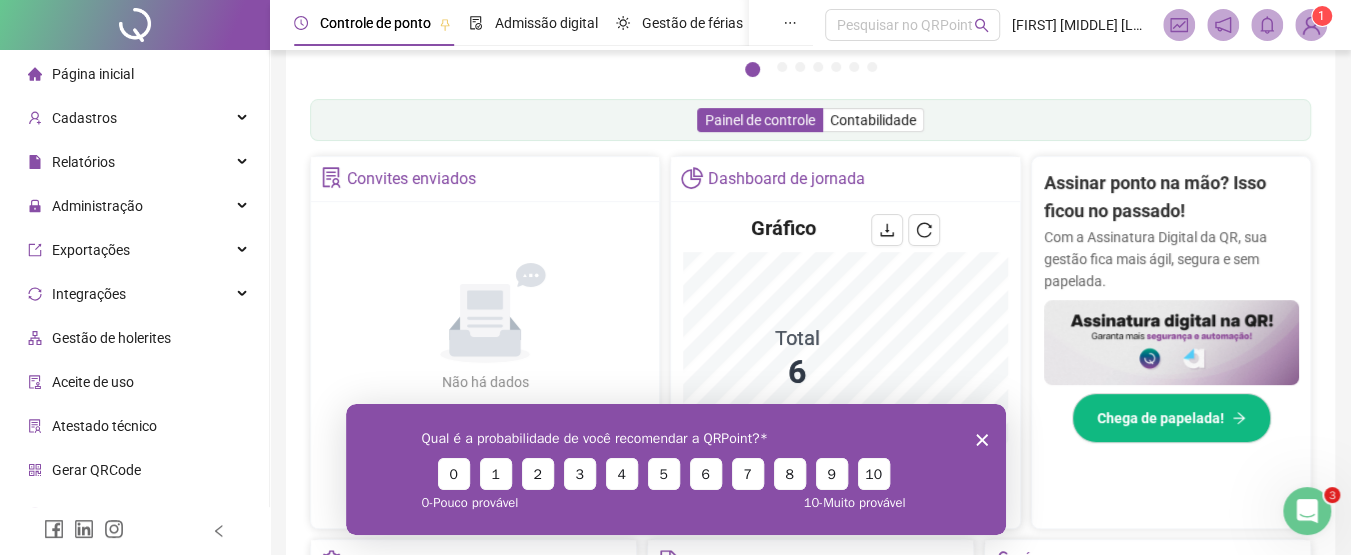click 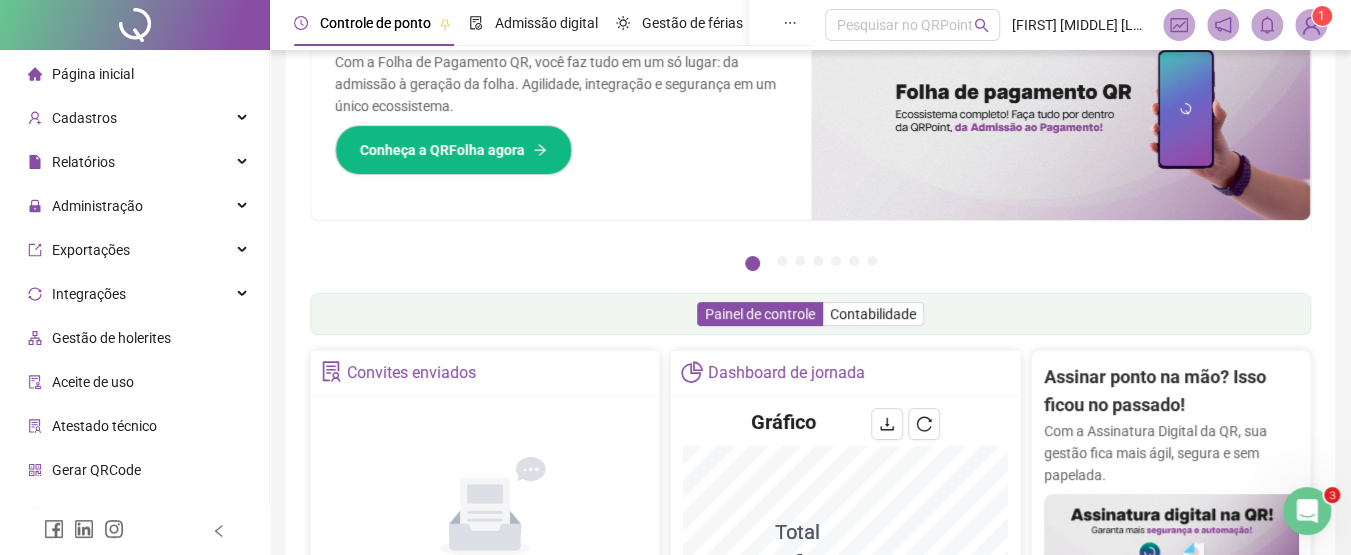 scroll, scrollTop: 0, scrollLeft: 0, axis: both 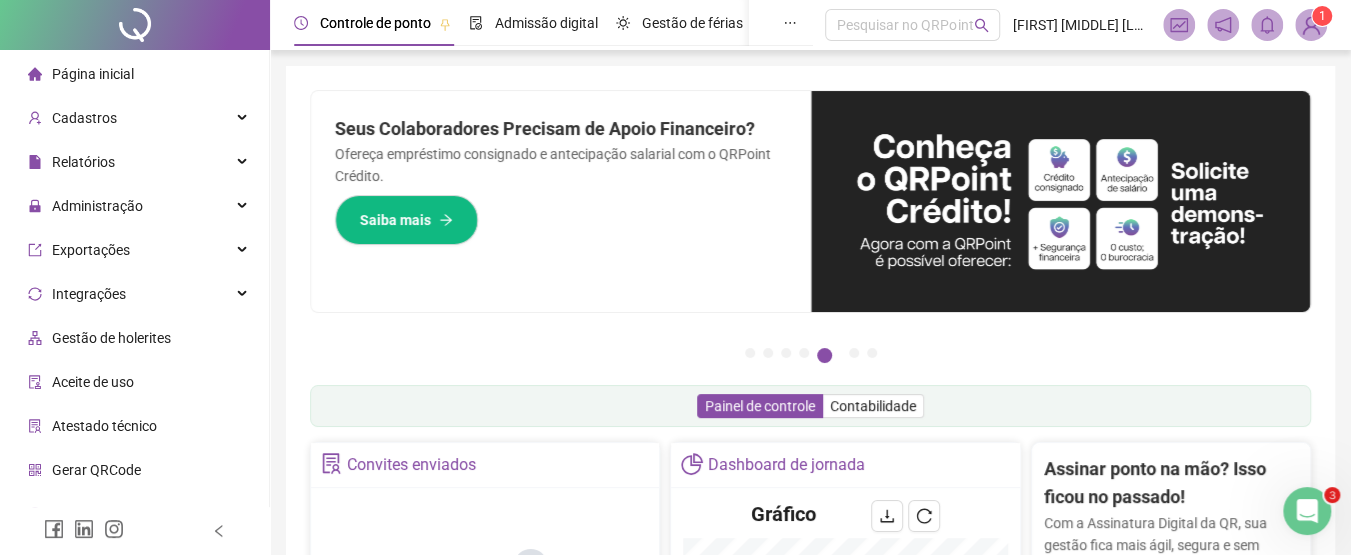 click on "Gestão de holerites" at bounding box center (111, 338) 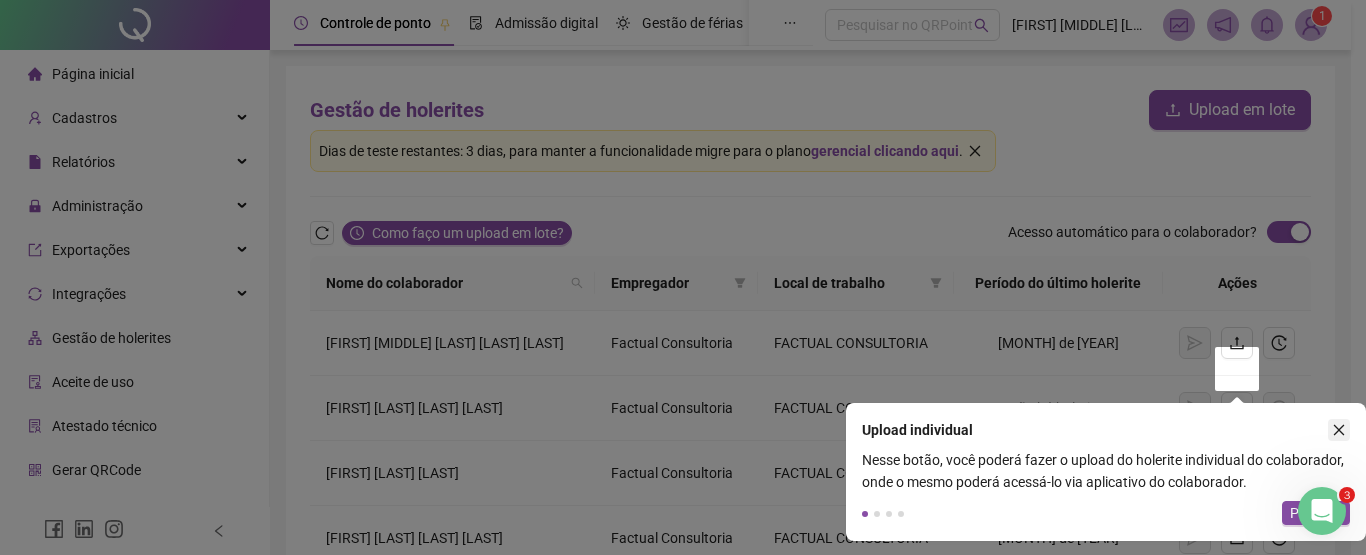 click 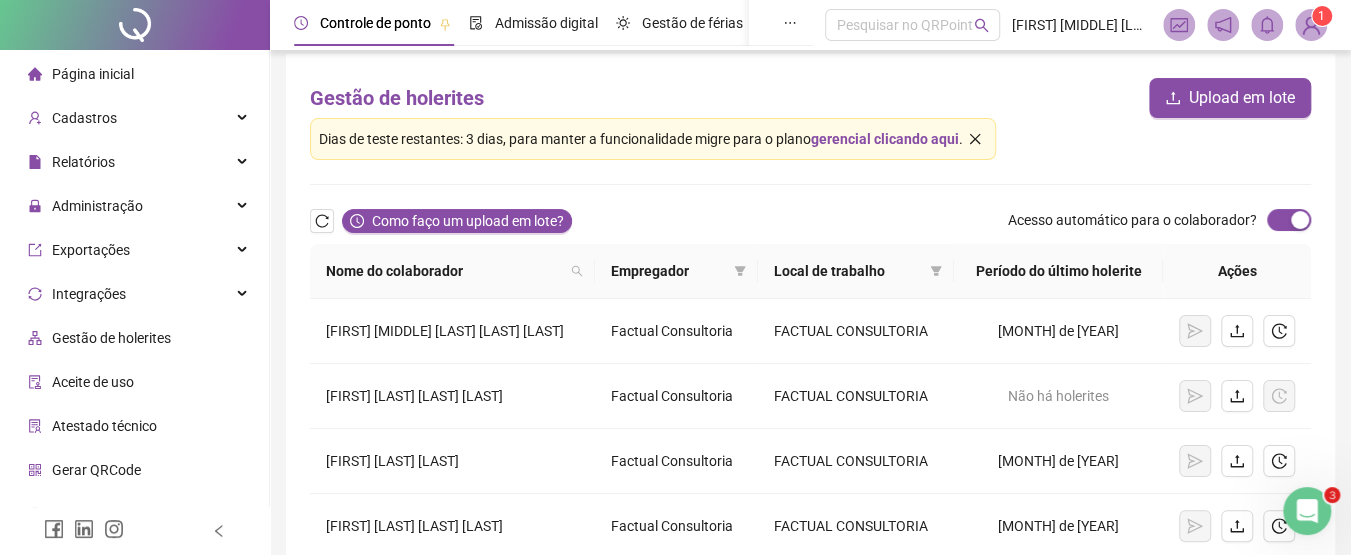 scroll, scrollTop: 0, scrollLeft: 0, axis: both 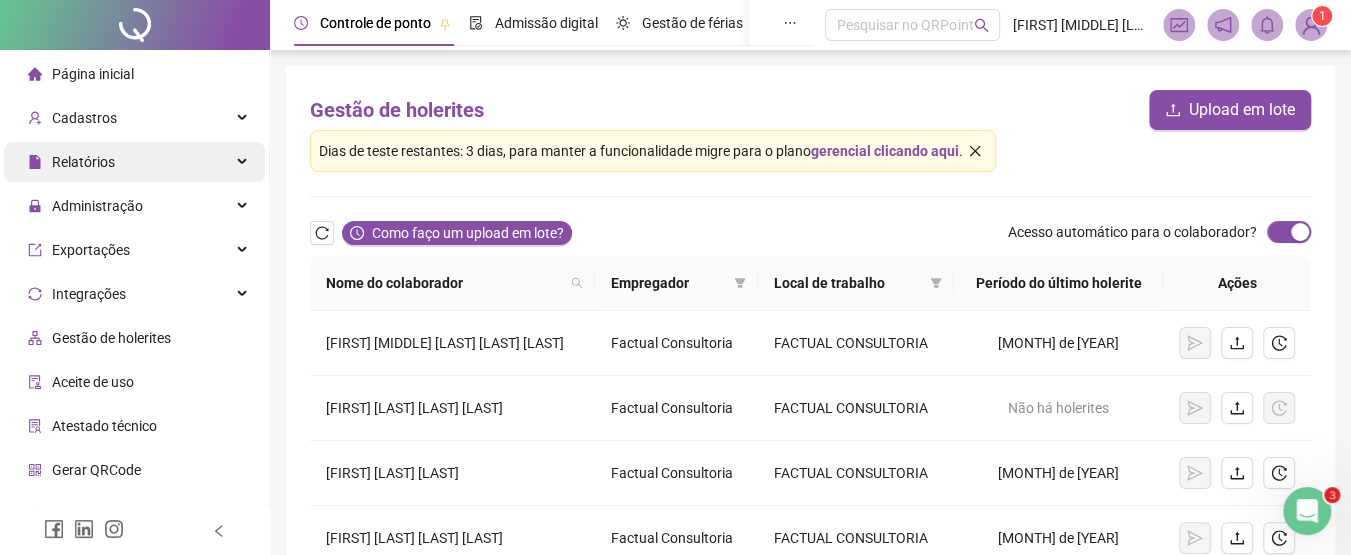 click on "Relatórios" at bounding box center (134, 162) 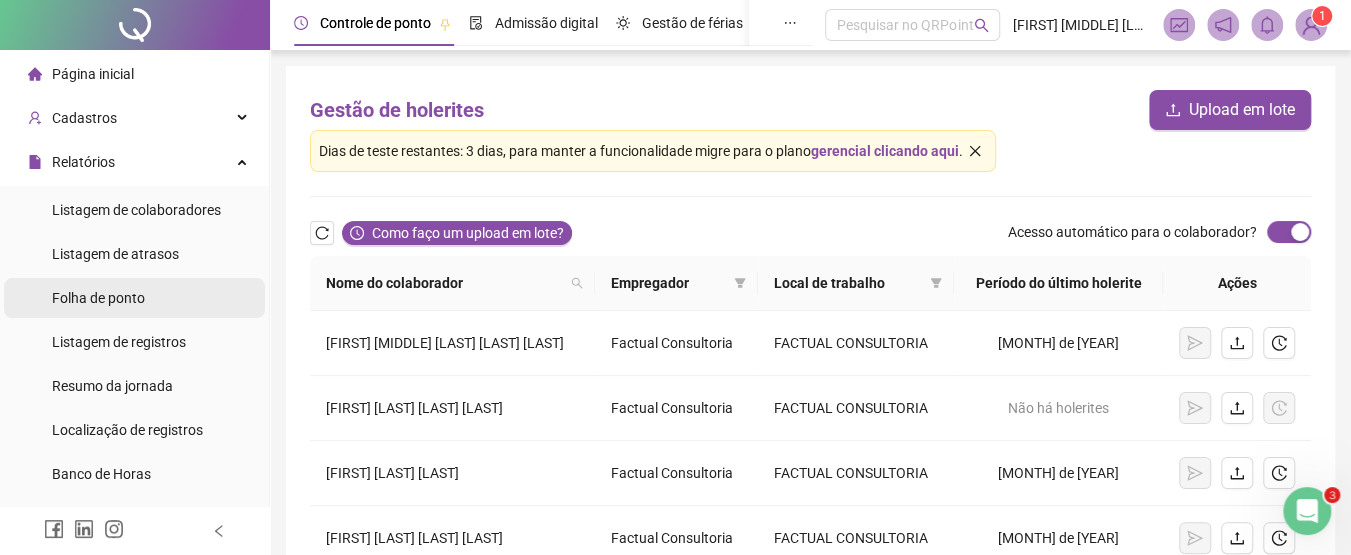 click on "Folha de ponto" at bounding box center (98, 298) 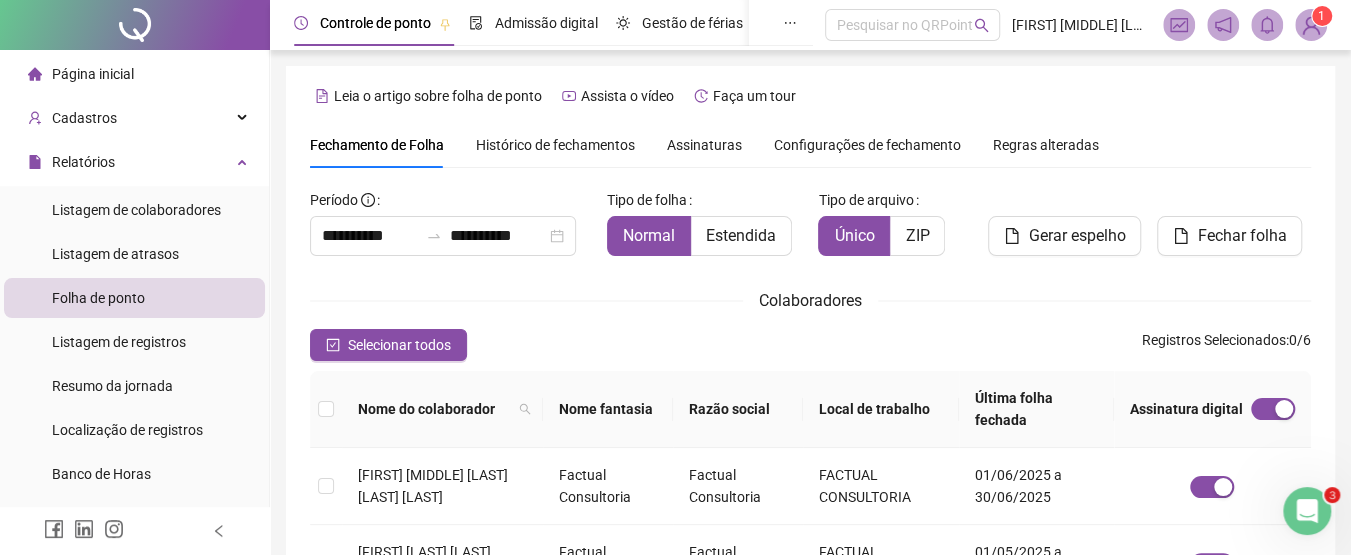 type on "**********" 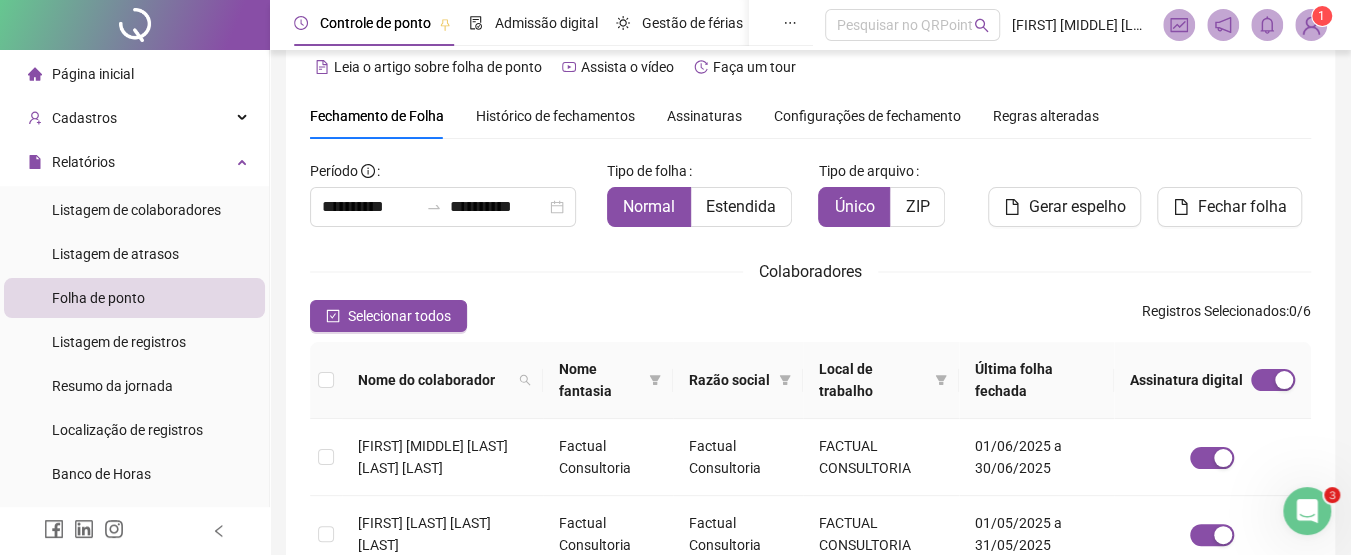 scroll, scrollTop: 0, scrollLeft: 0, axis: both 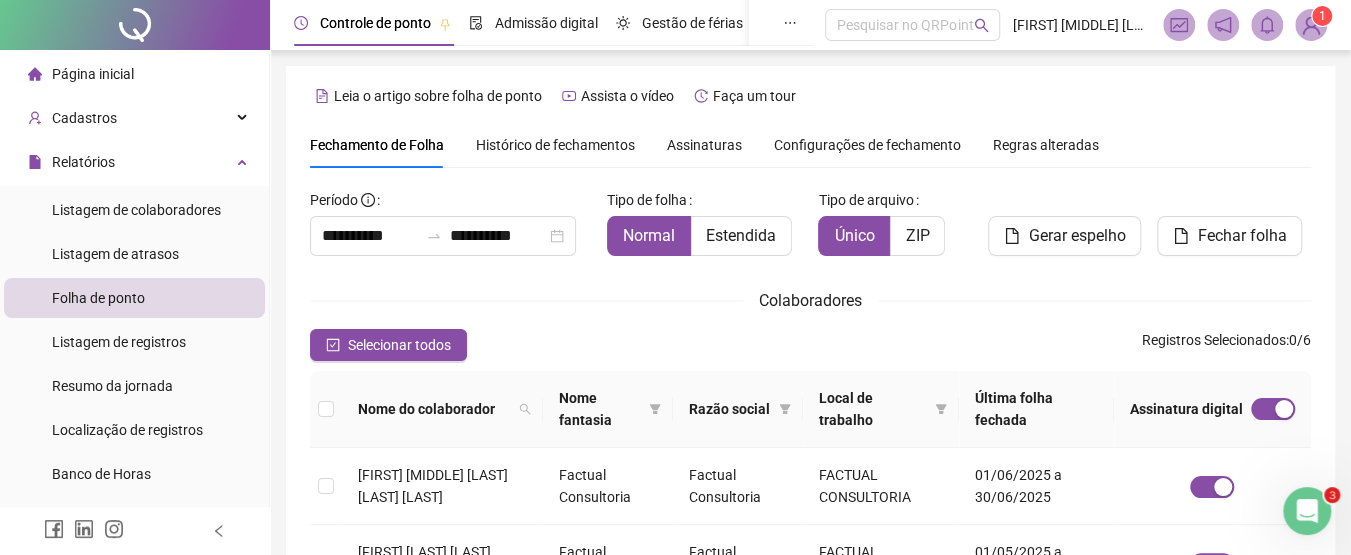 click on "Assinaturas" at bounding box center (704, 145) 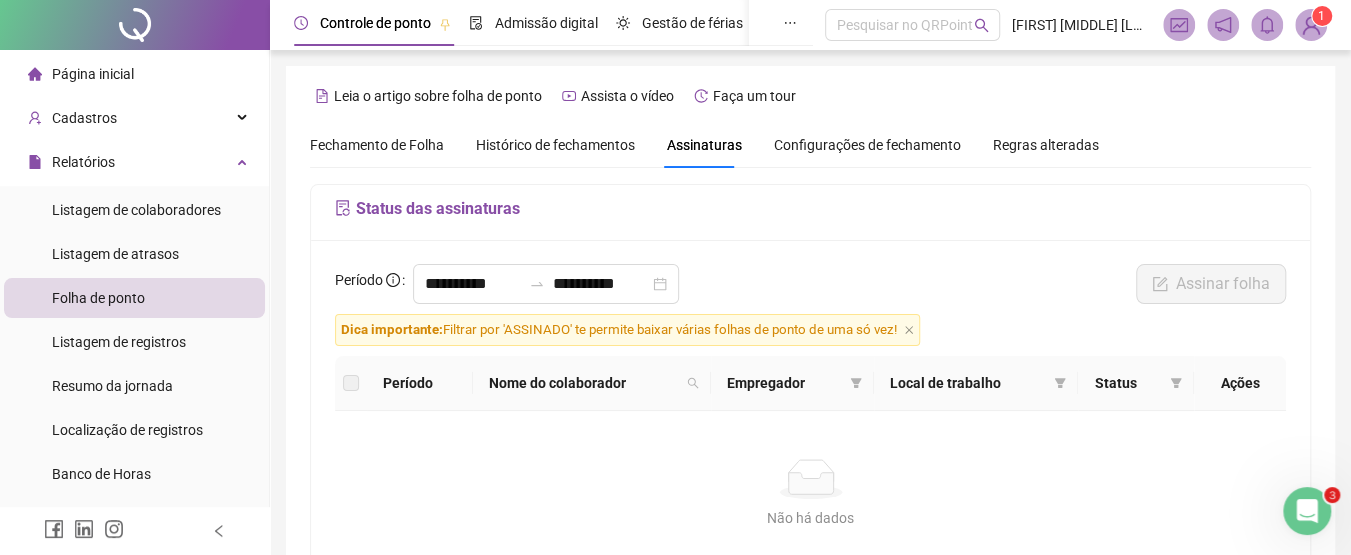 scroll, scrollTop: 132, scrollLeft: 0, axis: vertical 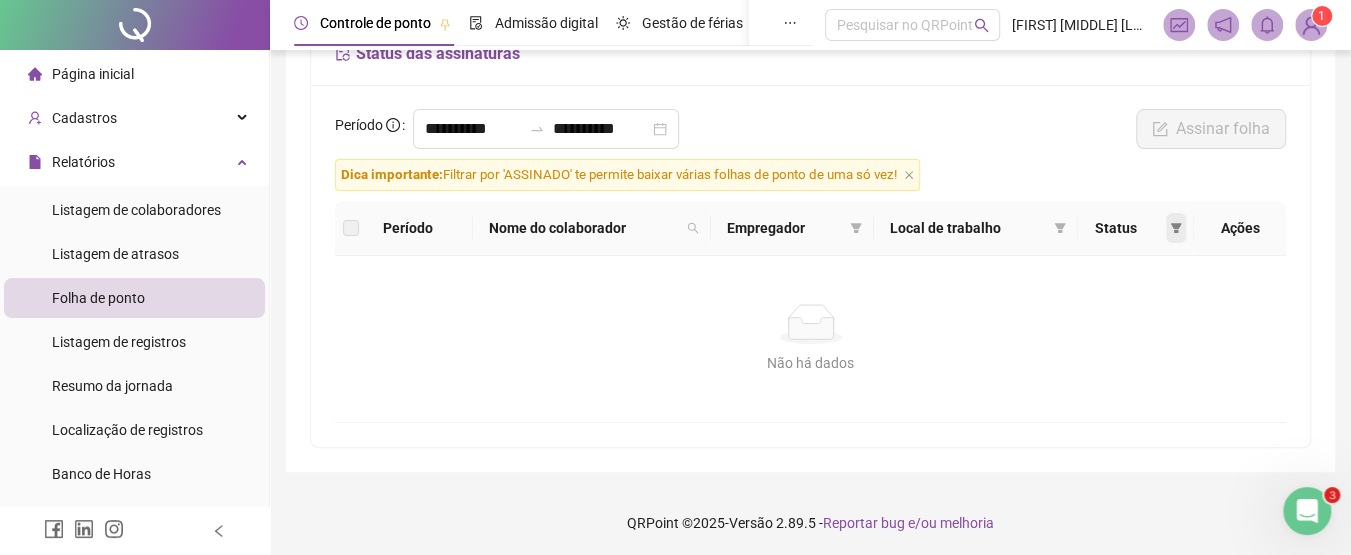 click 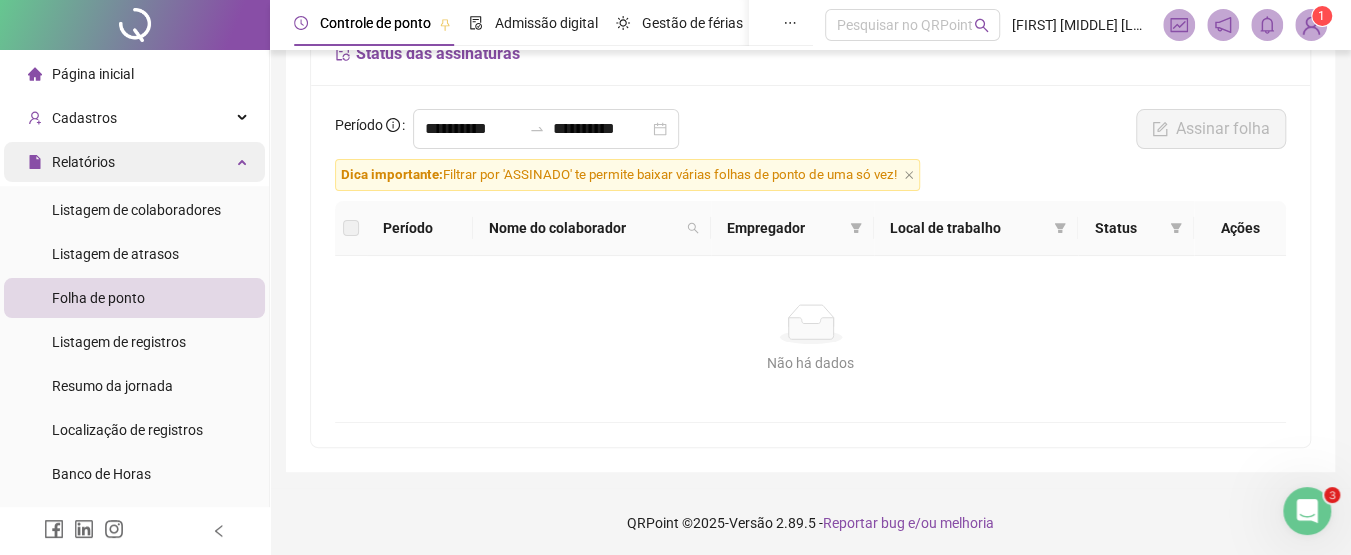 click on "Relatórios" at bounding box center [134, 162] 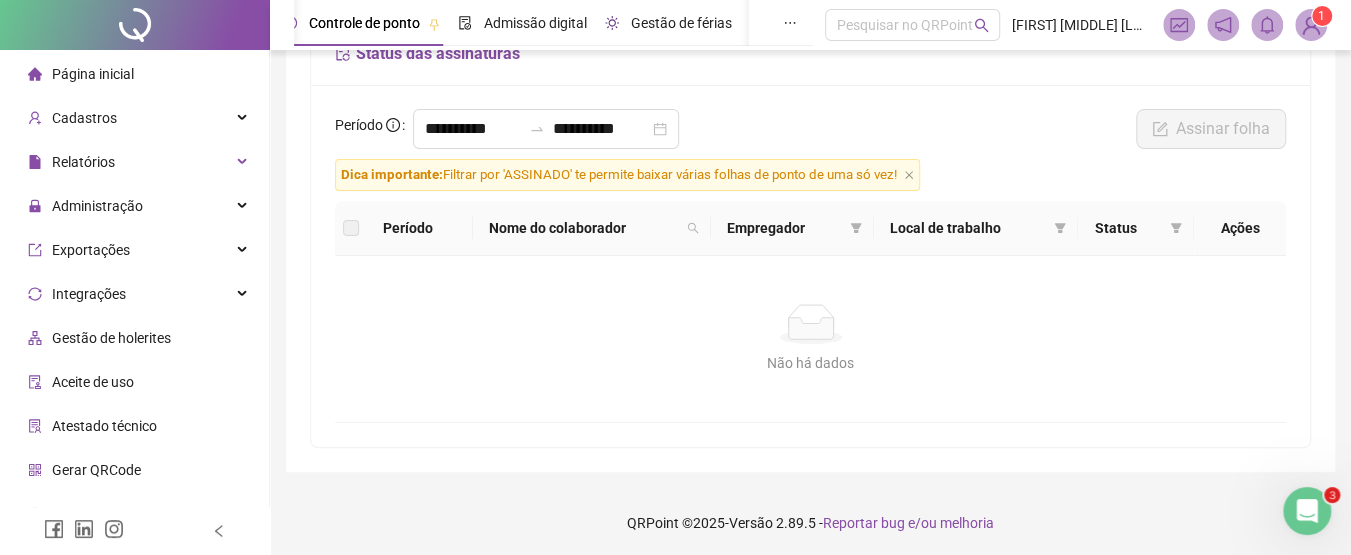 click on "Gestão de férias" at bounding box center (681, 23) 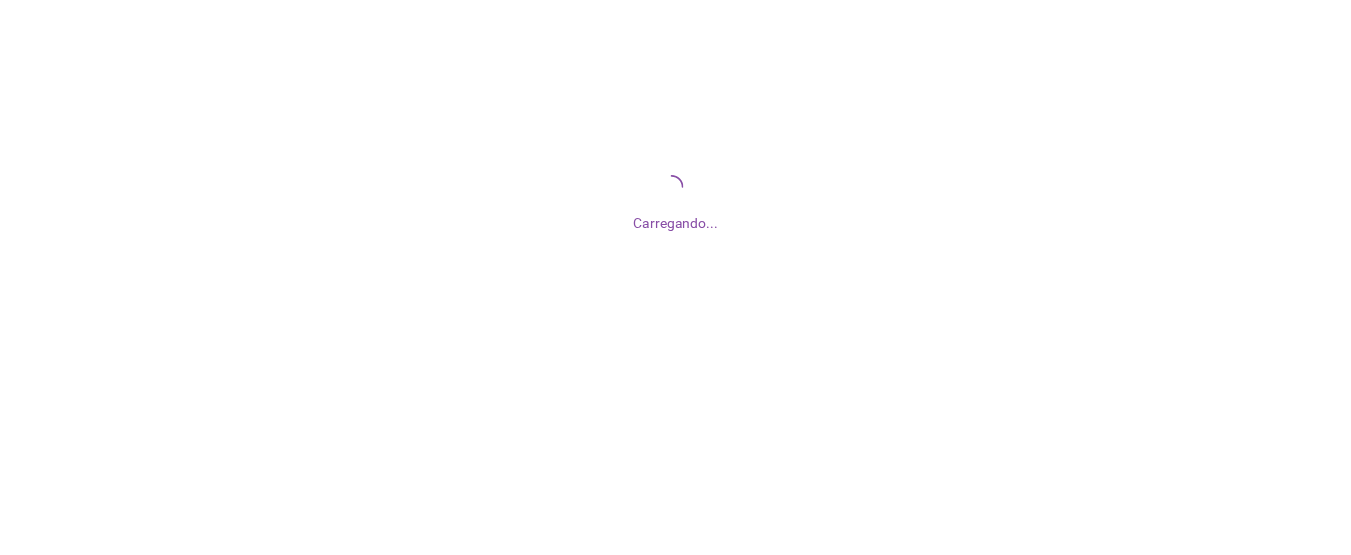 scroll, scrollTop: 0, scrollLeft: 0, axis: both 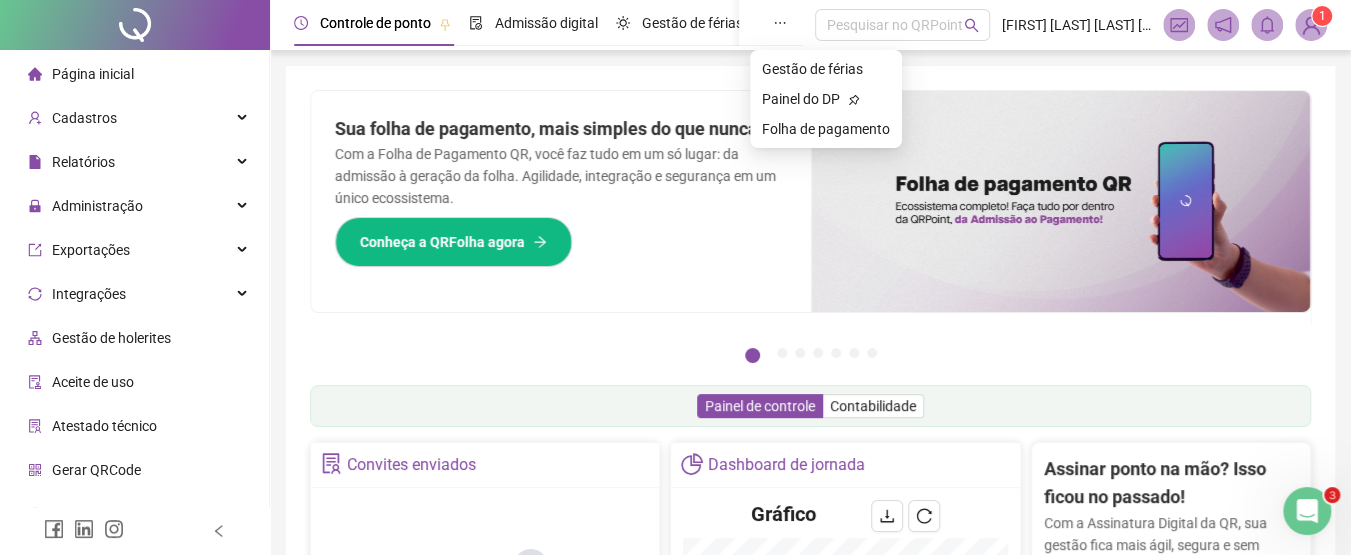 click 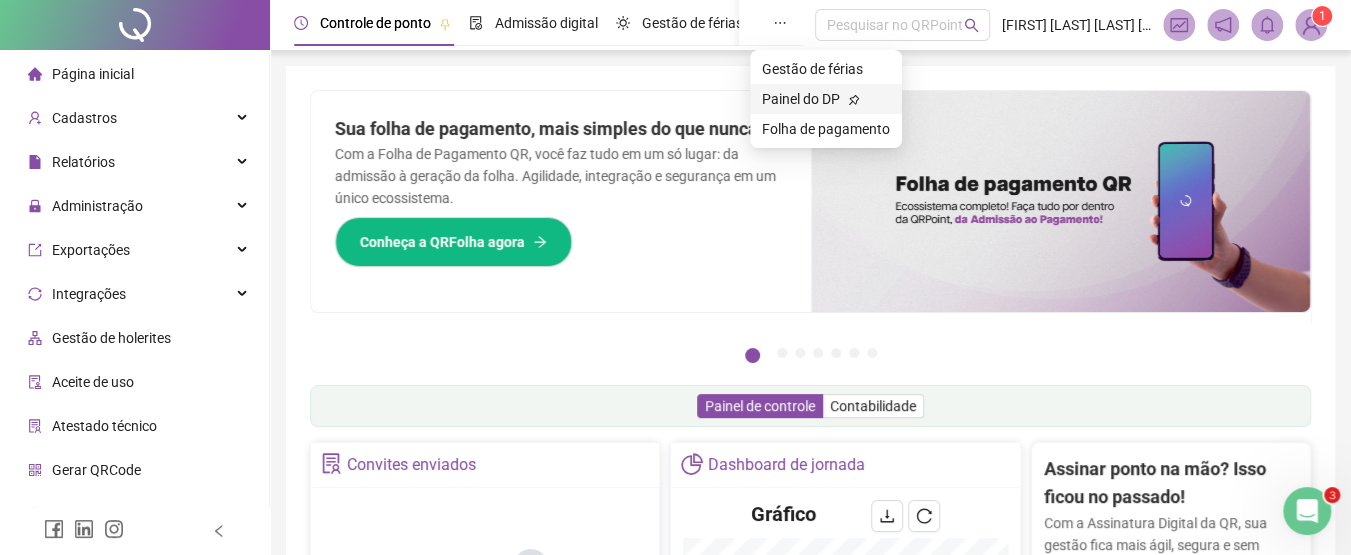 click on "Painel do DP" at bounding box center [801, 99] 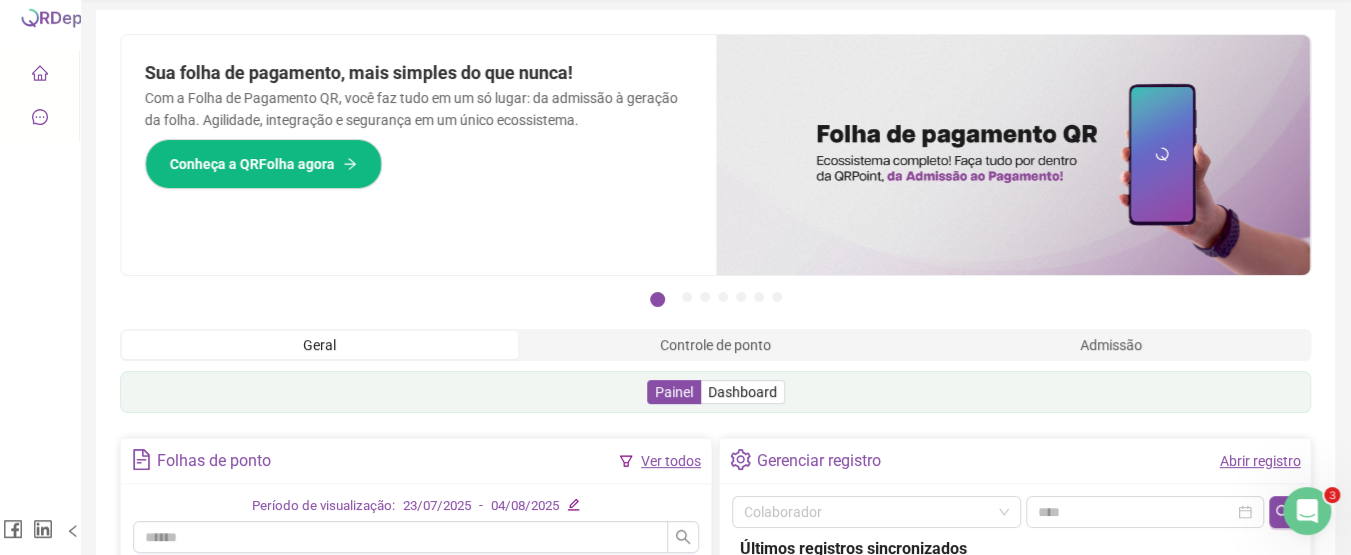 scroll, scrollTop: 0, scrollLeft: 0, axis: both 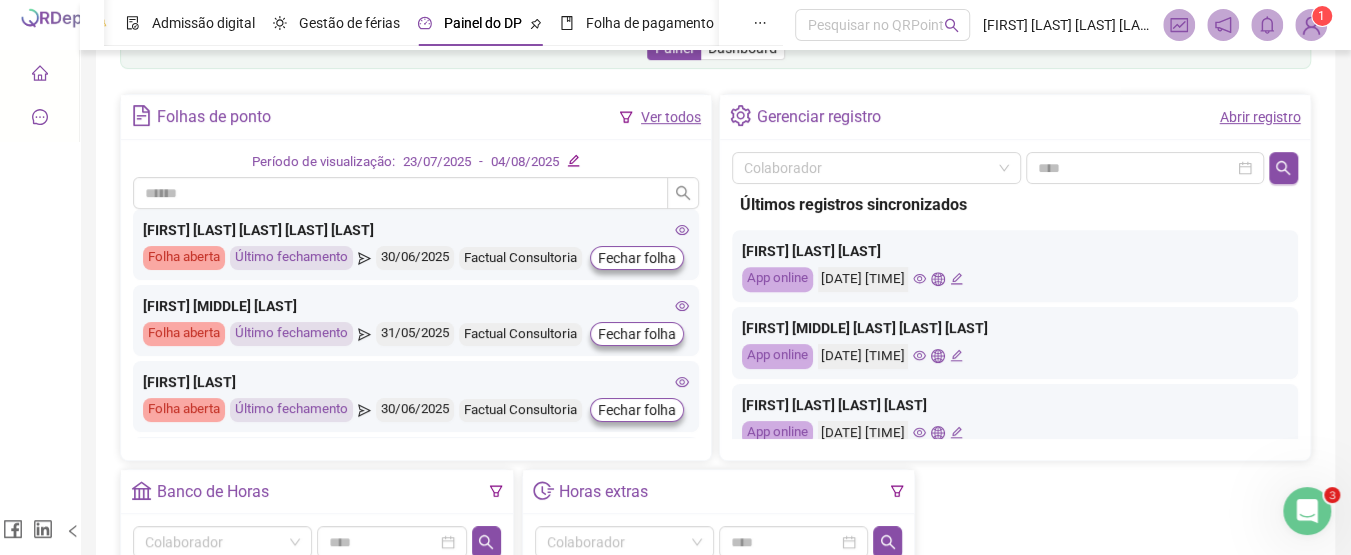 click 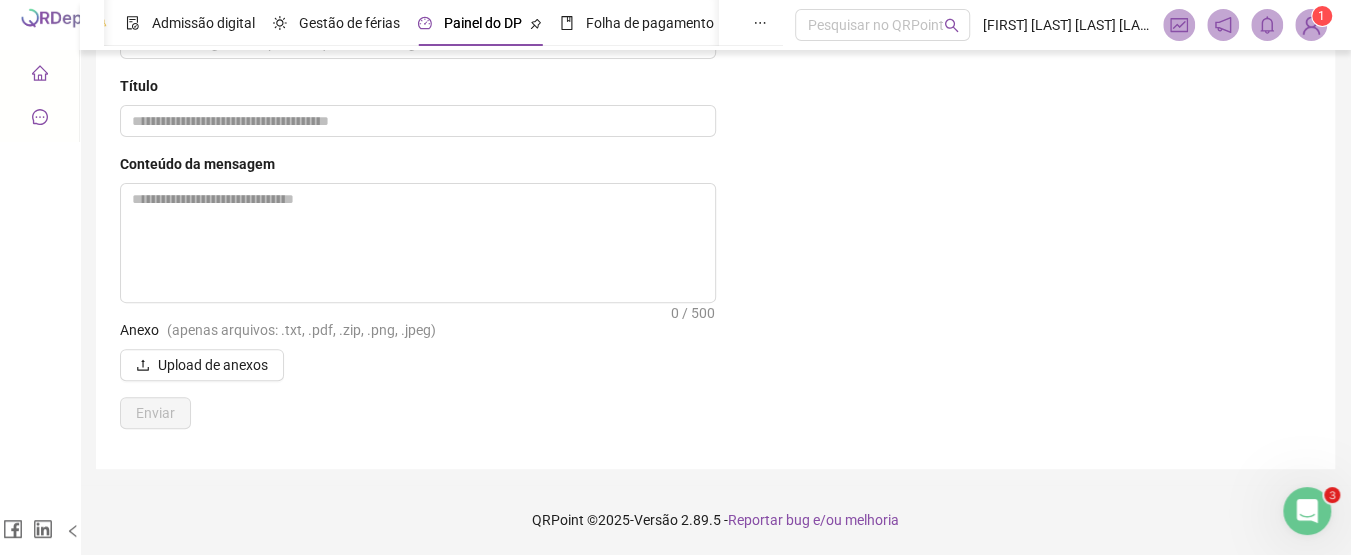 scroll, scrollTop: 133, scrollLeft: 0, axis: vertical 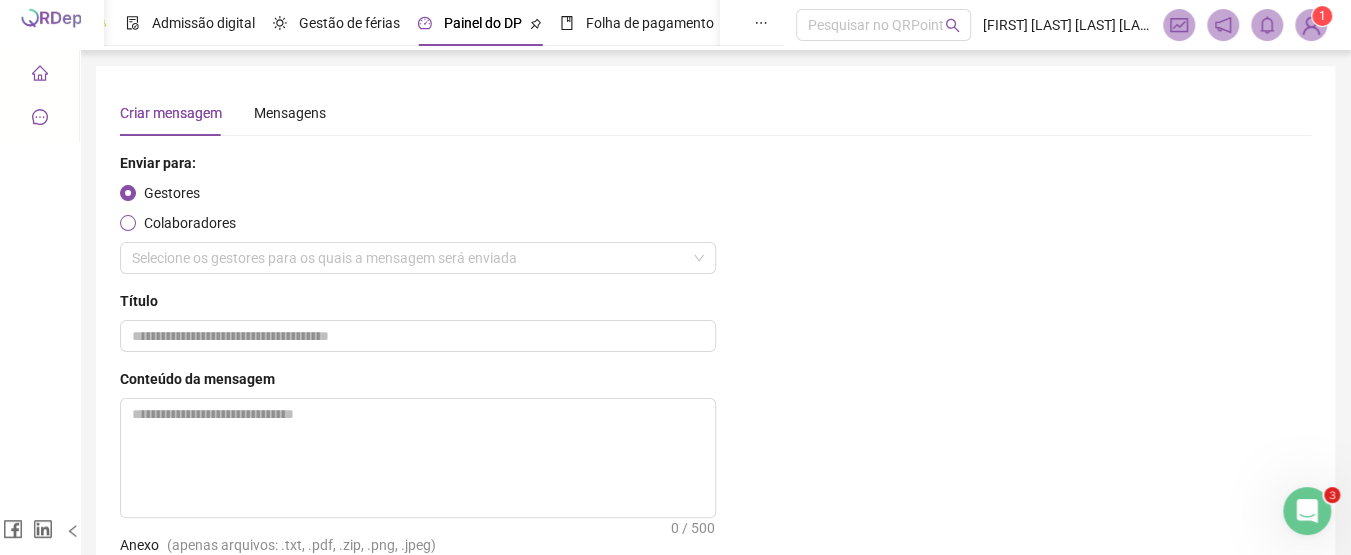 click on "Colaboradores" at bounding box center (190, 223) 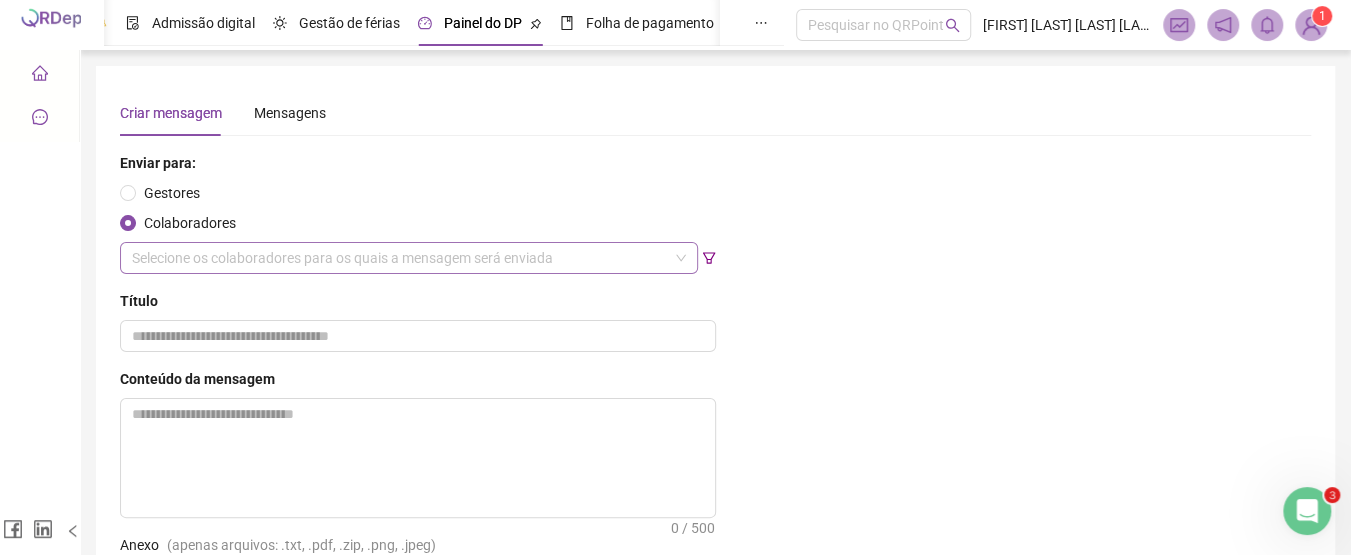 click on "Selecione os colaboradores para os quais a mensagem será enviada" at bounding box center (409, 258) 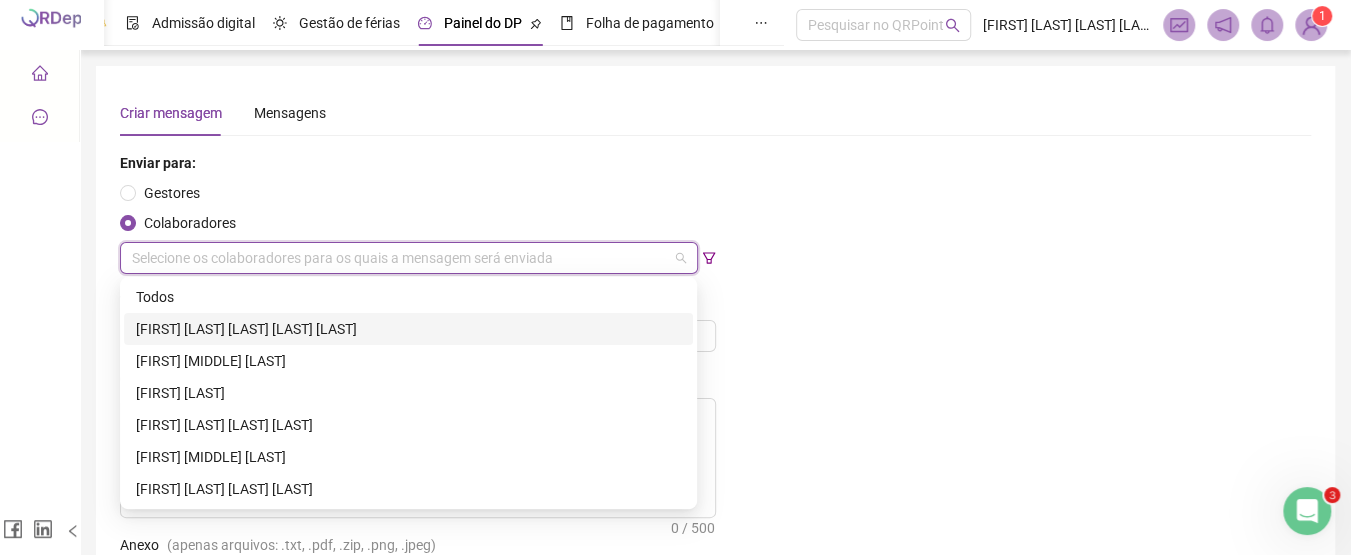 click on "[FIRST] [LAST] [LAST] [LAST] [LAST]" at bounding box center [408, 329] 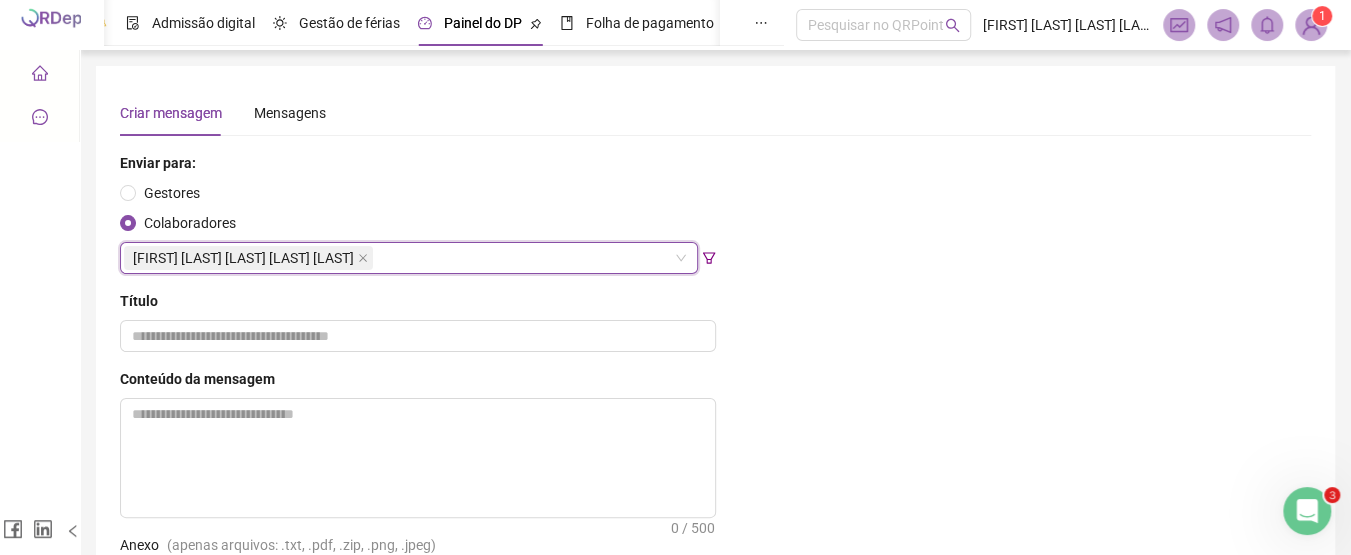 click on "Gestores Colaboradores [FIRST] [LAST] [FIRST] [LAST]" at bounding box center [418, 228] 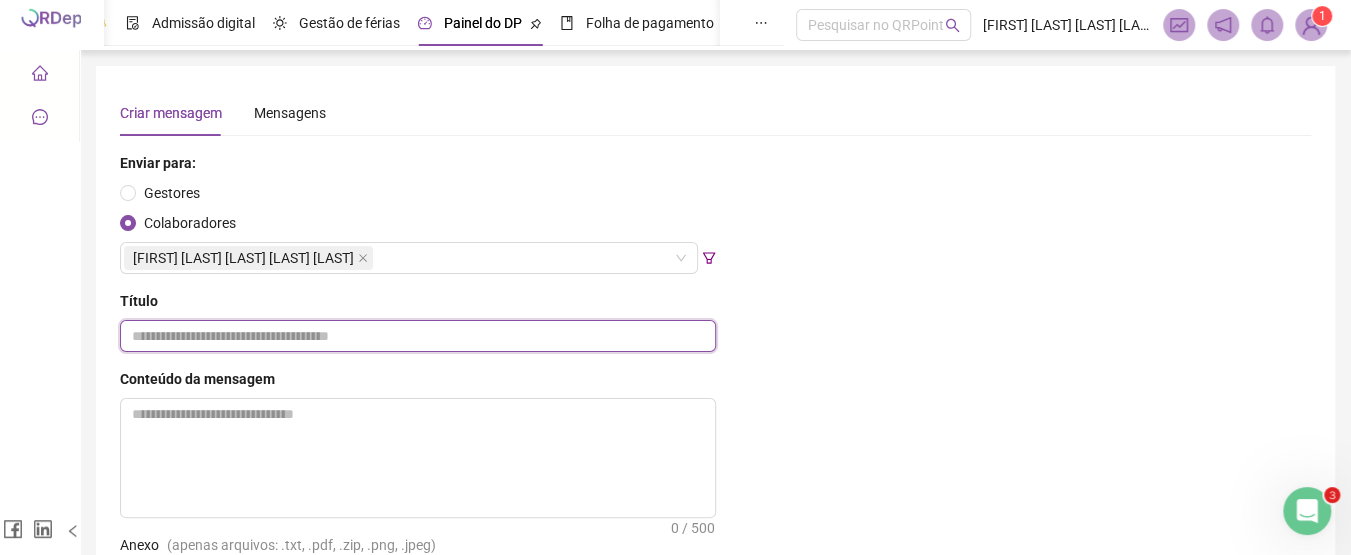 click at bounding box center [418, 336] 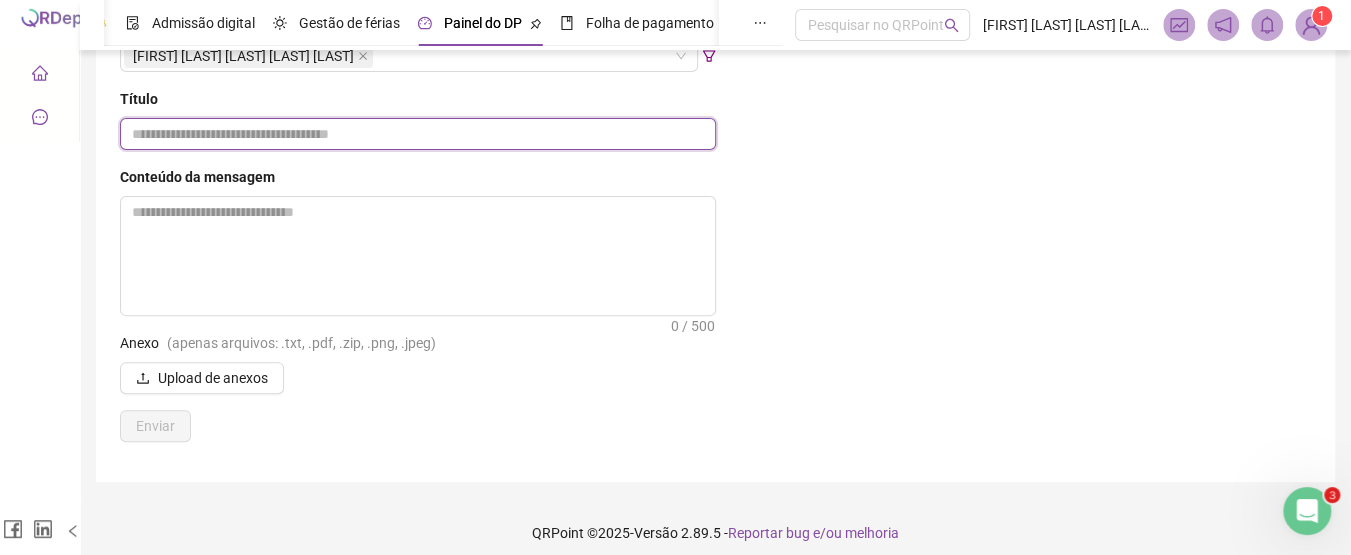 scroll, scrollTop: 214, scrollLeft: 0, axis: vertical 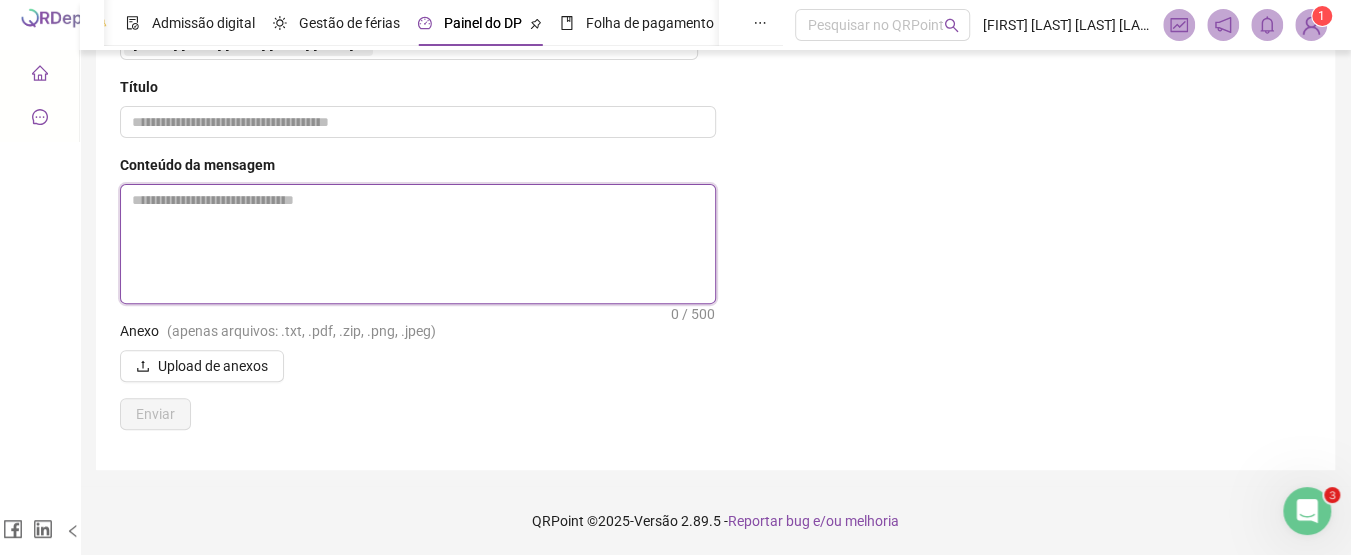 click at bounding box center (418, 244) 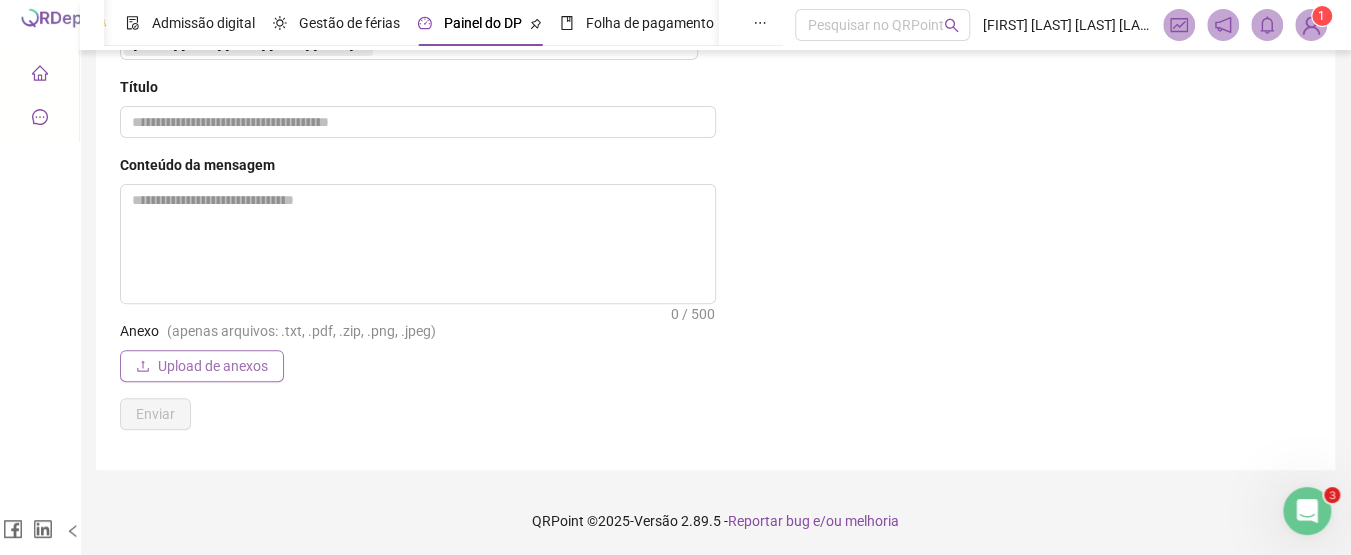 click on "Upload de anexos" at bounding box center (202, 366) 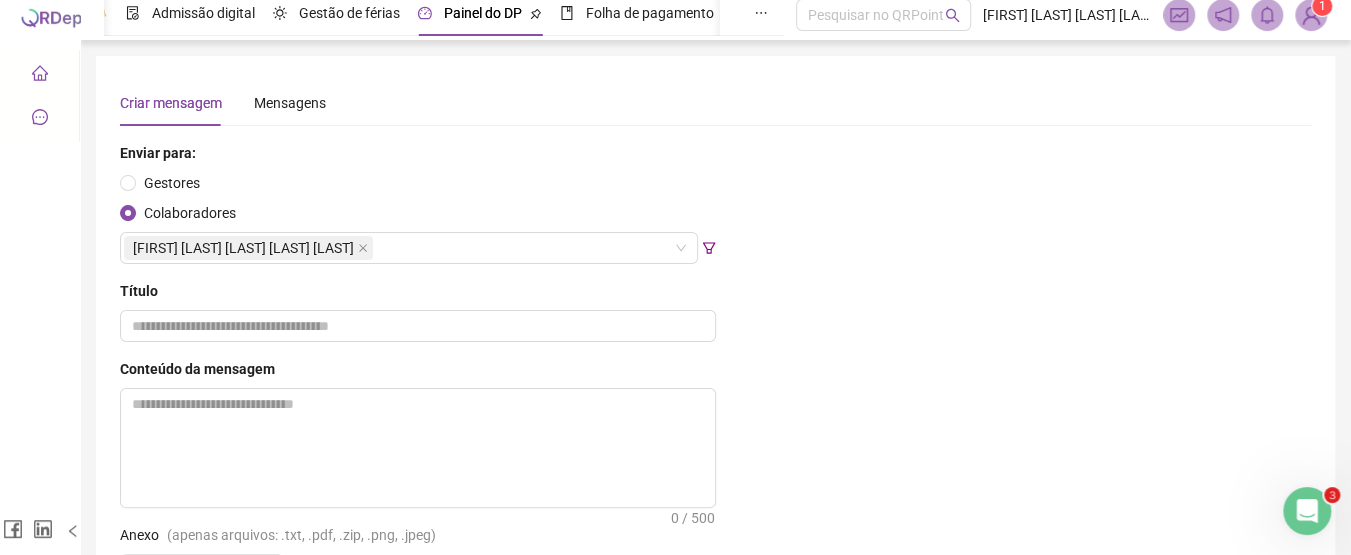 scroll, scrollTop: 0, scrollLeft: 0, axis: both 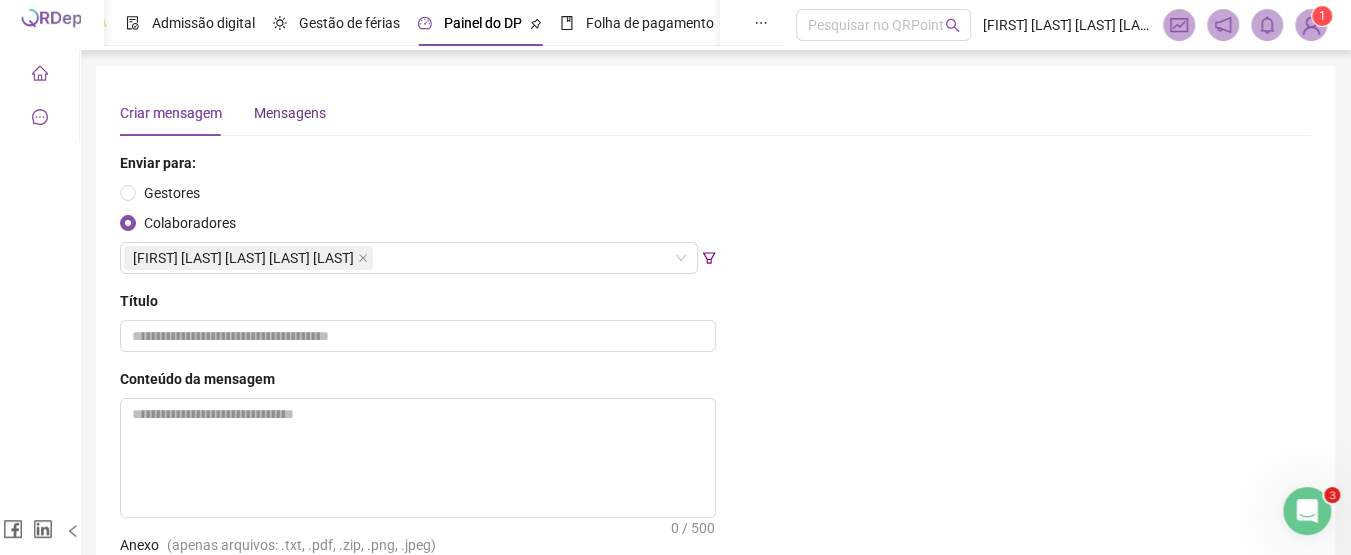 click on "Mensagens" at bounding box center (290, 113) 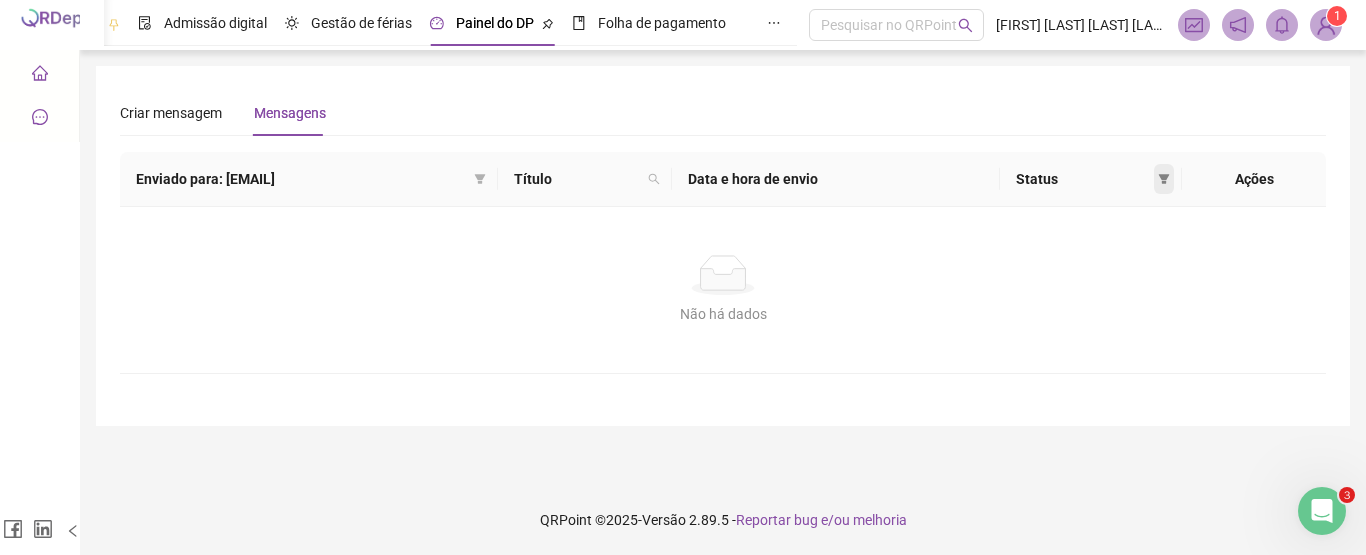 click at bounding box center [1164, 179] 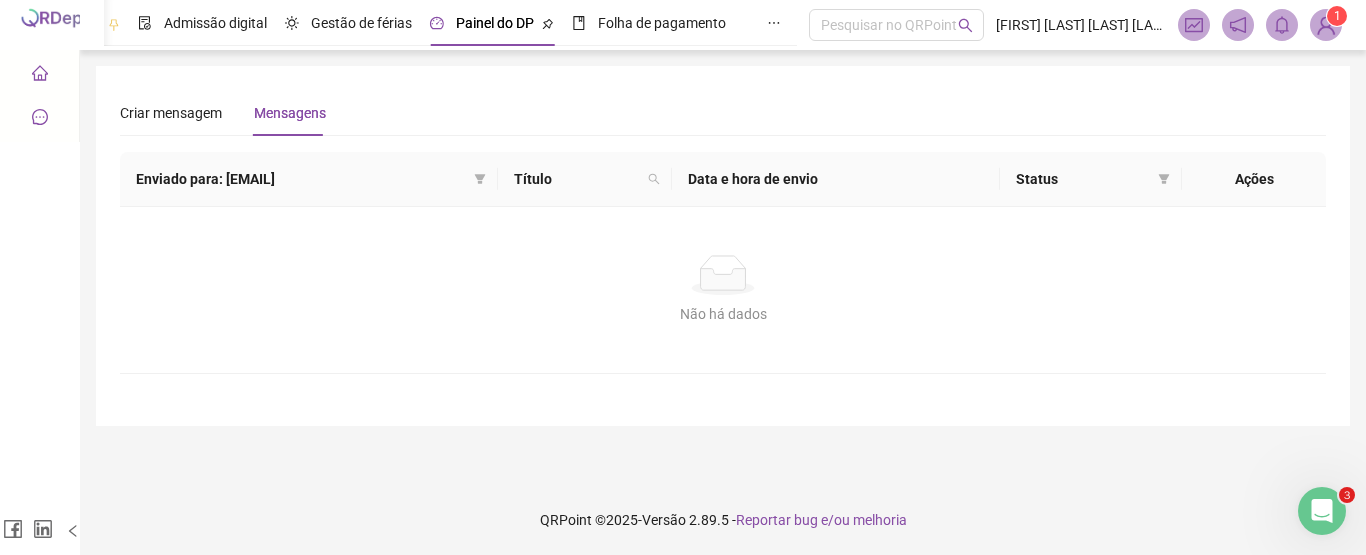 click on "Não há dados Não há dados" at bounding box center (723, 290) 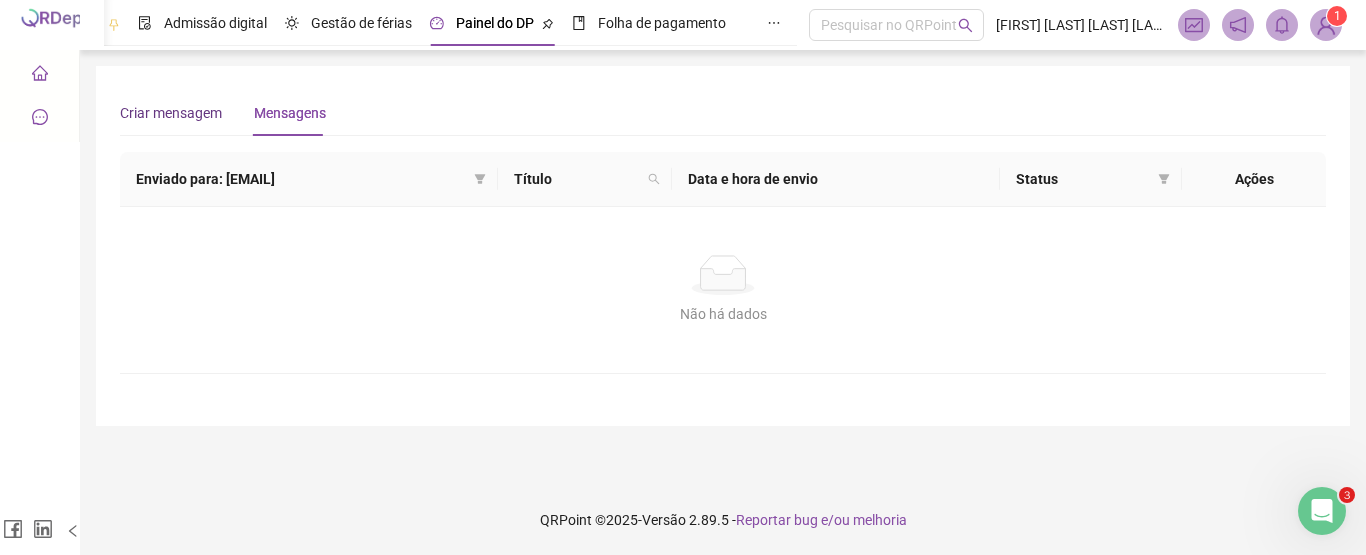 click on "Criar mensagem" at bounding box center [171, 113] 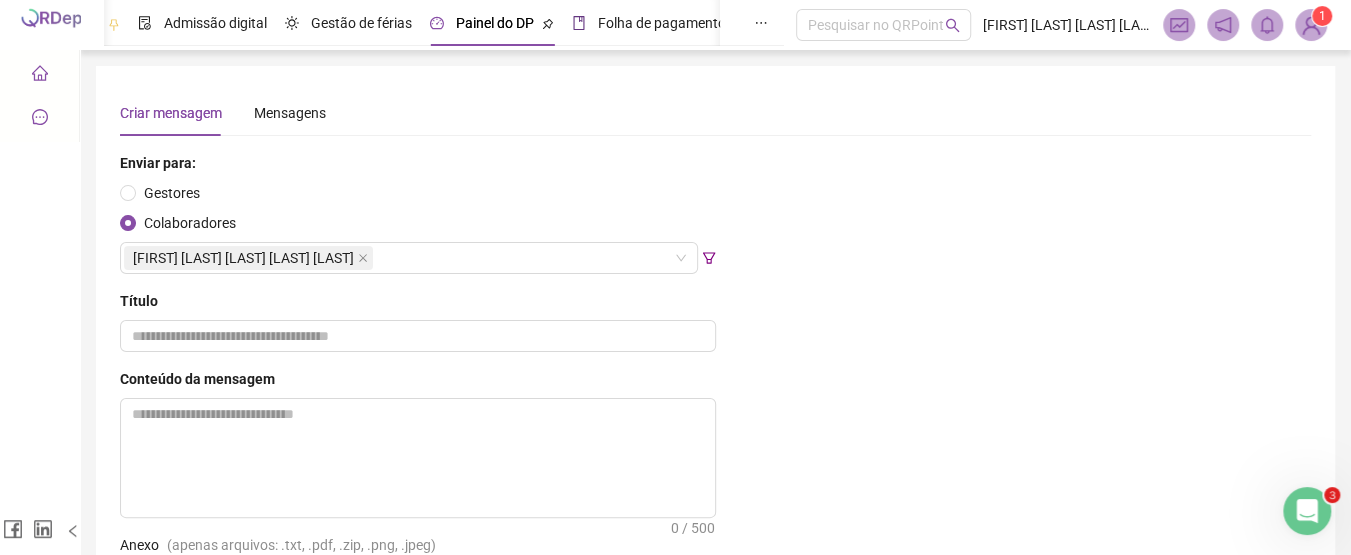 click on "Folha de pagamento" at bounding box center (662, 23) 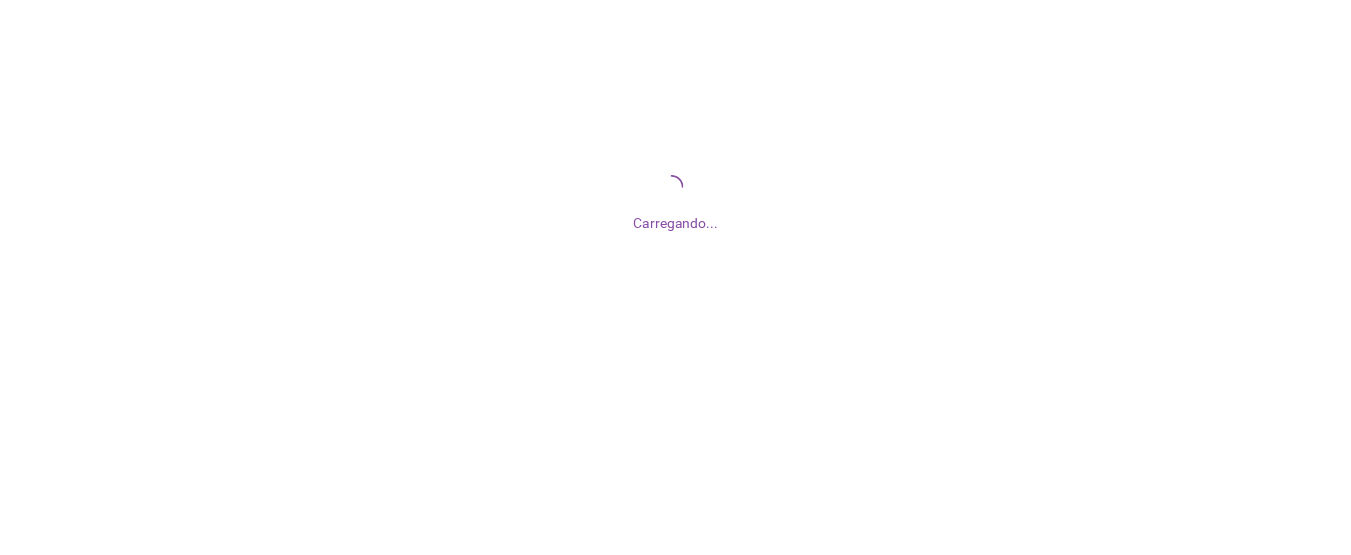 scroll, scrollTop: 0, scrollLeft: 0, axis: both 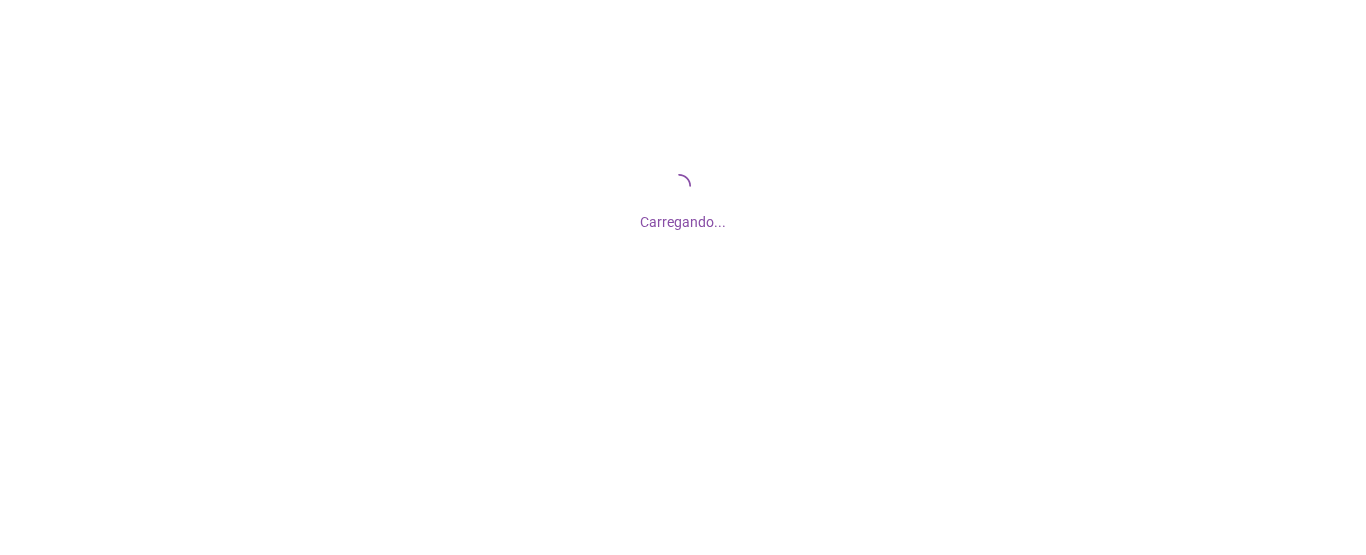 drag, startPoint x: 0, startPoint y: 0, endPoint x: 351, endPoint y: 186, distance: 397.2367 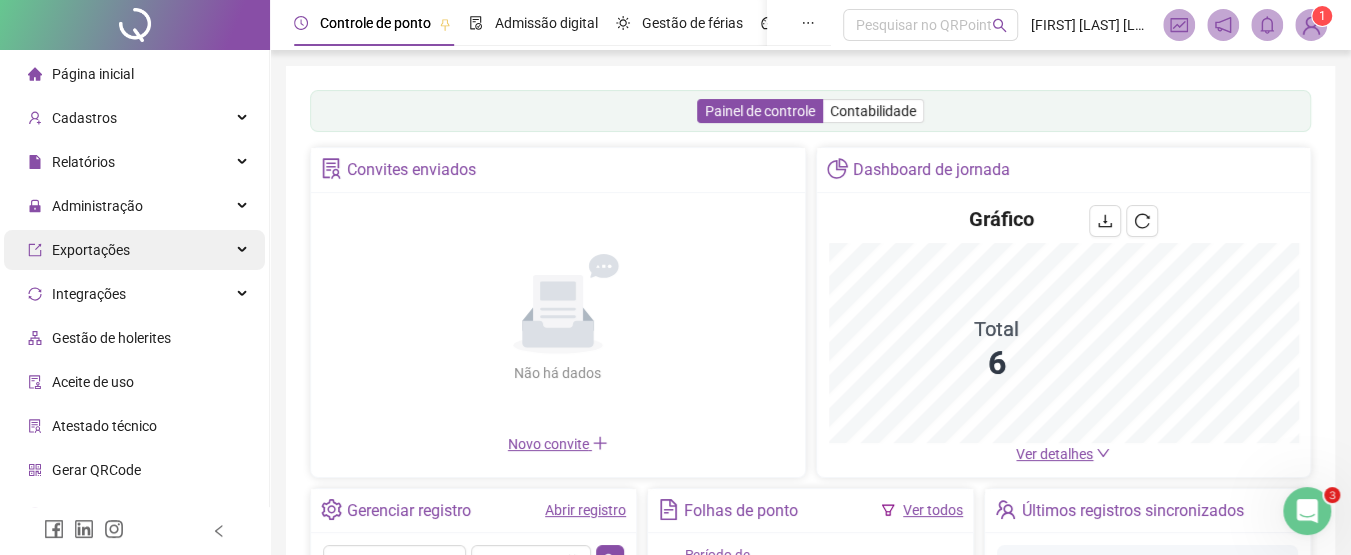 scroll, scrollTop: 0, scrollLeft: 0, axis: both 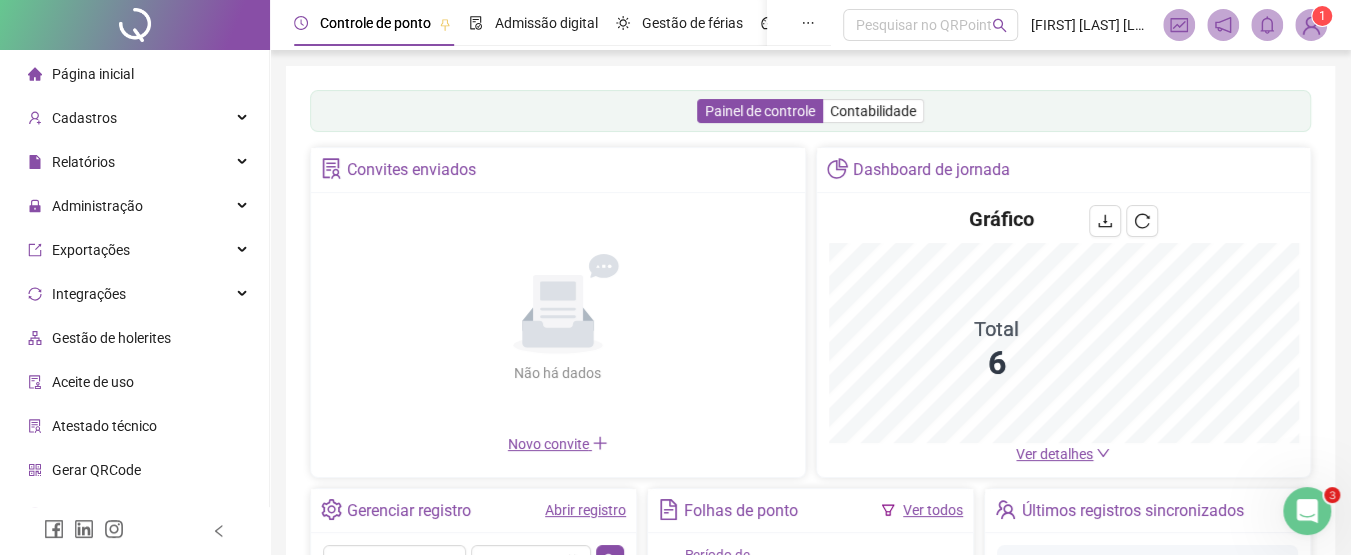 click on "Gestão de holerites" at bounding box center [111, 338] 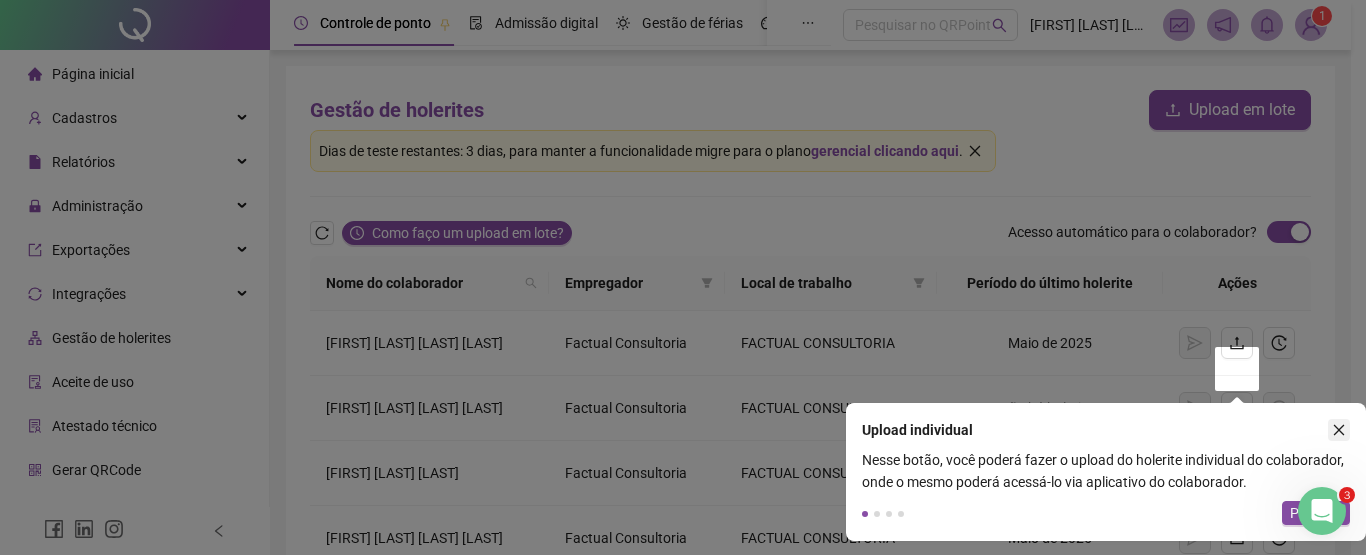 click at bounding box center [1339, 430] 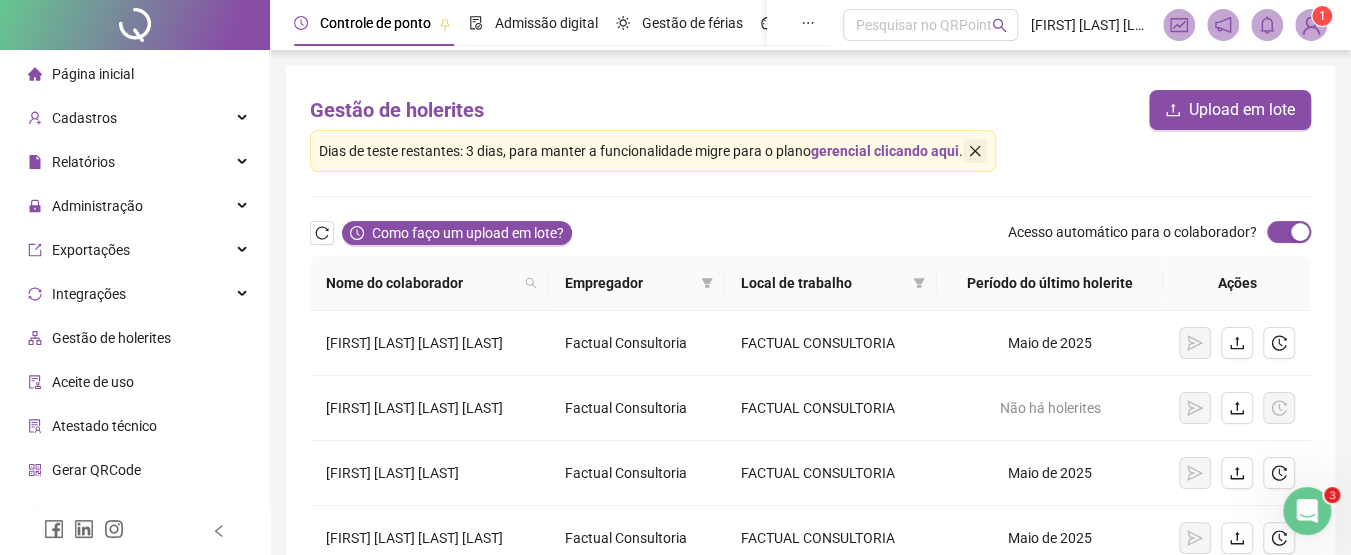 click 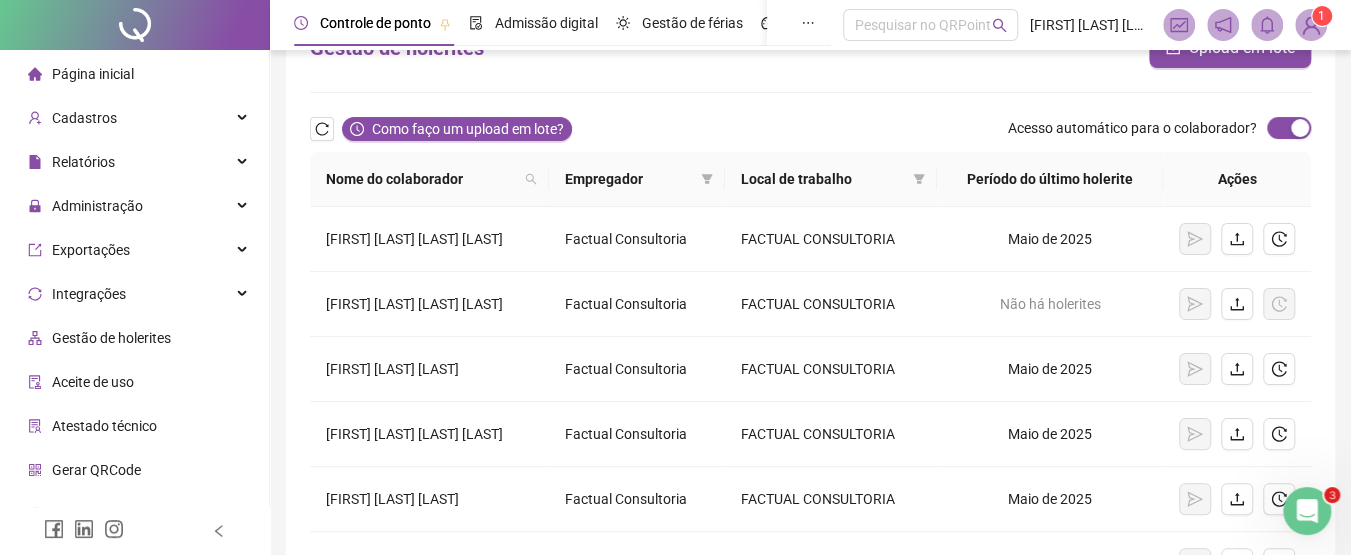 scroll, scrollTop: 0, scrollLeft: 0, axis: both 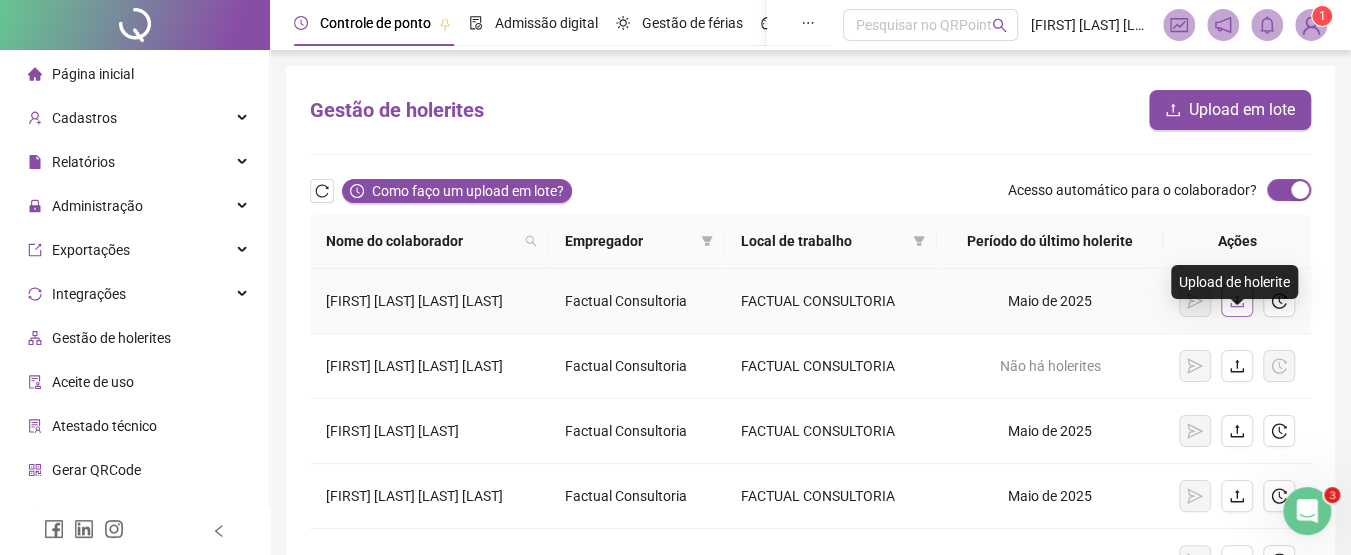 click 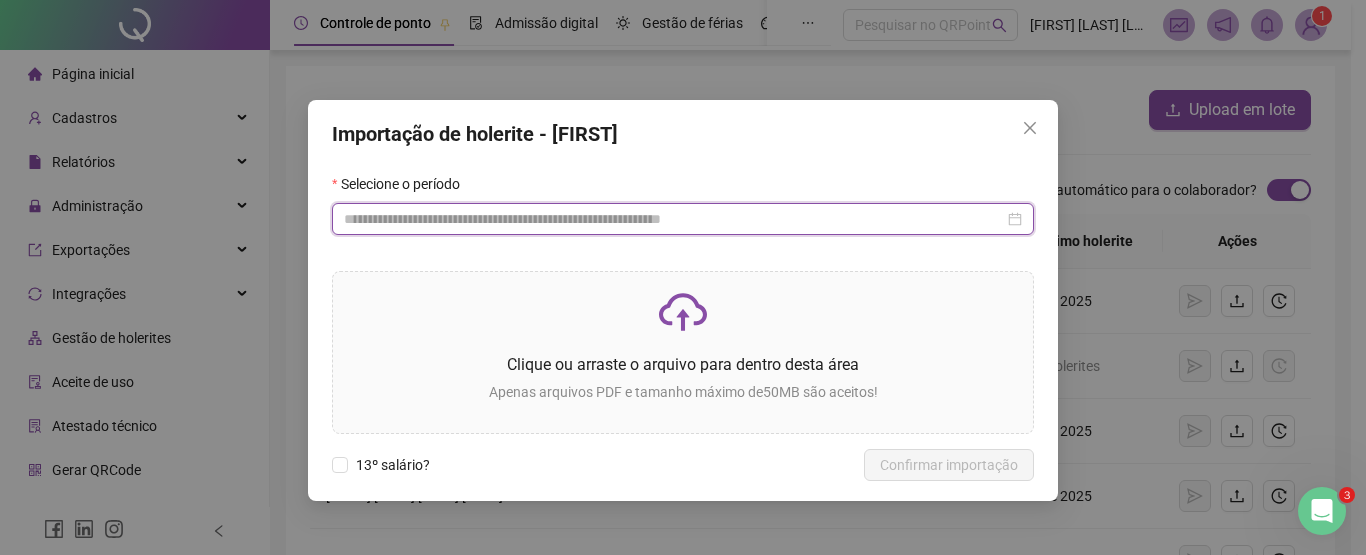 click at bounding box center [674, 219] 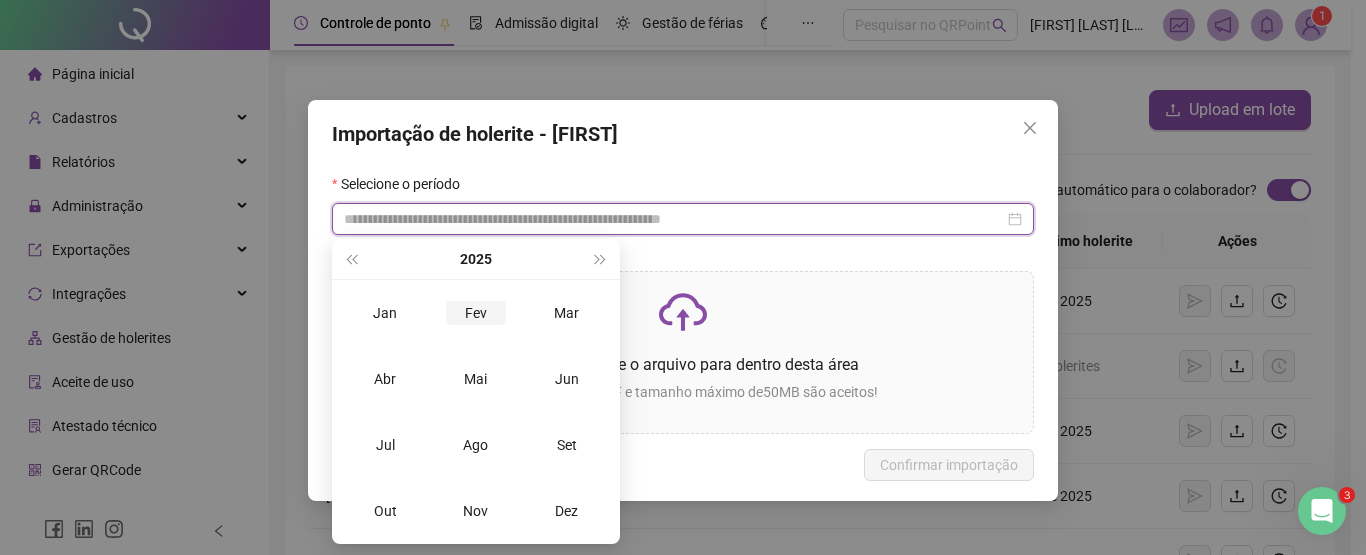 type on "**********" 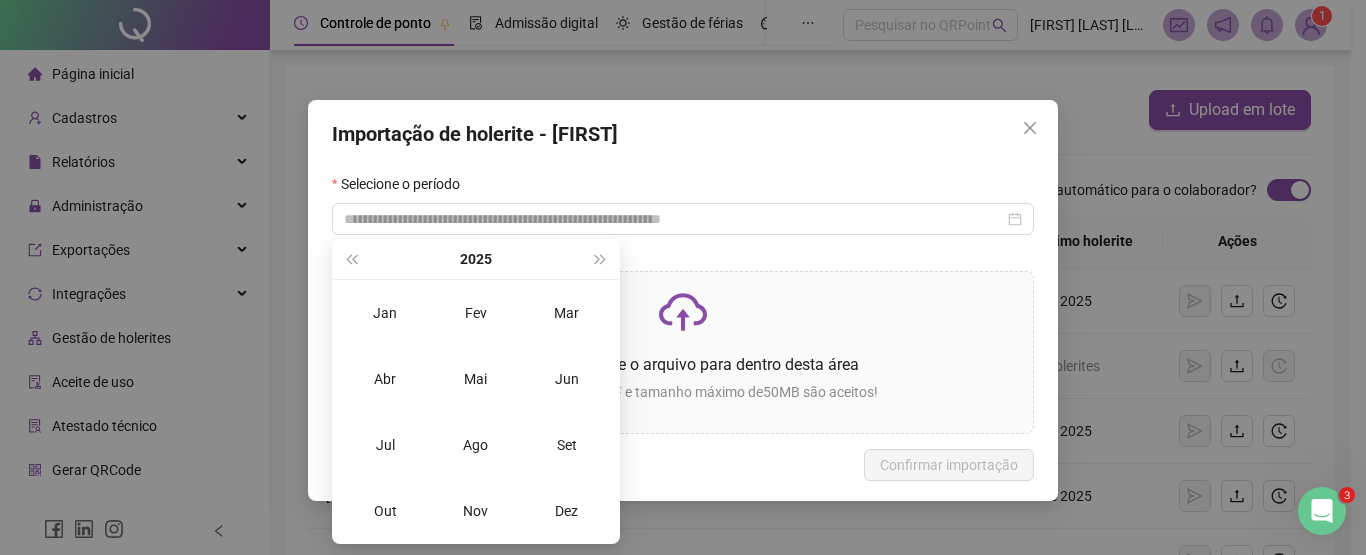click on "Selecione o período" at bounding box center (683, 188) 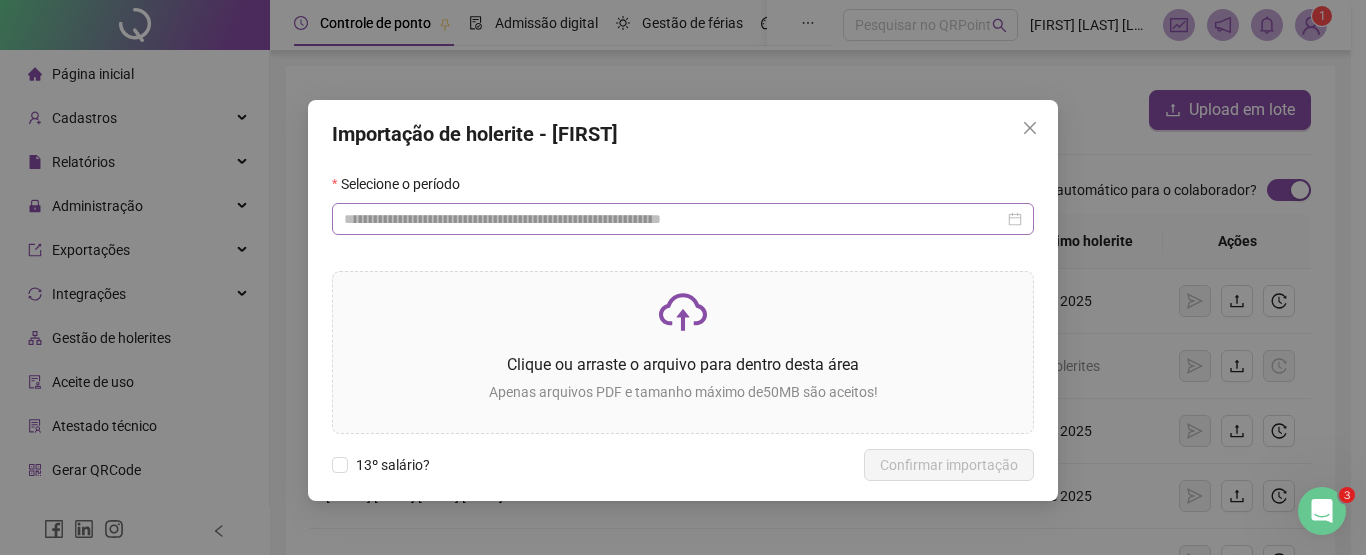 click at bounding box center (683, 219) 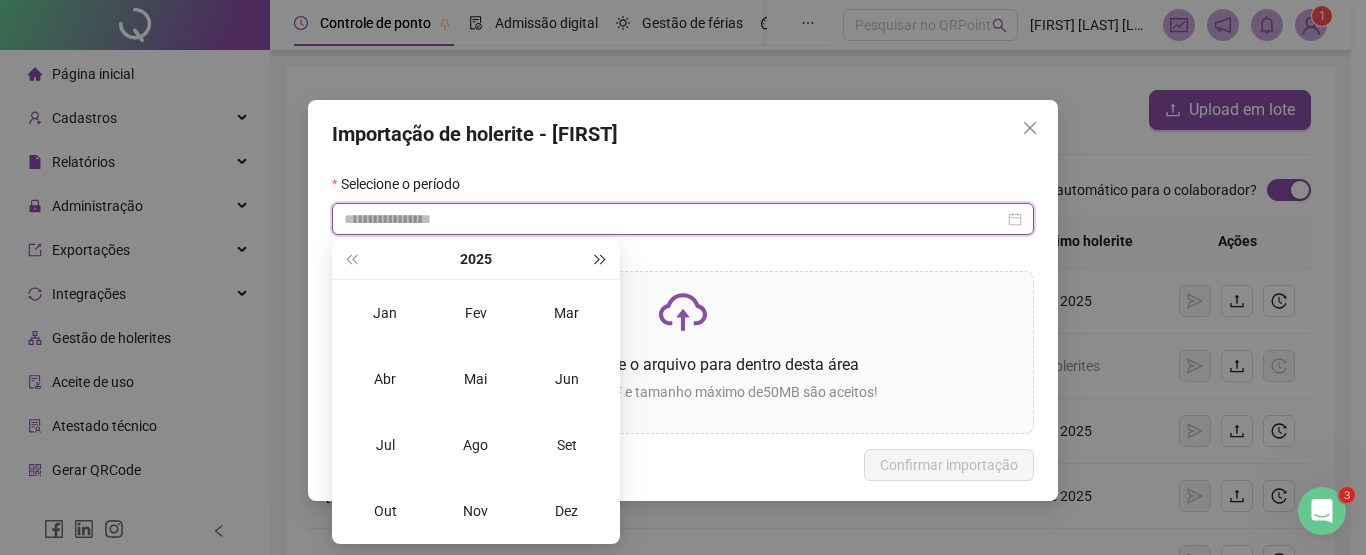 type on "**********" 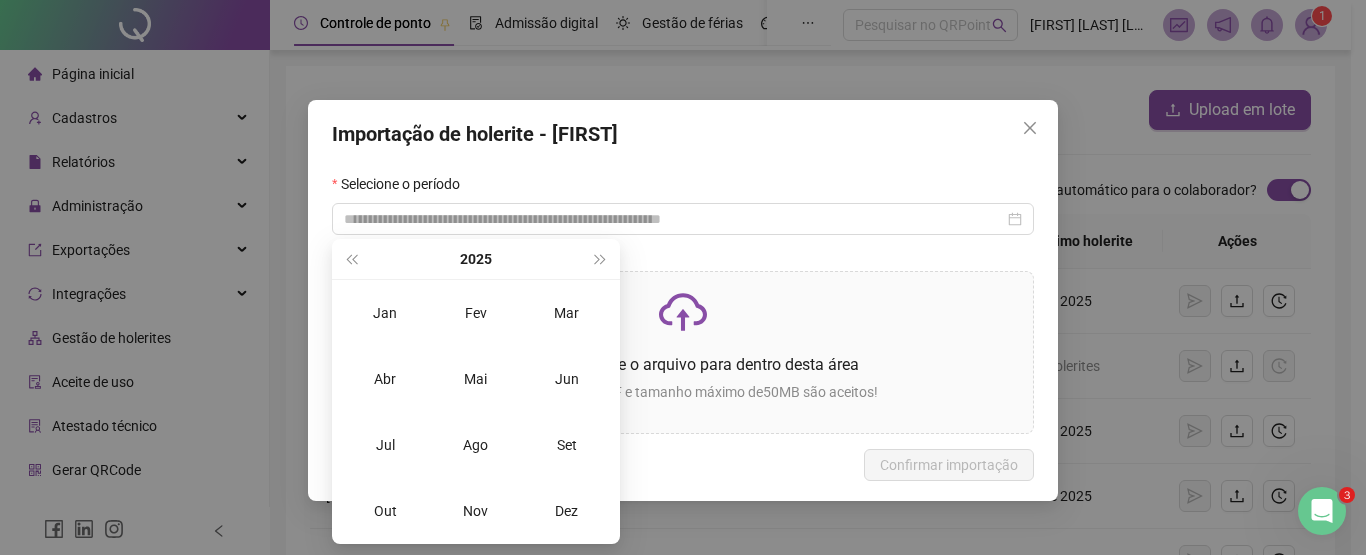 click on "Selecione o período" at bounding box center (683, 188) 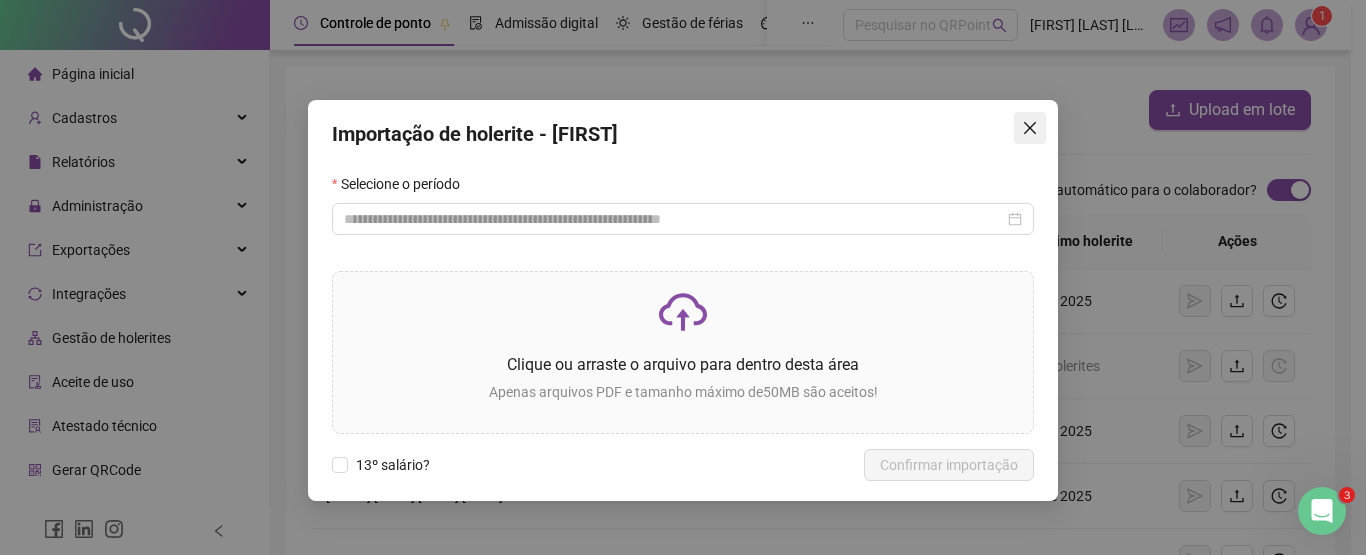 click 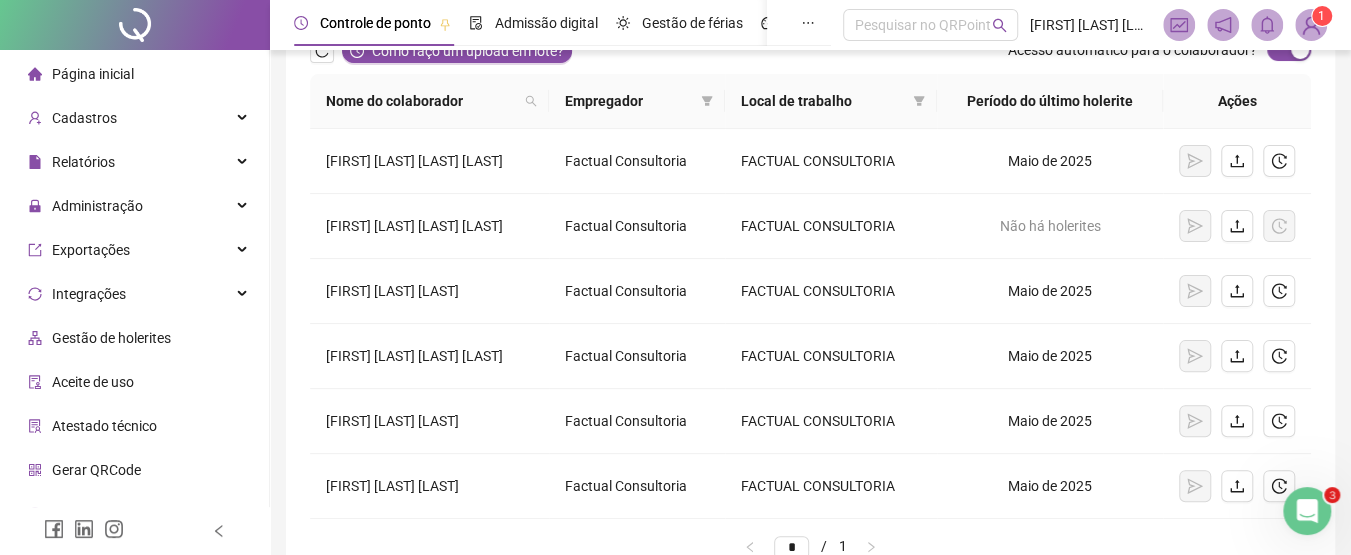 scroll, scrollTop: 0, scrollLeft: 0, axis: both 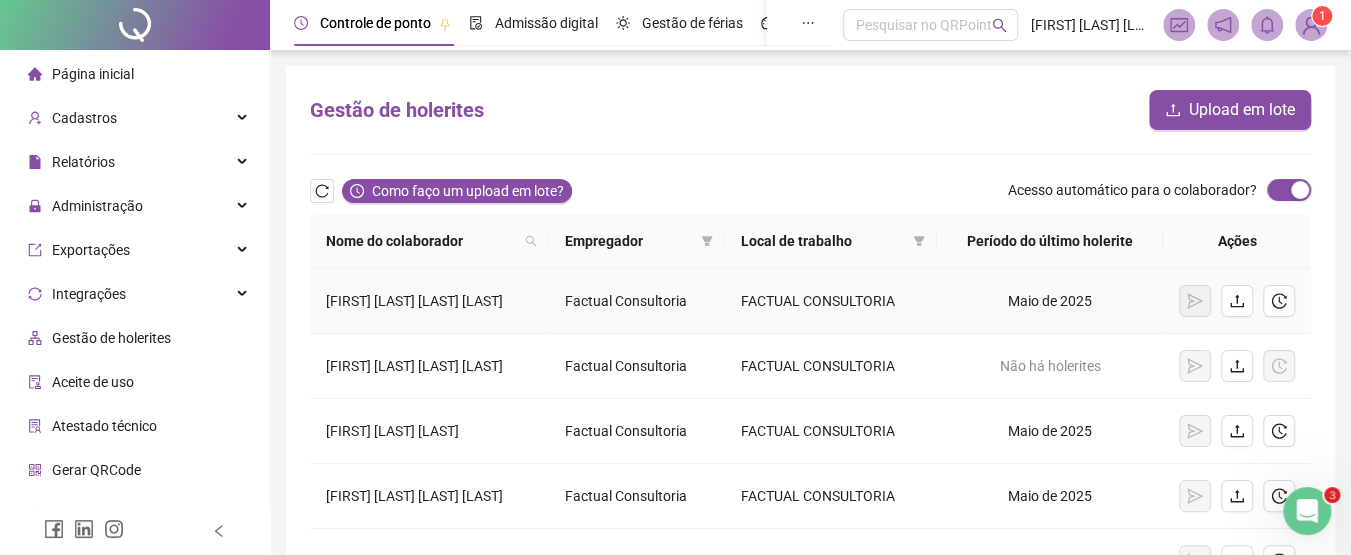 drag, startPoint x: 320, startPoint y: 312, endPoint x: 417, endPoint y: 357, distance: 106.929886 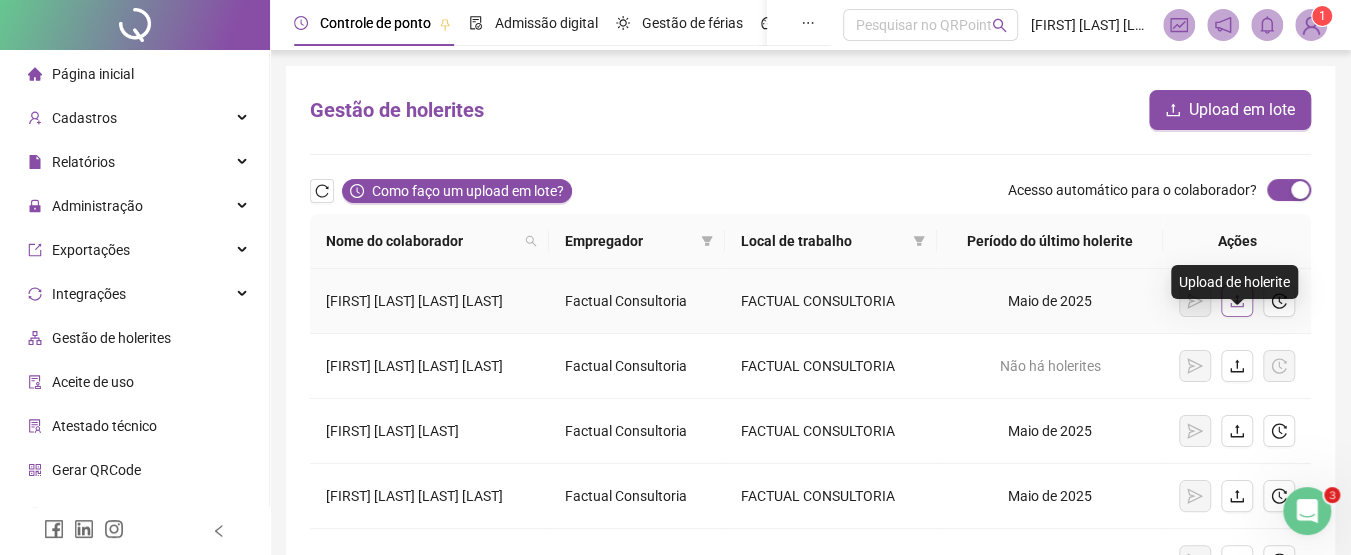click at bounding box center (1237, 301) 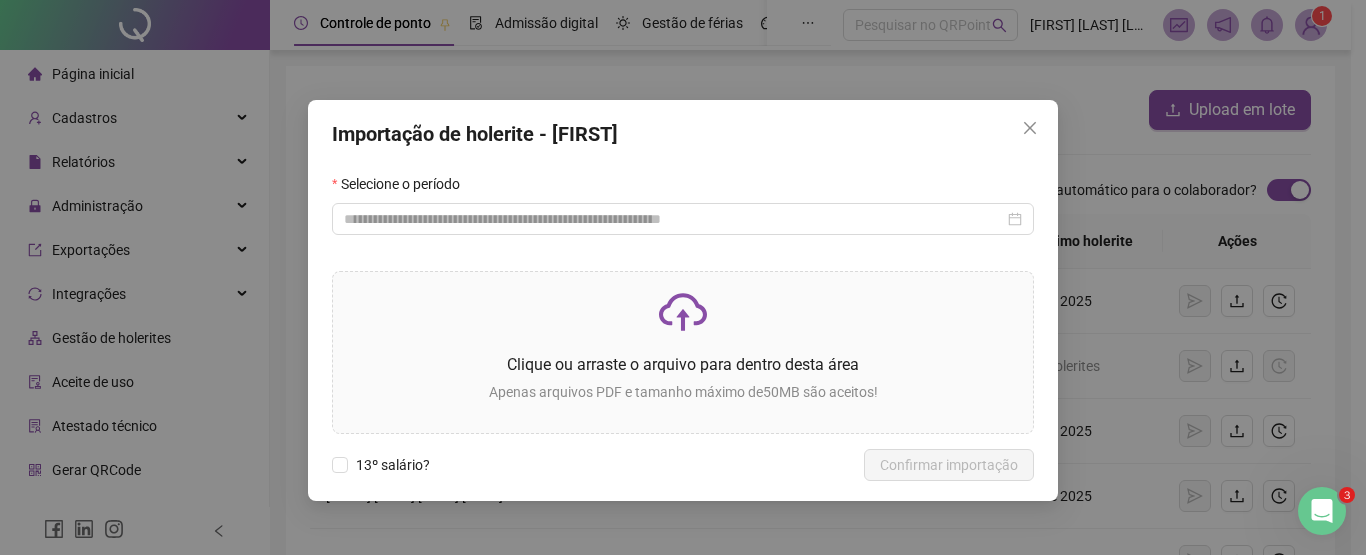 click on "Importação de holerite - BRENNO" at bounding box center (683, 134) 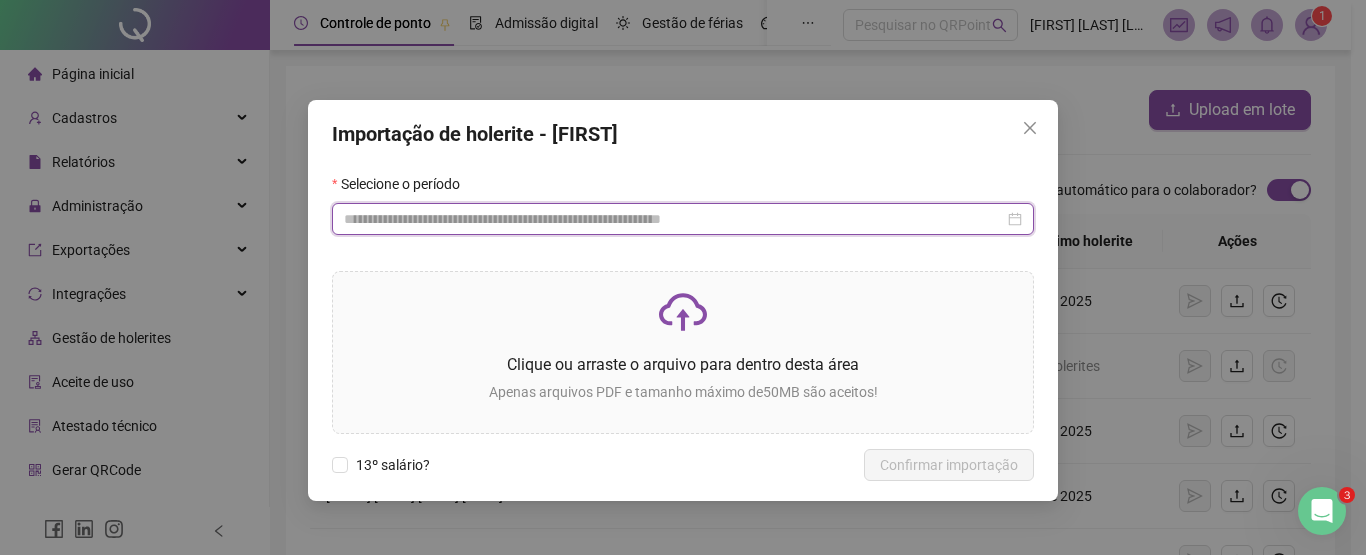 click at bounding box center (674, 219) 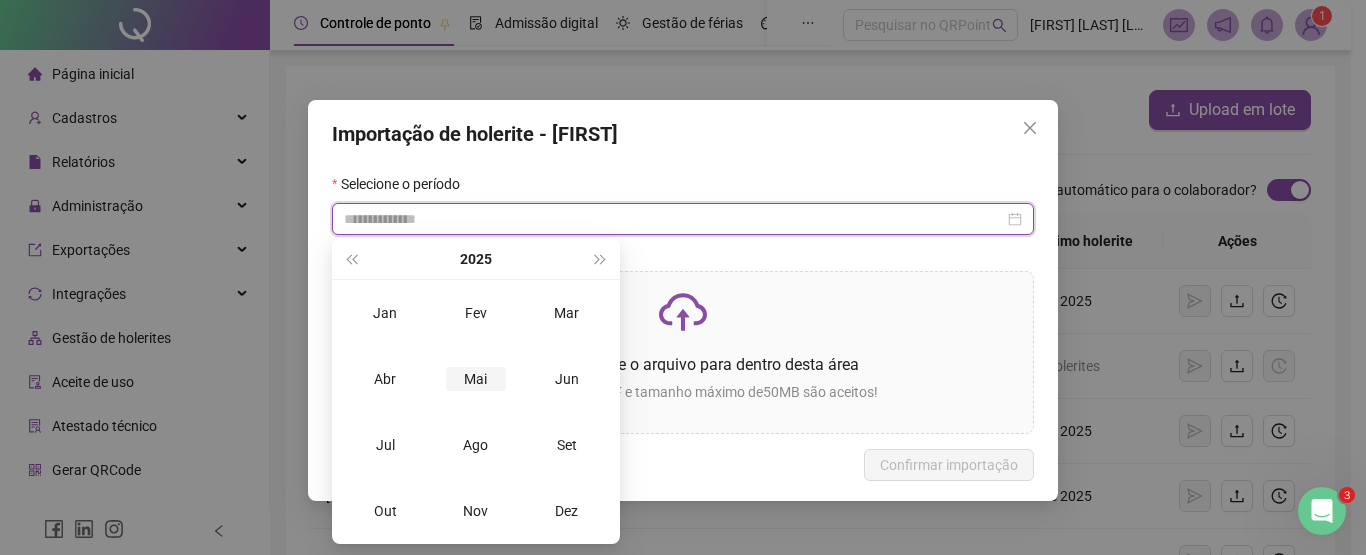type on "**********" 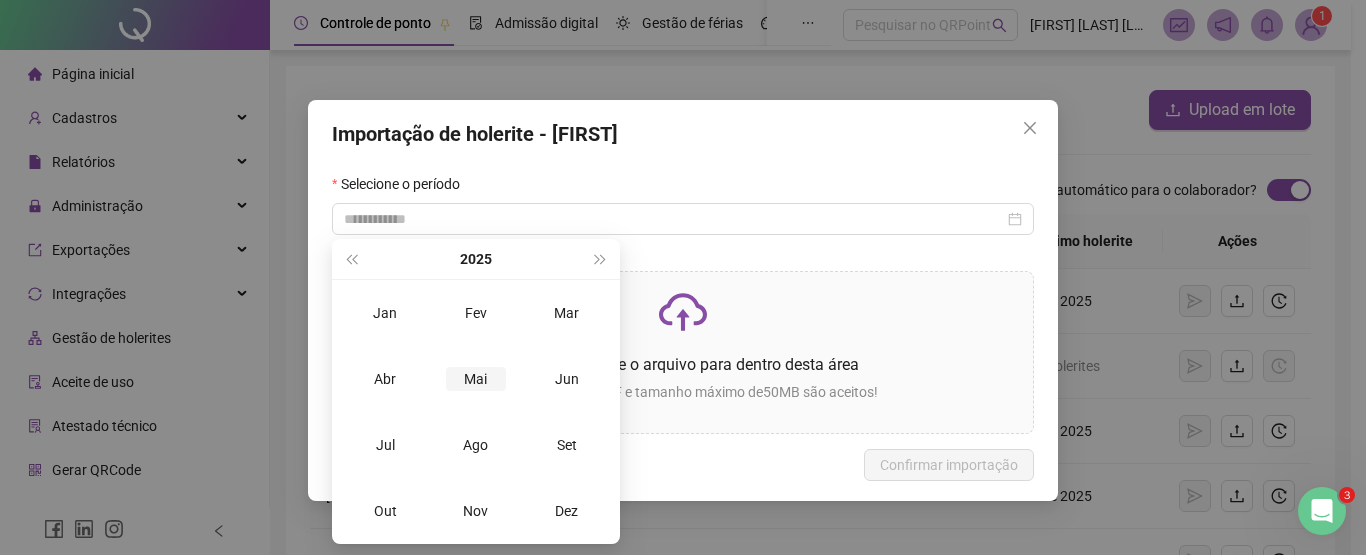 click on "Mai" at bounding box center [476, 379] 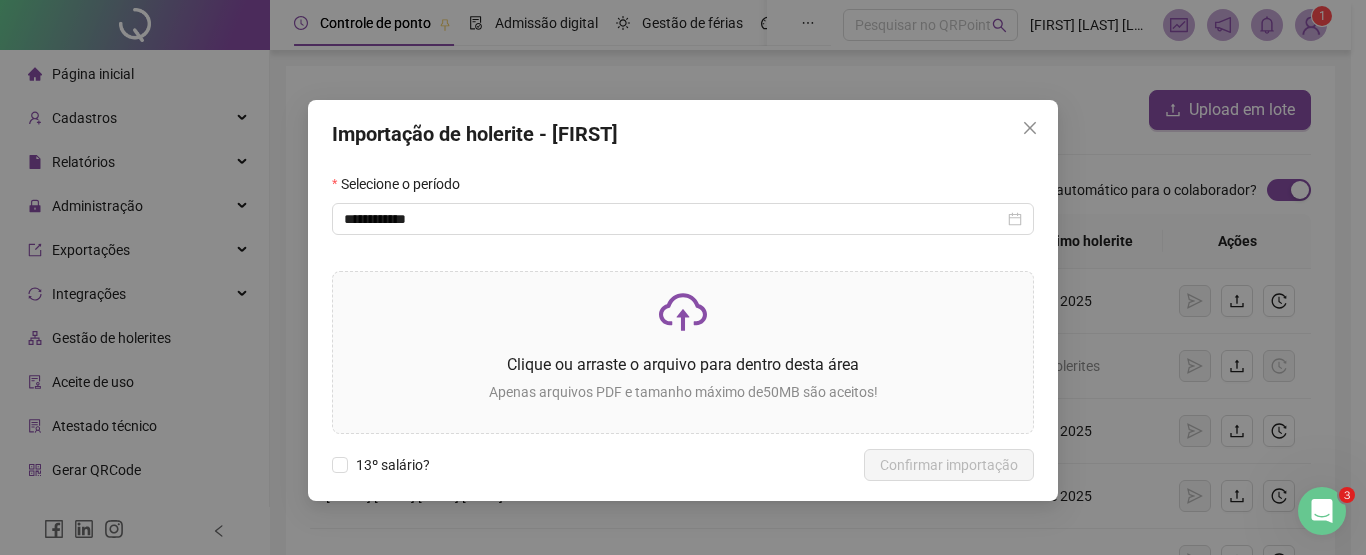 click on "**********" at bounding box center (683, 298) 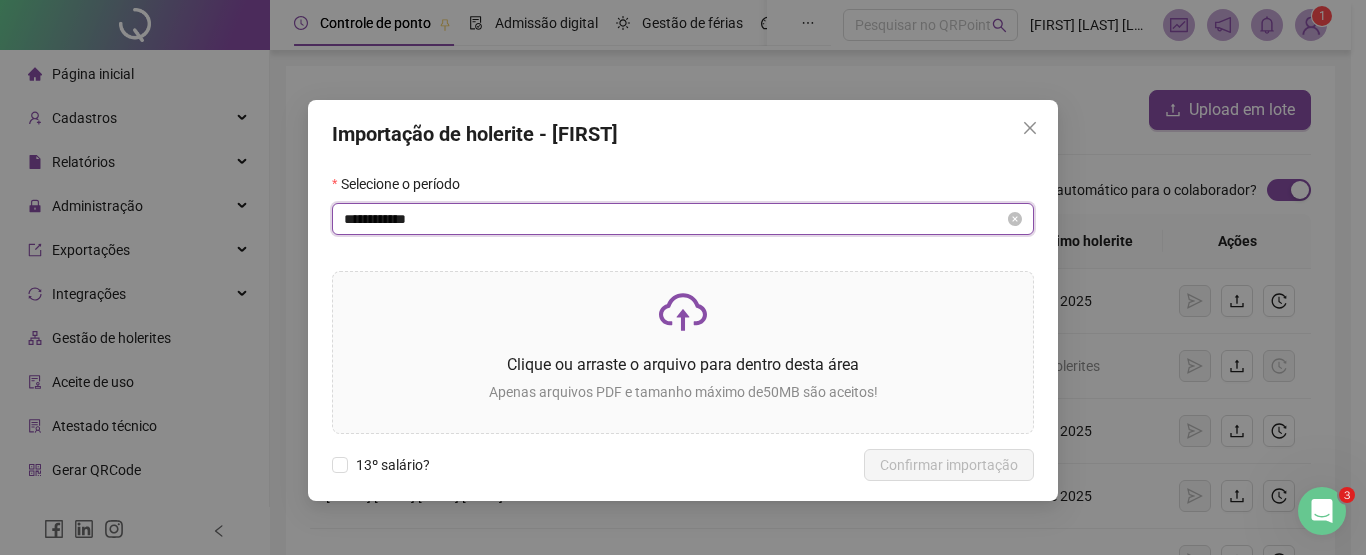click on "**********" at bounding box center (674, 219) 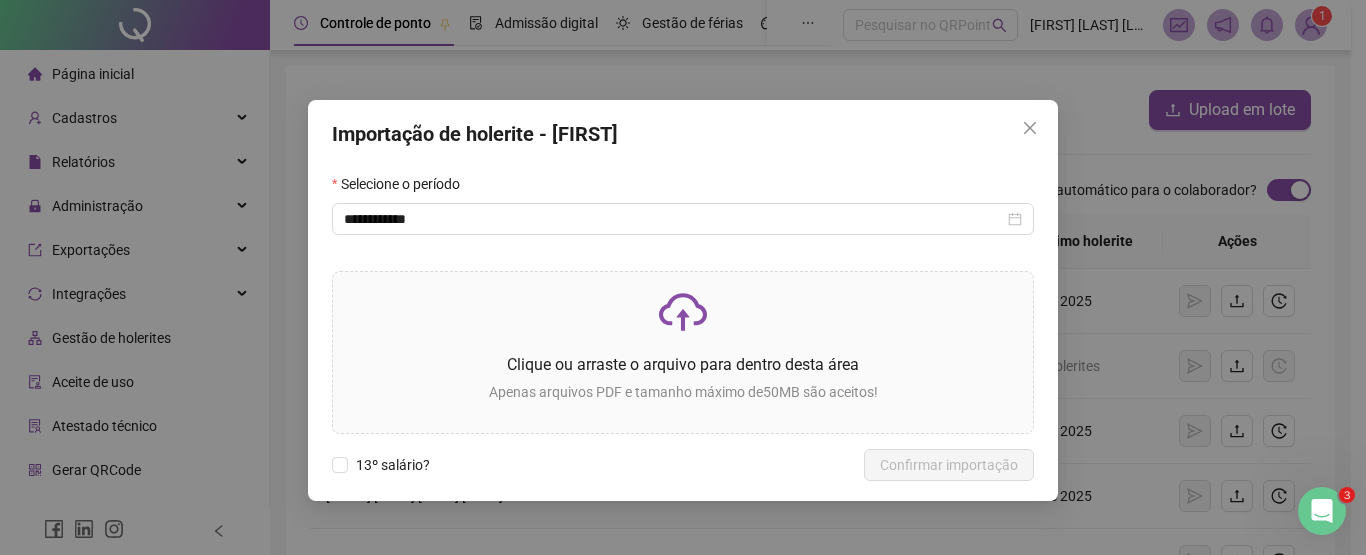 click on "Selecione o período" at bounding box center [683, 188] 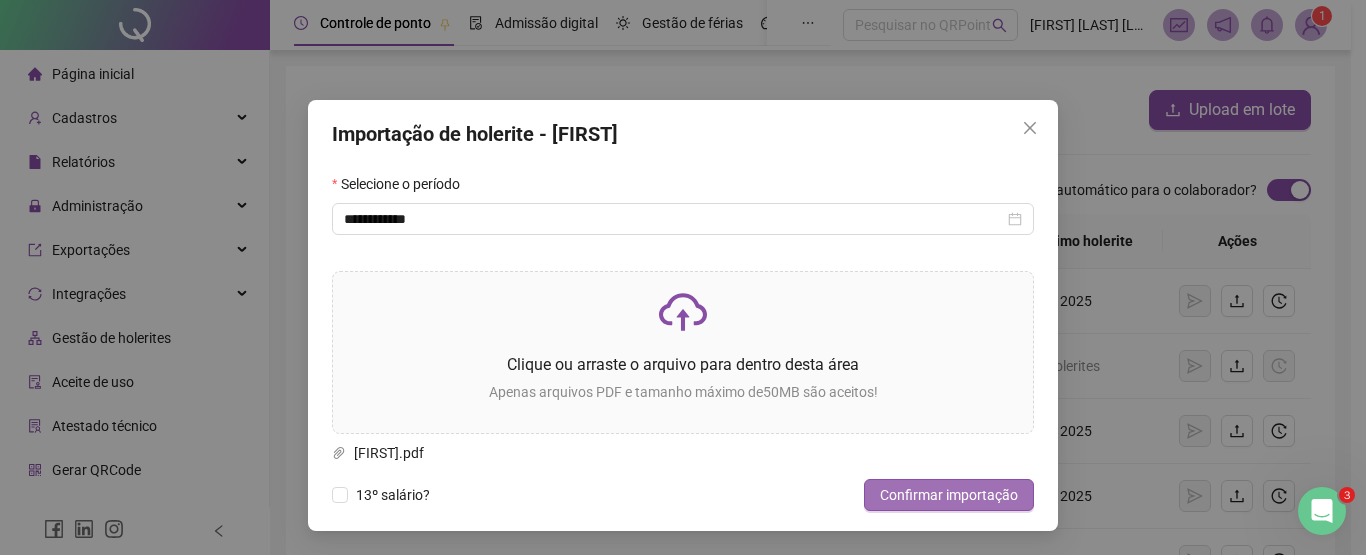 click on "Confirmar importação" at bounding box center (949, 495) 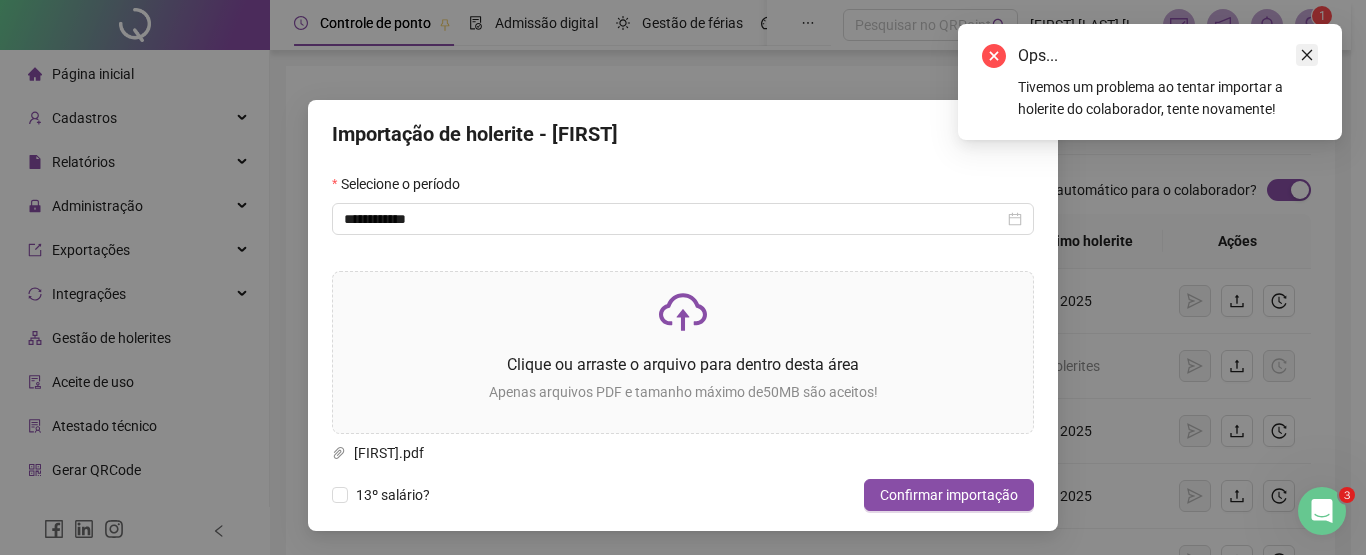 click 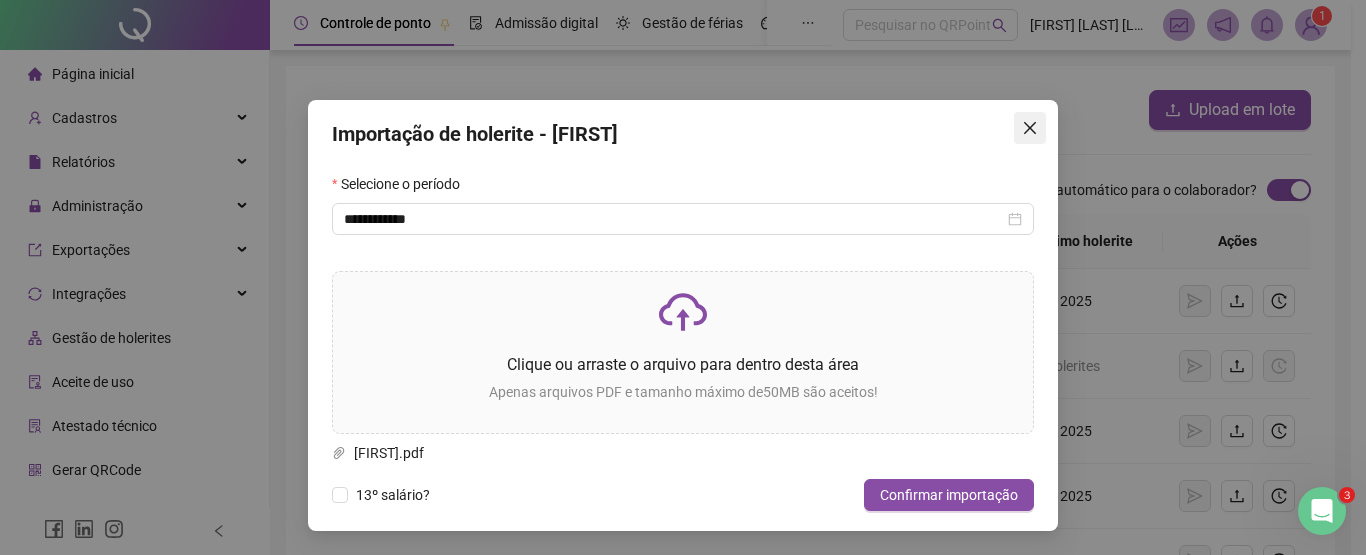 click 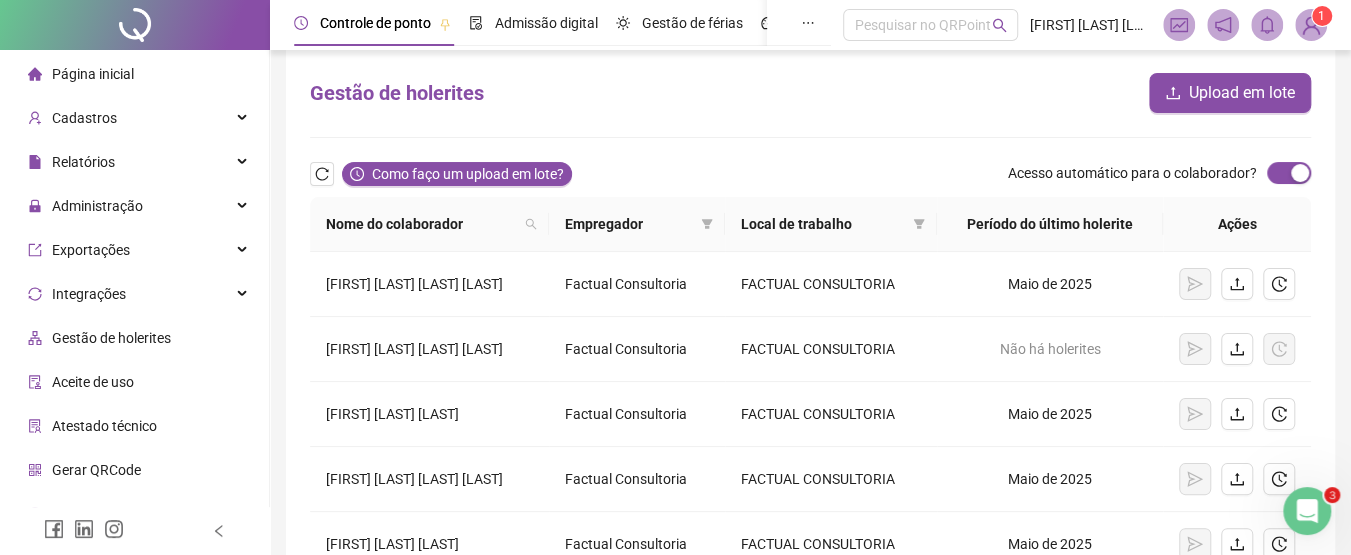 scroll, scrollTop: 0, scrollLeft: 0, axis: both 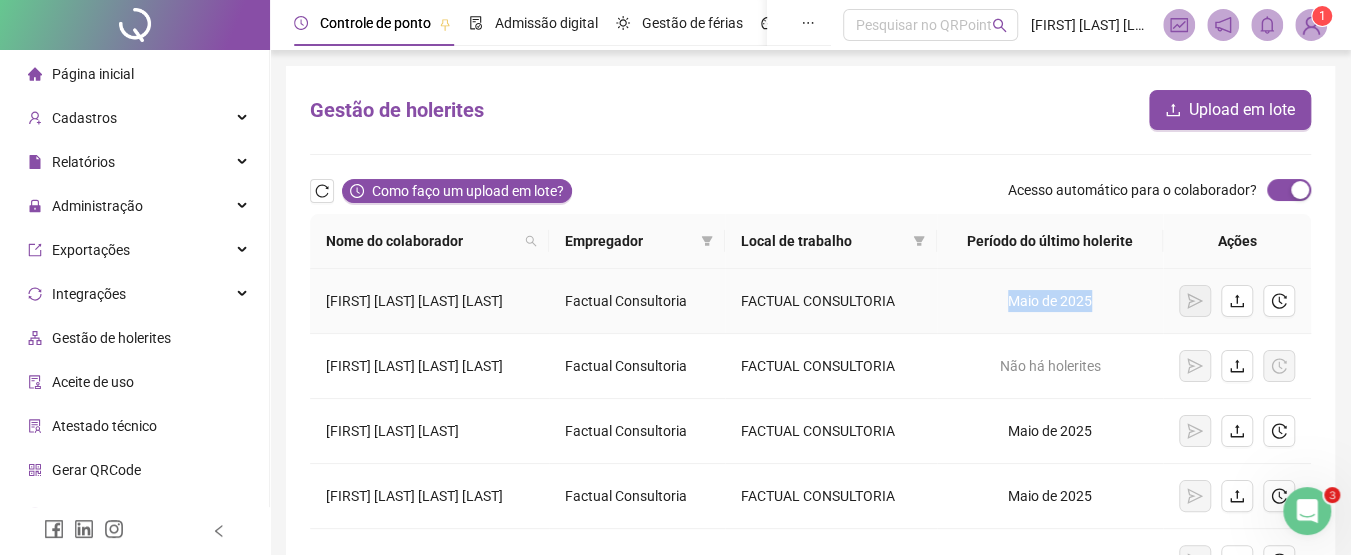 drag, startPoint x: 997, startPoint y: 314, endPoint x: 1128, endPoint y: 334, distance: 132.51793 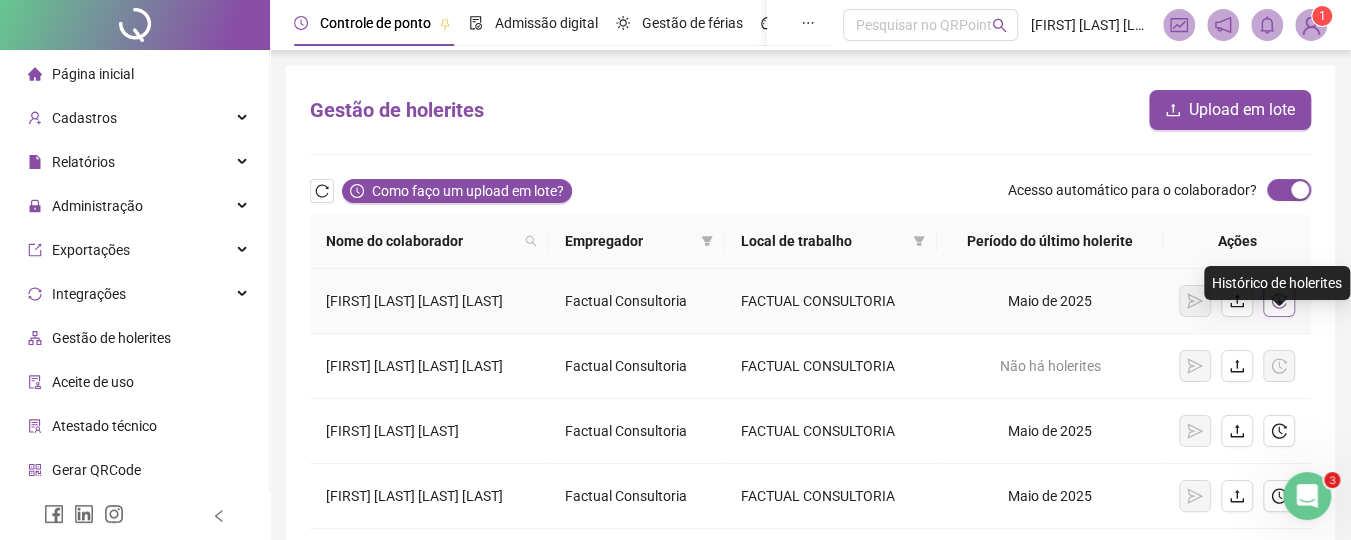 click at bounding box center [1279, 301] 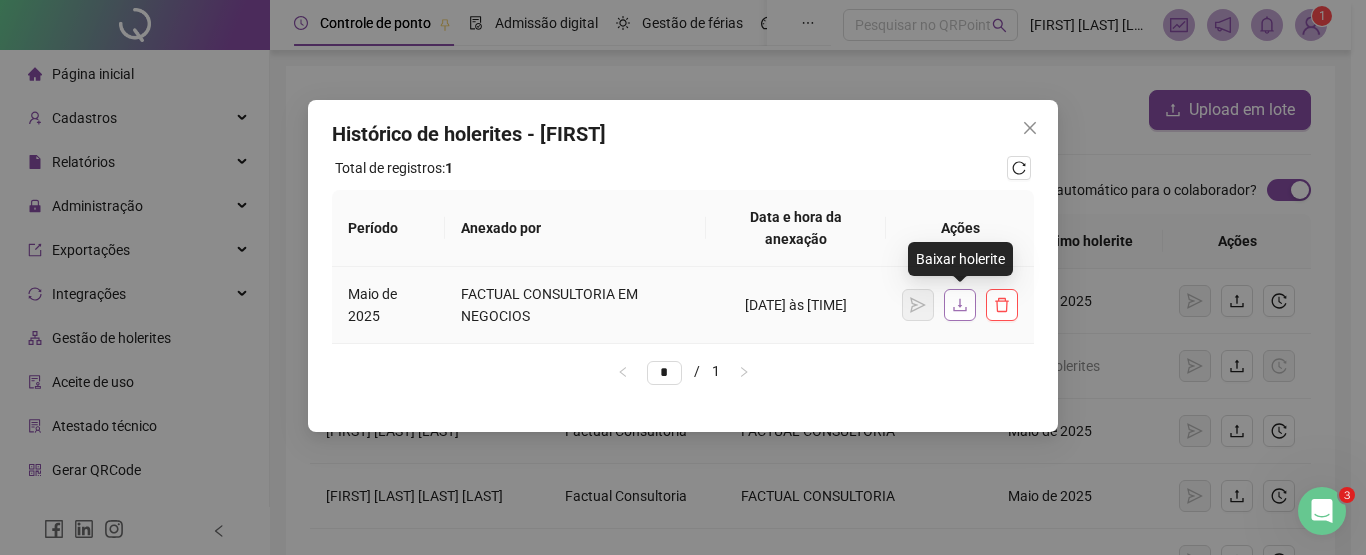 click 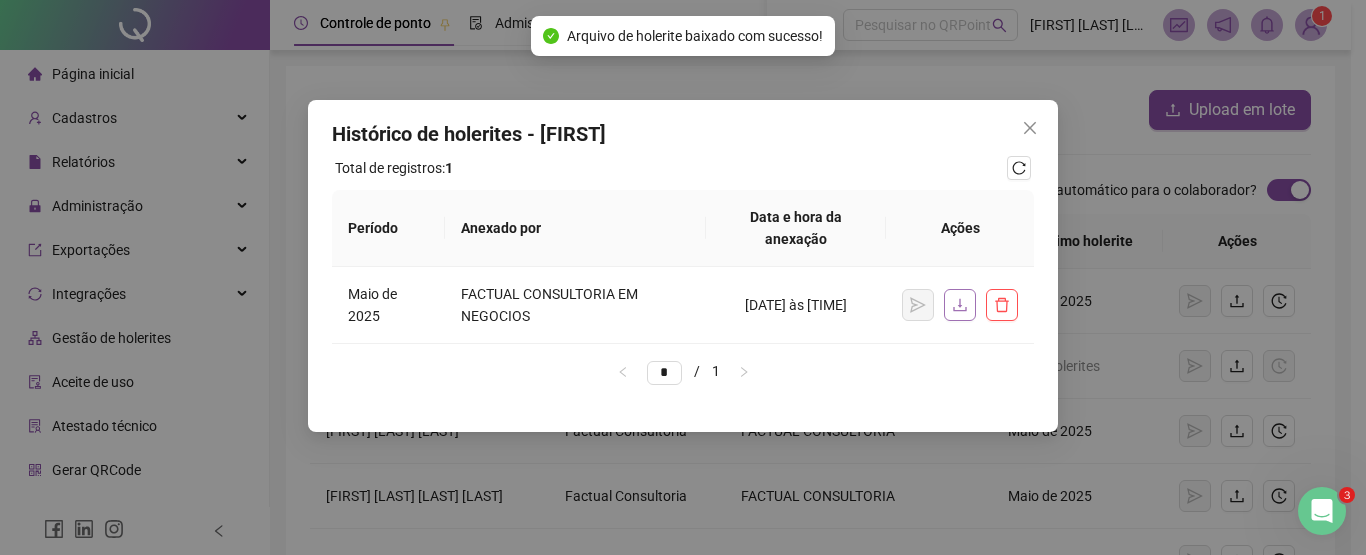 drag, startPoint x: 1024, startPoint y: 127, endPoint x: 1018, endPoint y: 80, distance: 47.38143 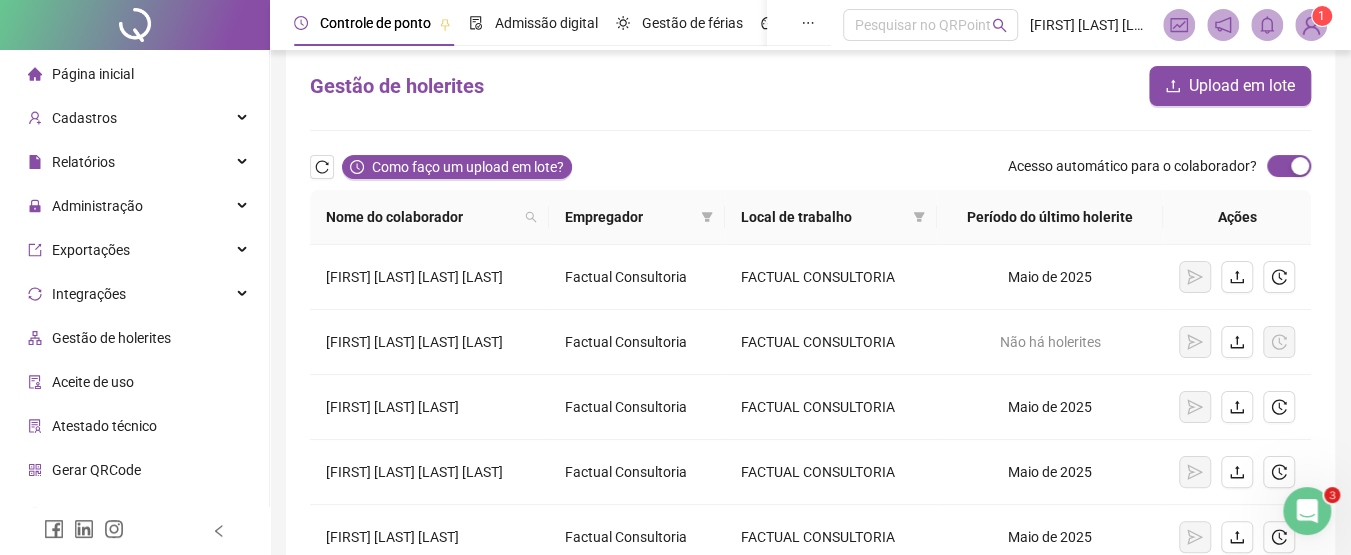 scroll, scrollTop: 0, scrollLeft: 0, axis: both 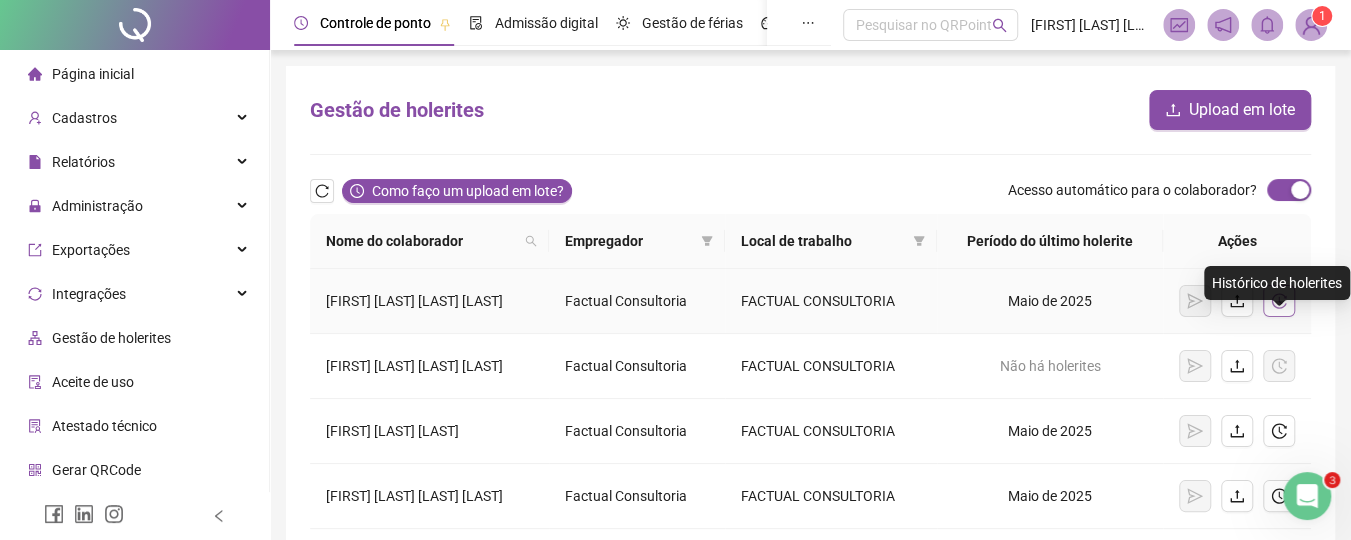 click 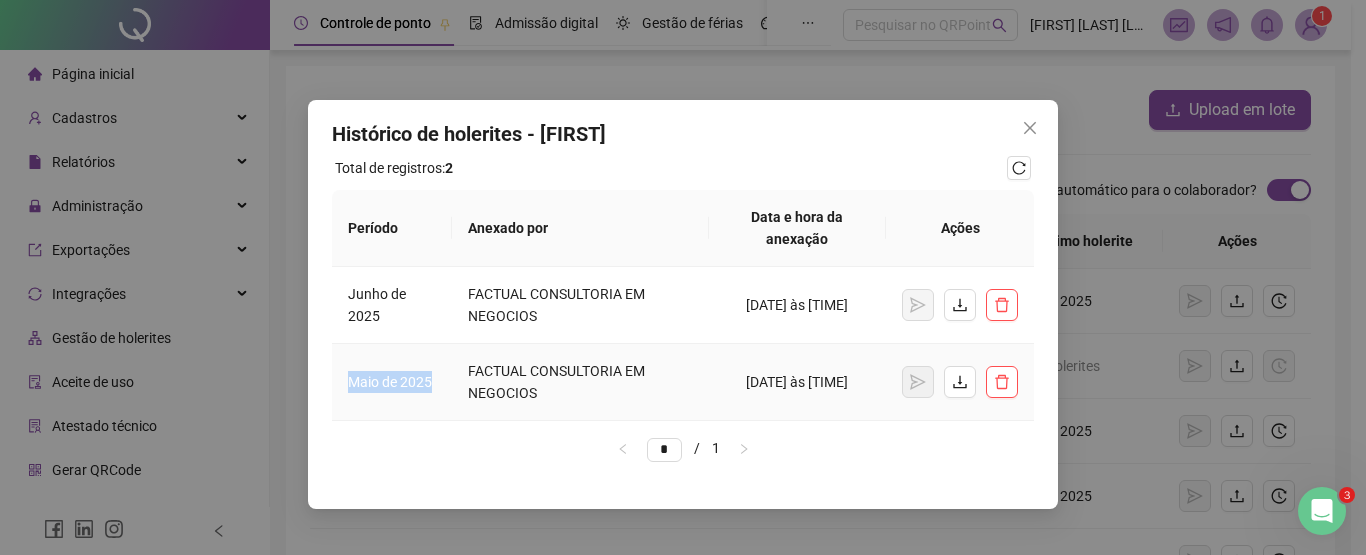 drag, startPoint x: 343, startPoint y: 384, endPoint x: 438, endPoint y: 389, distance: 95.131485 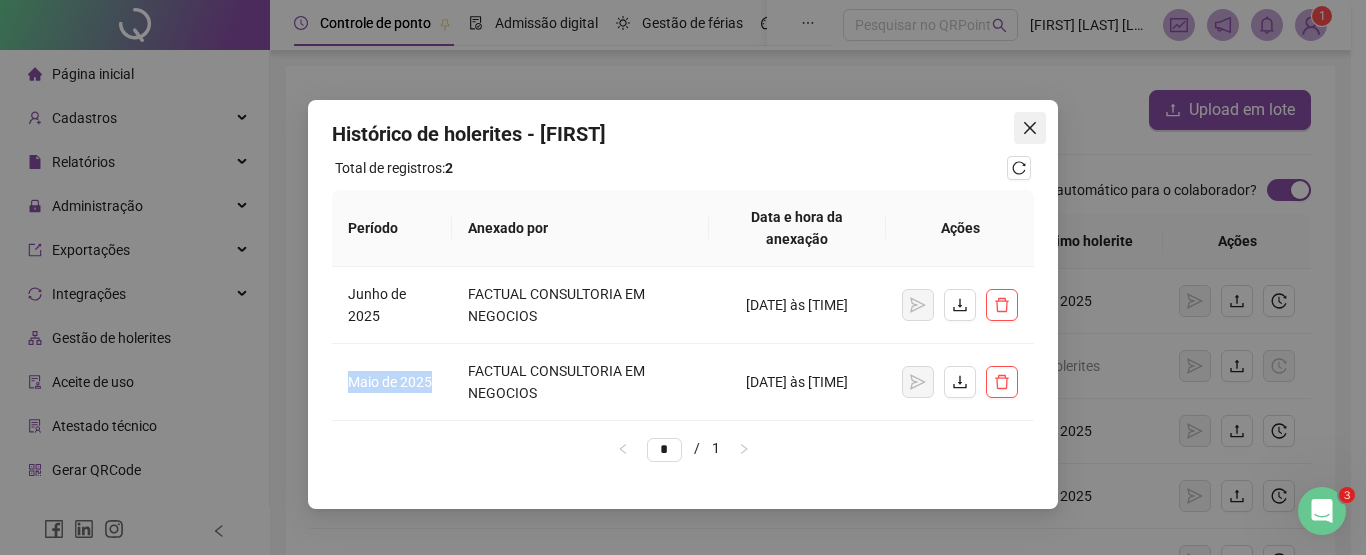 click 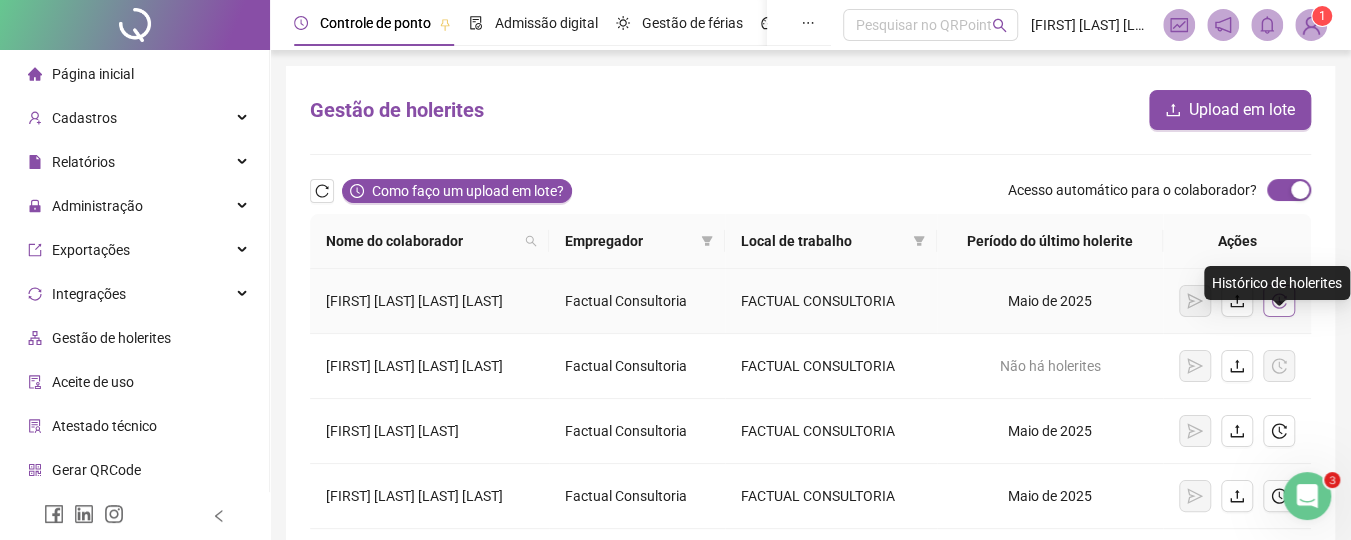 click 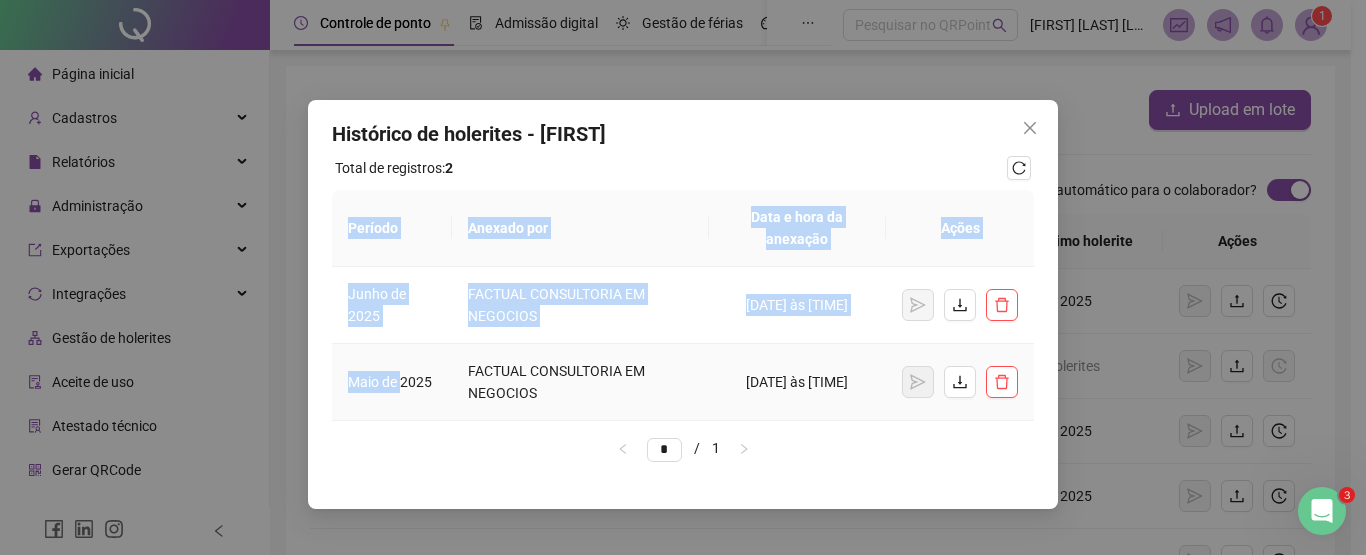 drag, startPoint x: 329, startPoint y: 377, endPoint x: 406, endPoint y: 373, distance: 77.10383 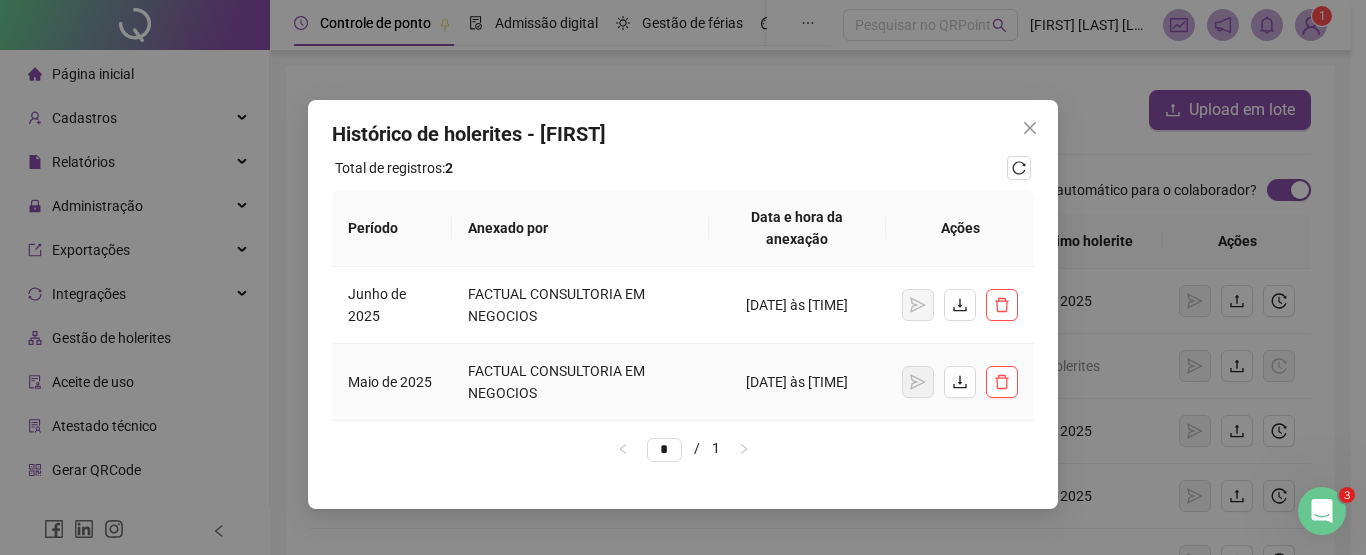click on "Maio de 2025" at bounding box center [392, 382] 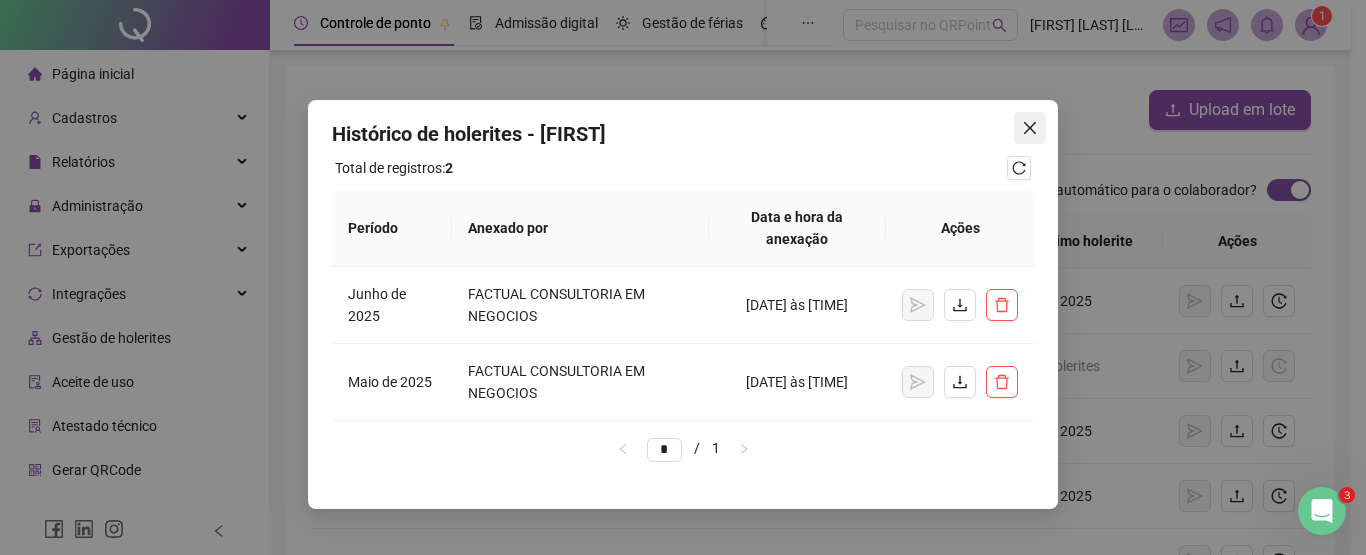 click at bounding box center [1030, 128] 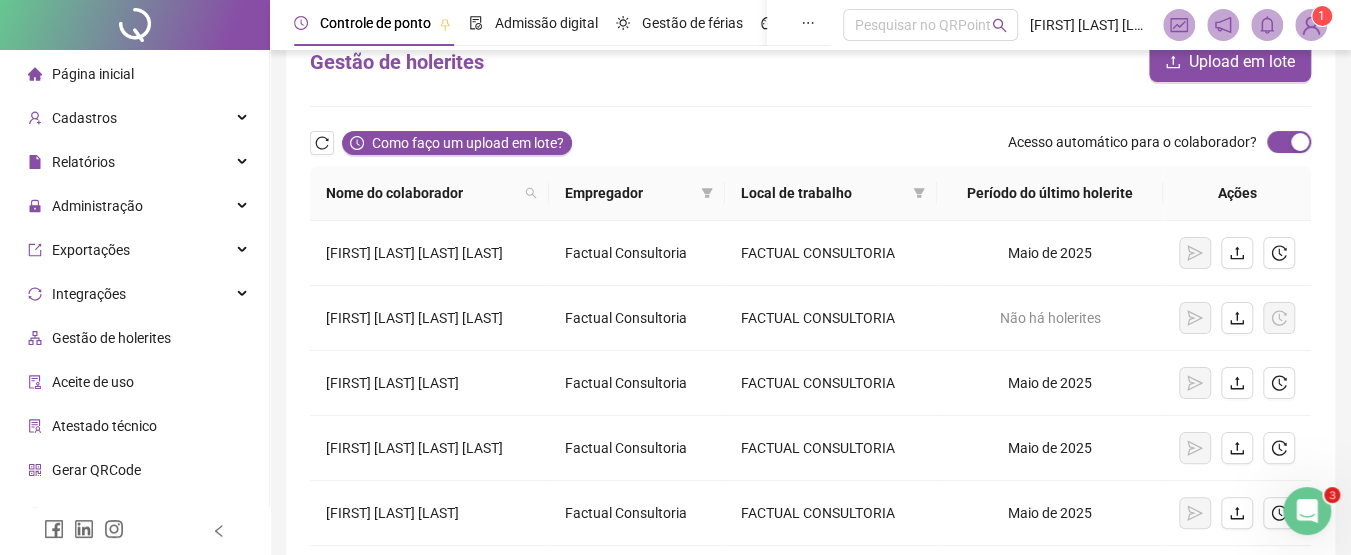 scroll, scrollTop: 3, scrollLeft: 0, axis: vertical 